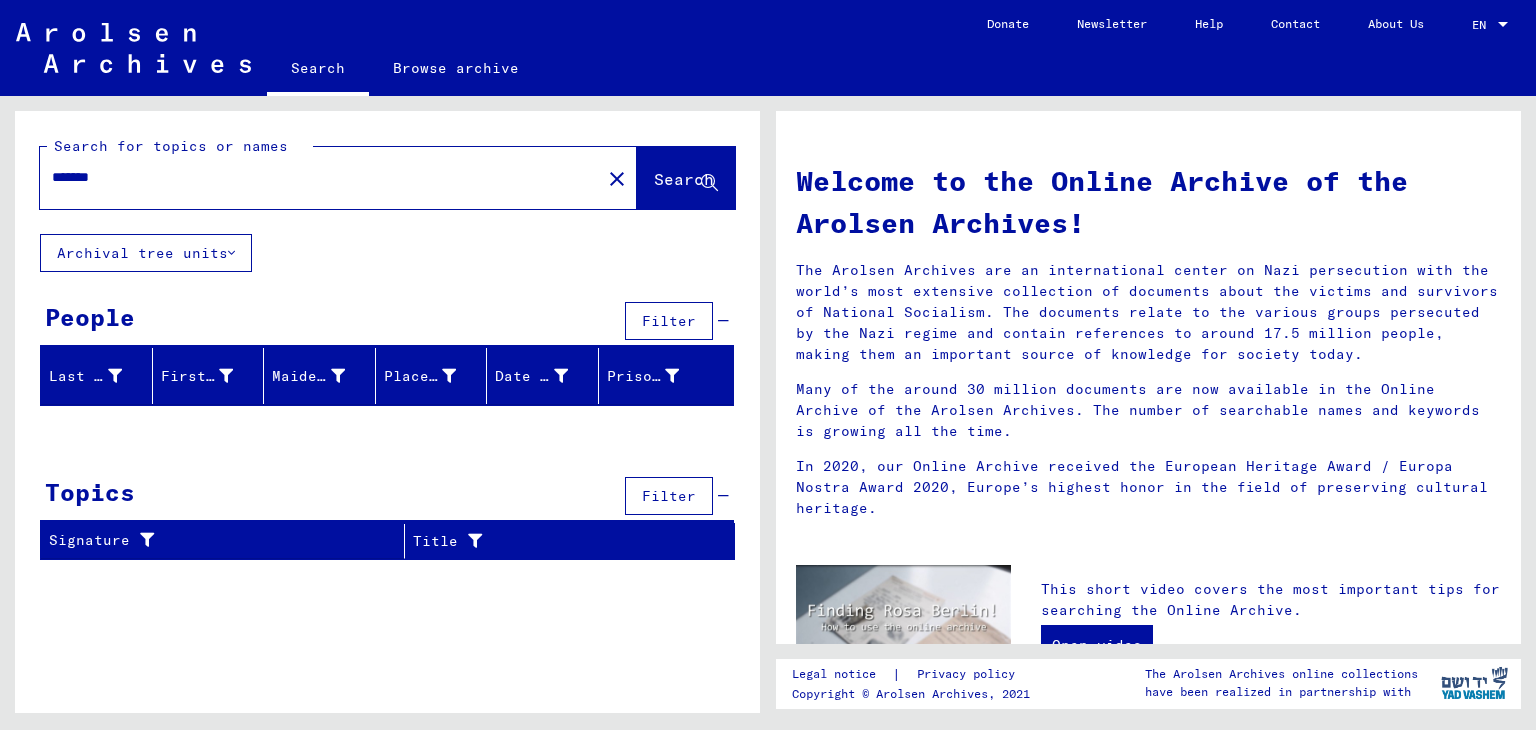 scroll, scrollTop: 0, scrollLeft: 0, axis: both 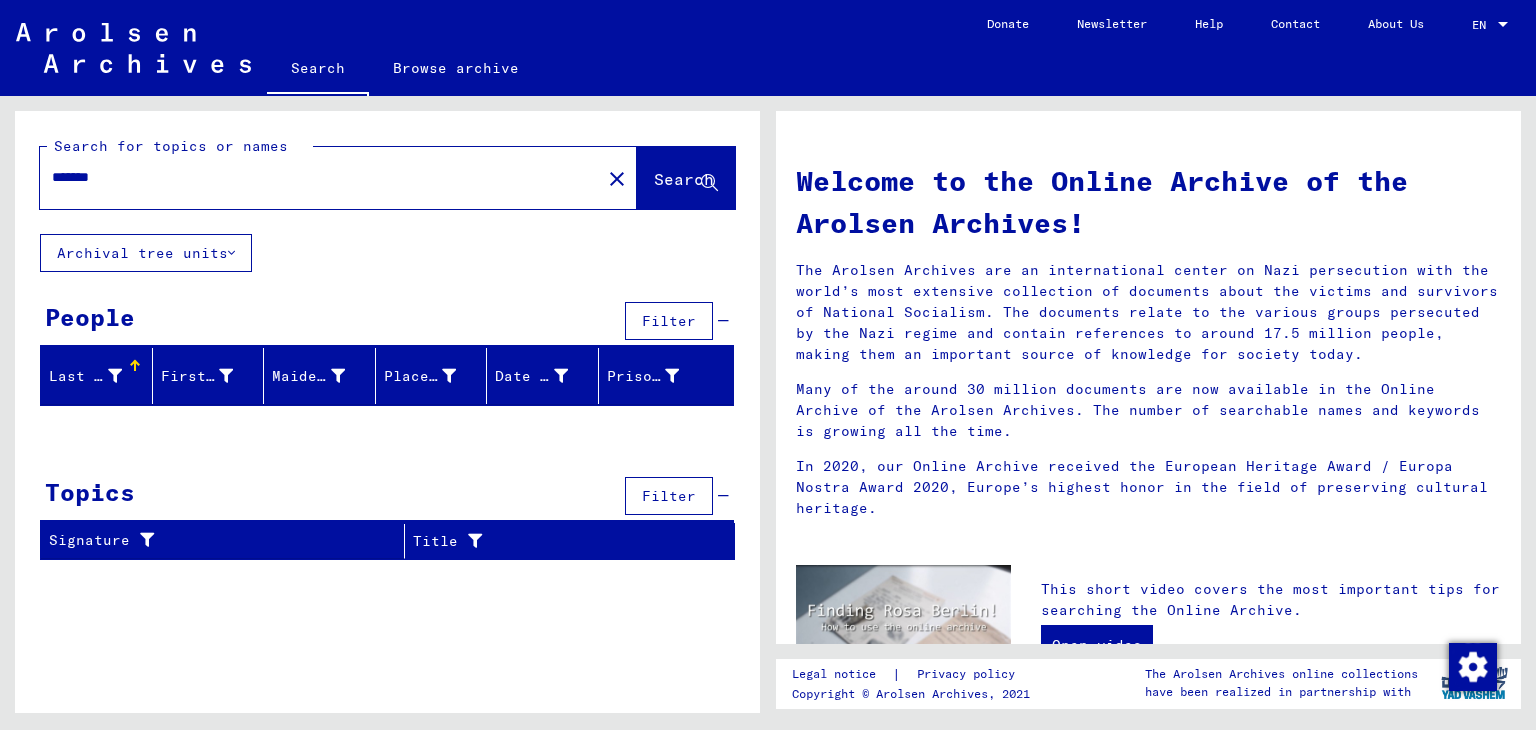 click on "*******" at bounding box center [314, 177] 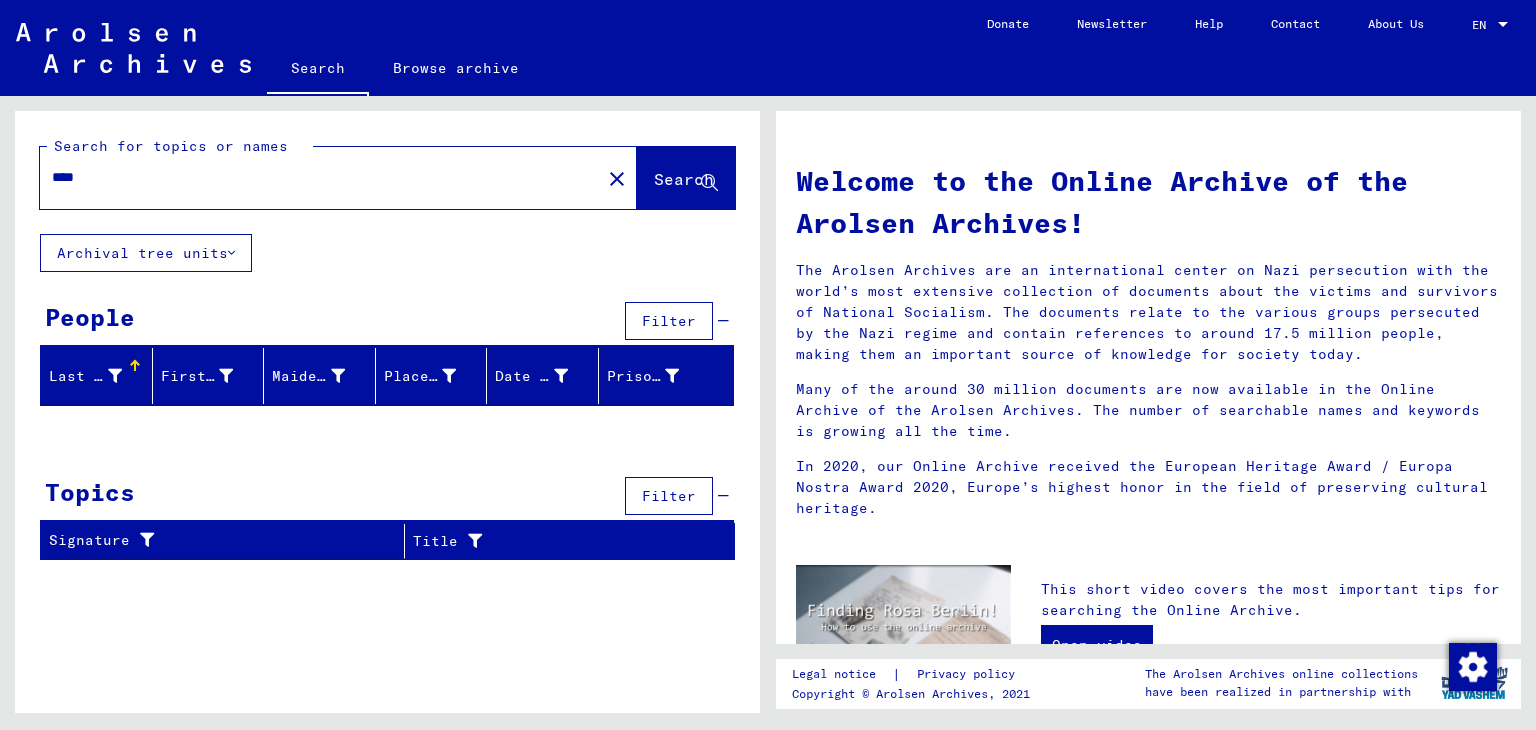 type on "****" 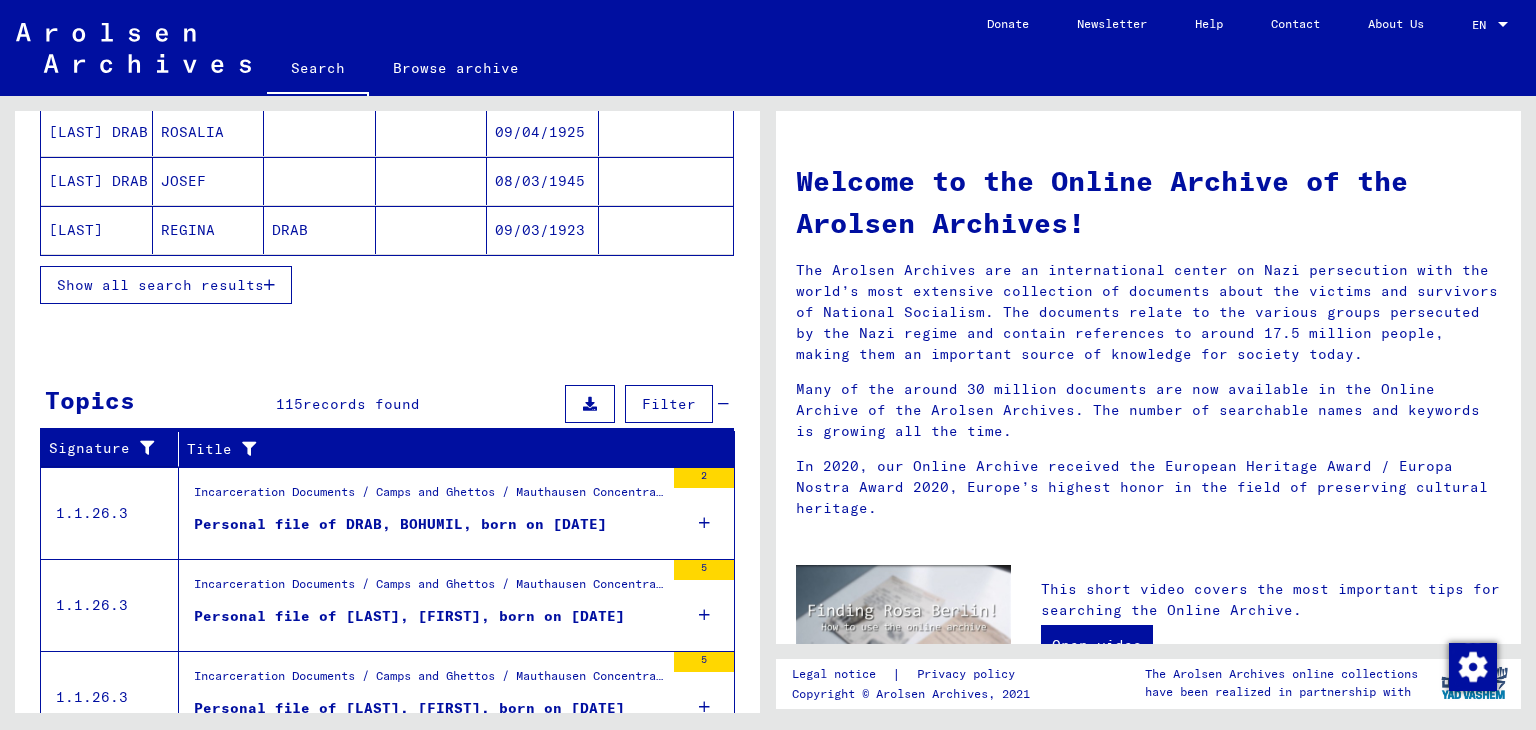 scroll, scrollTop: 396, scrollLeft: 0, axis: vertical 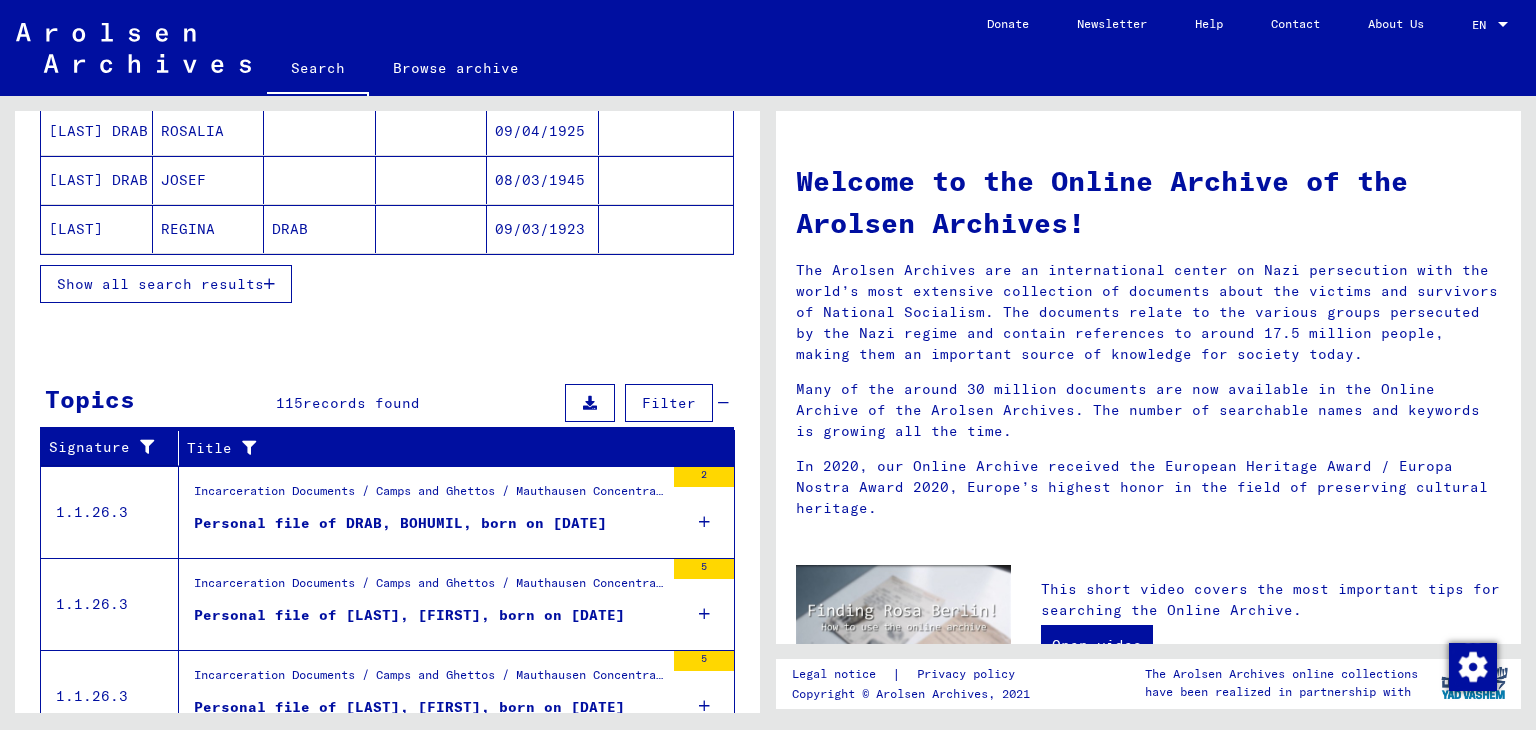 click on "Show all search results" at bounding box center (160, 284) 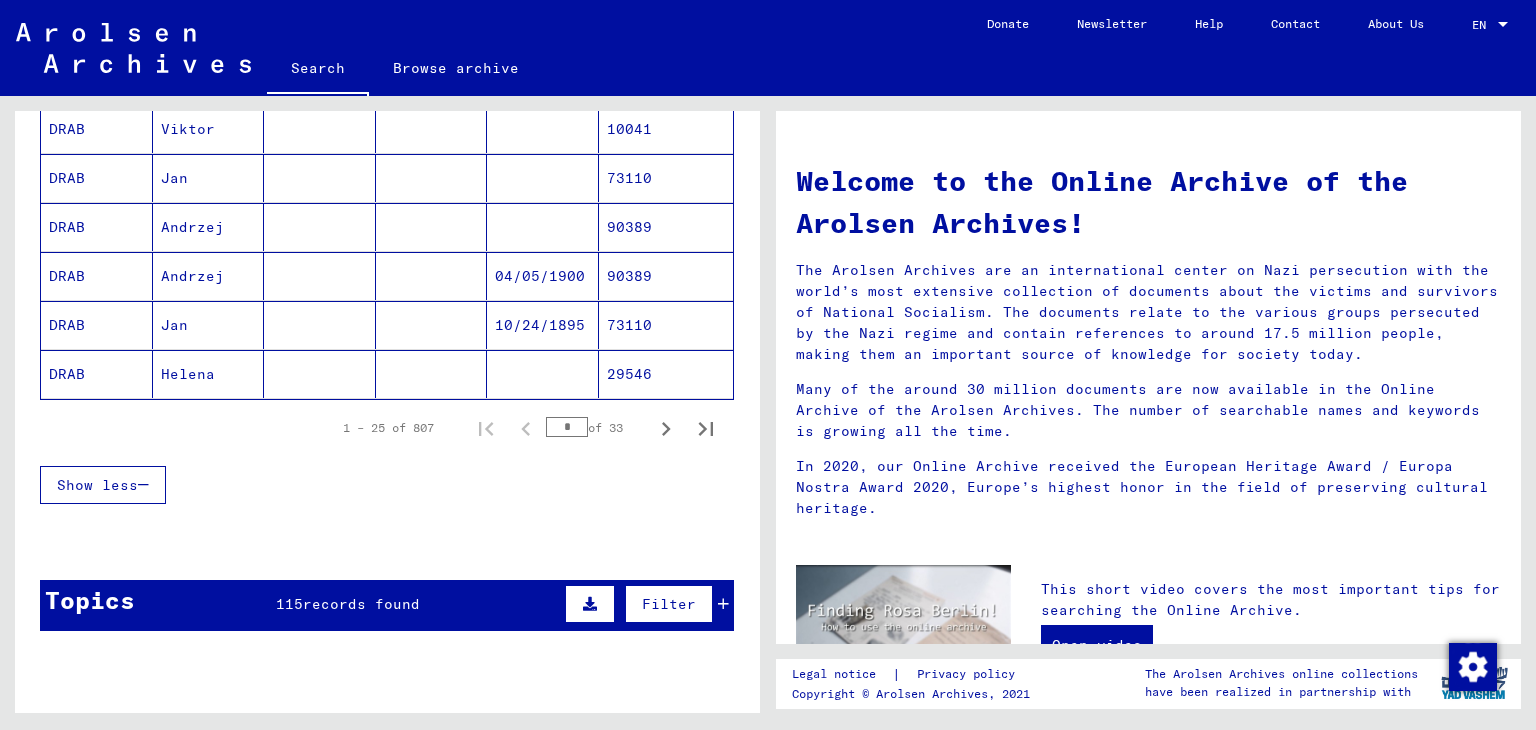 scroll, scrollTop: 1232, scrollLeft: 0, axis: vertical 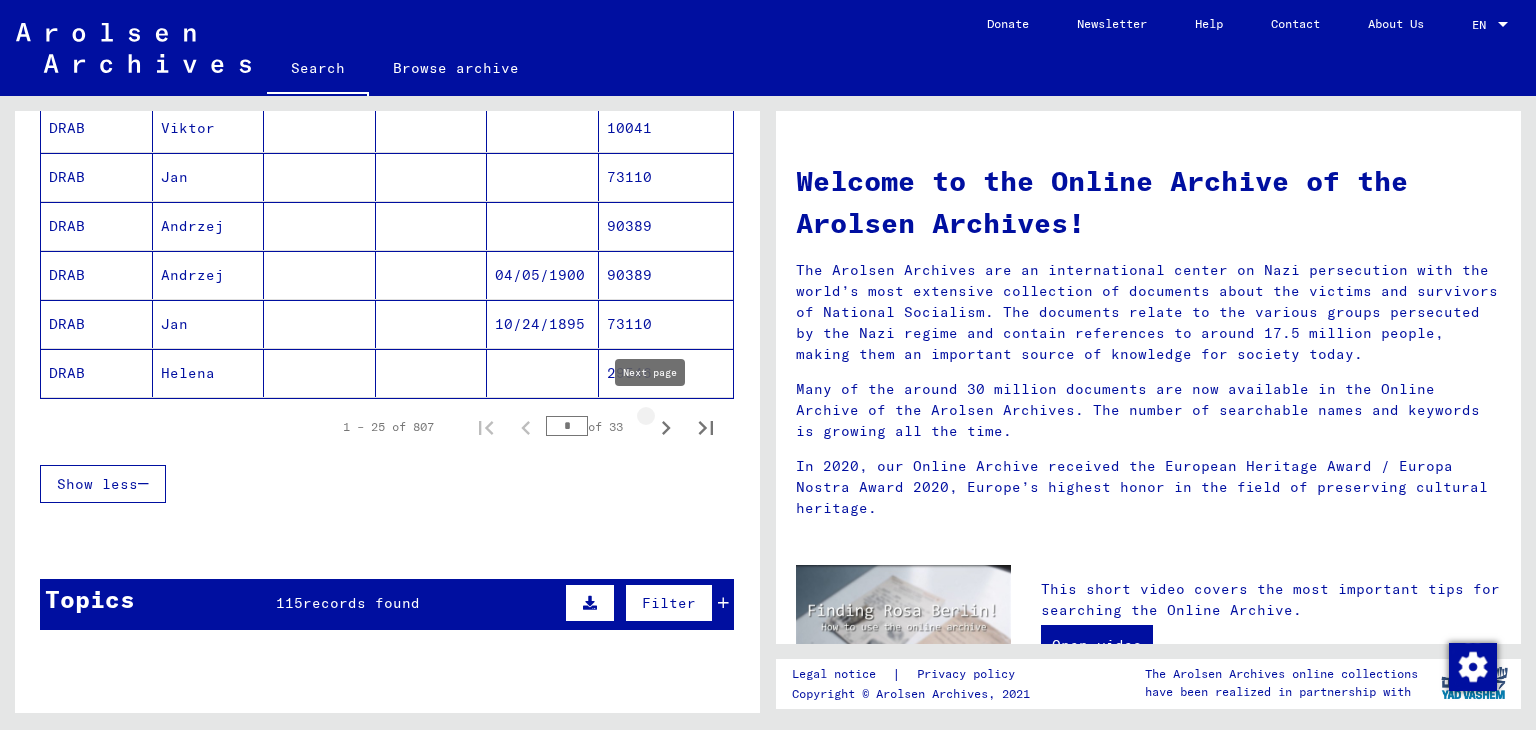 click 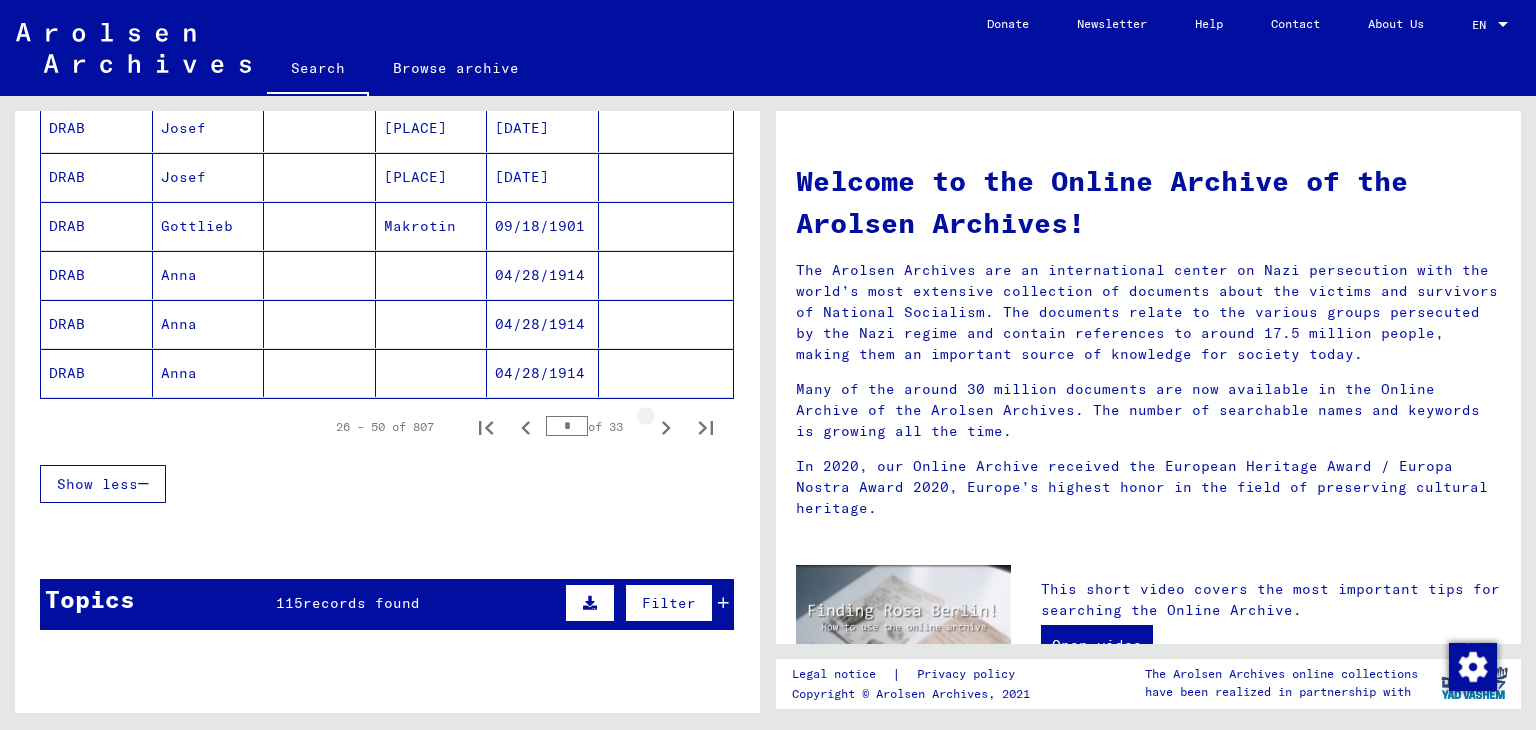 click 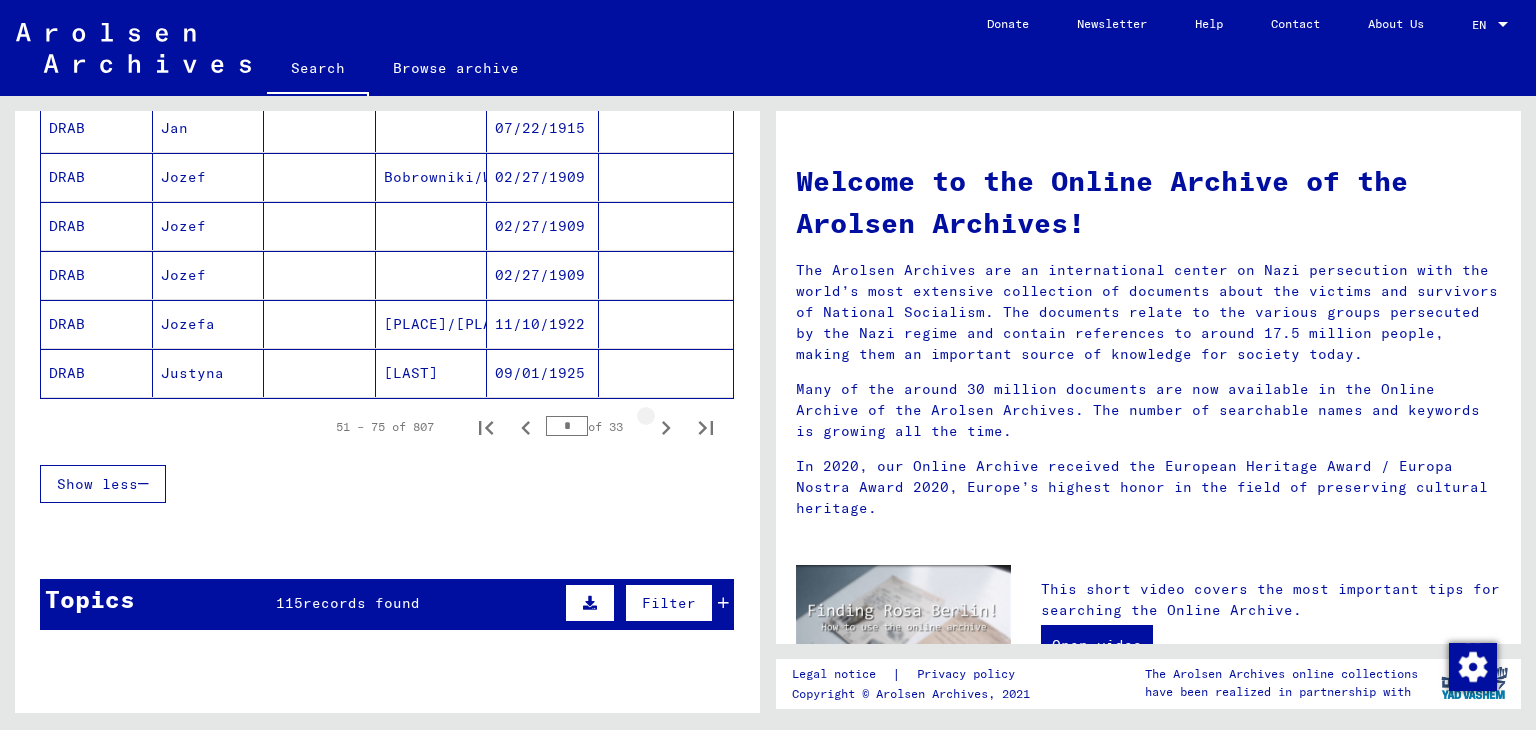 click 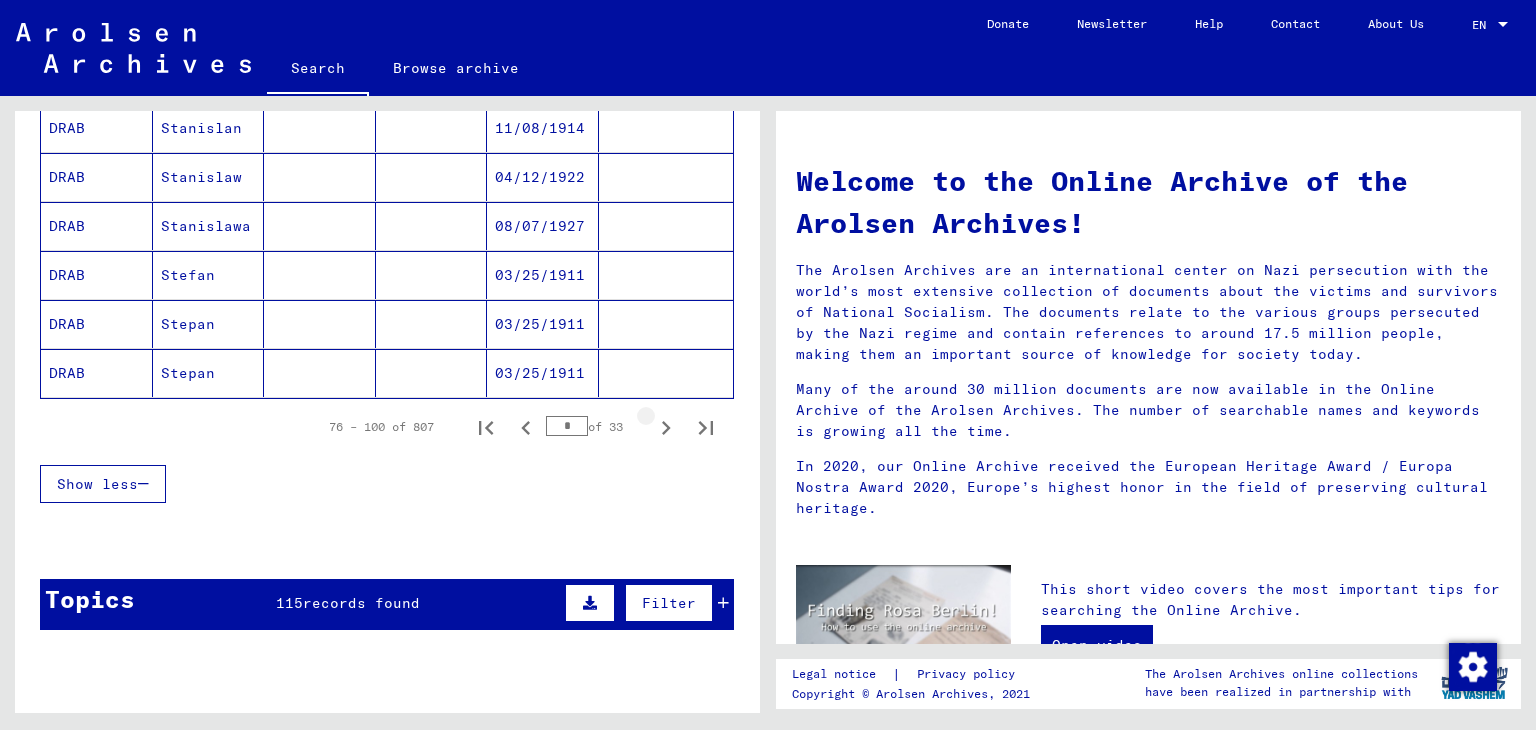 click 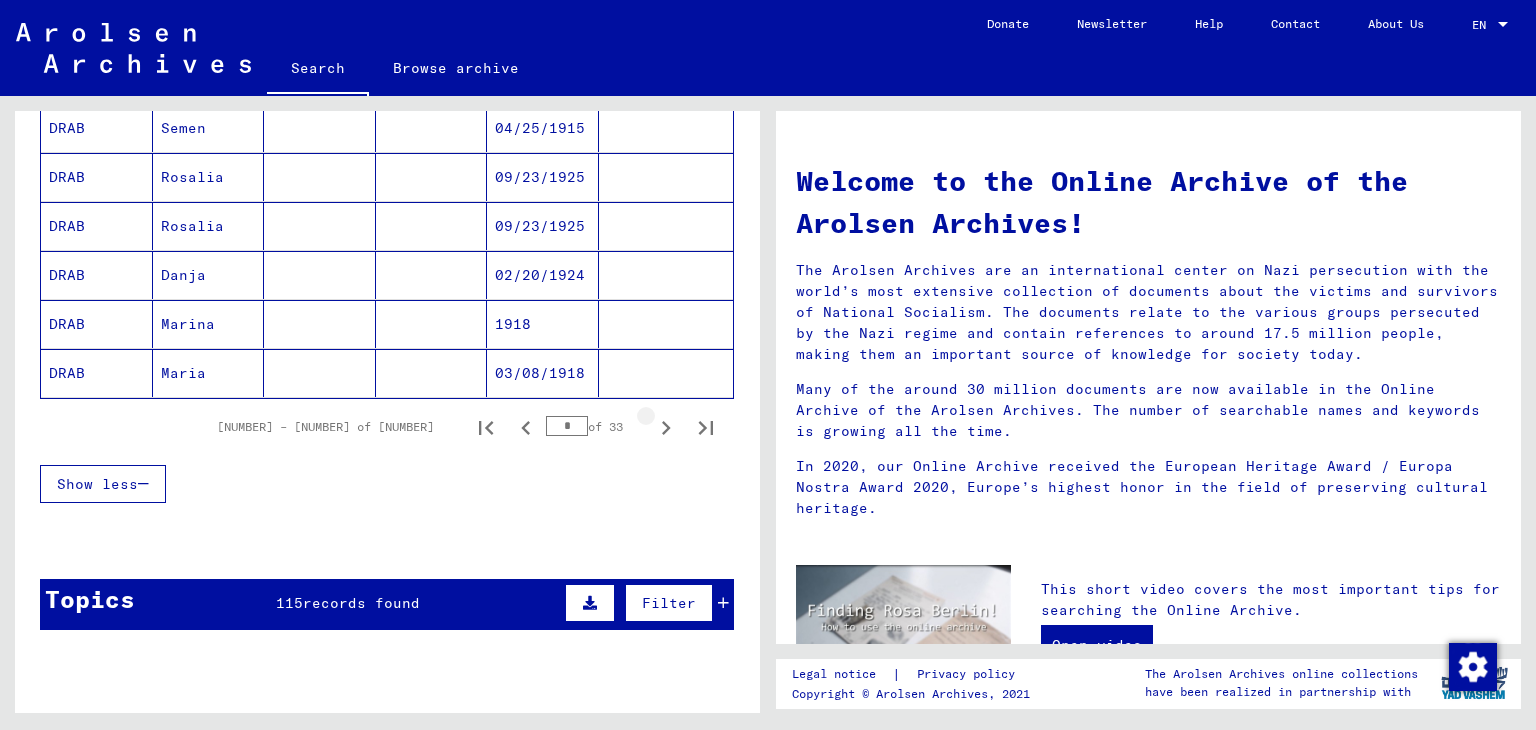 click 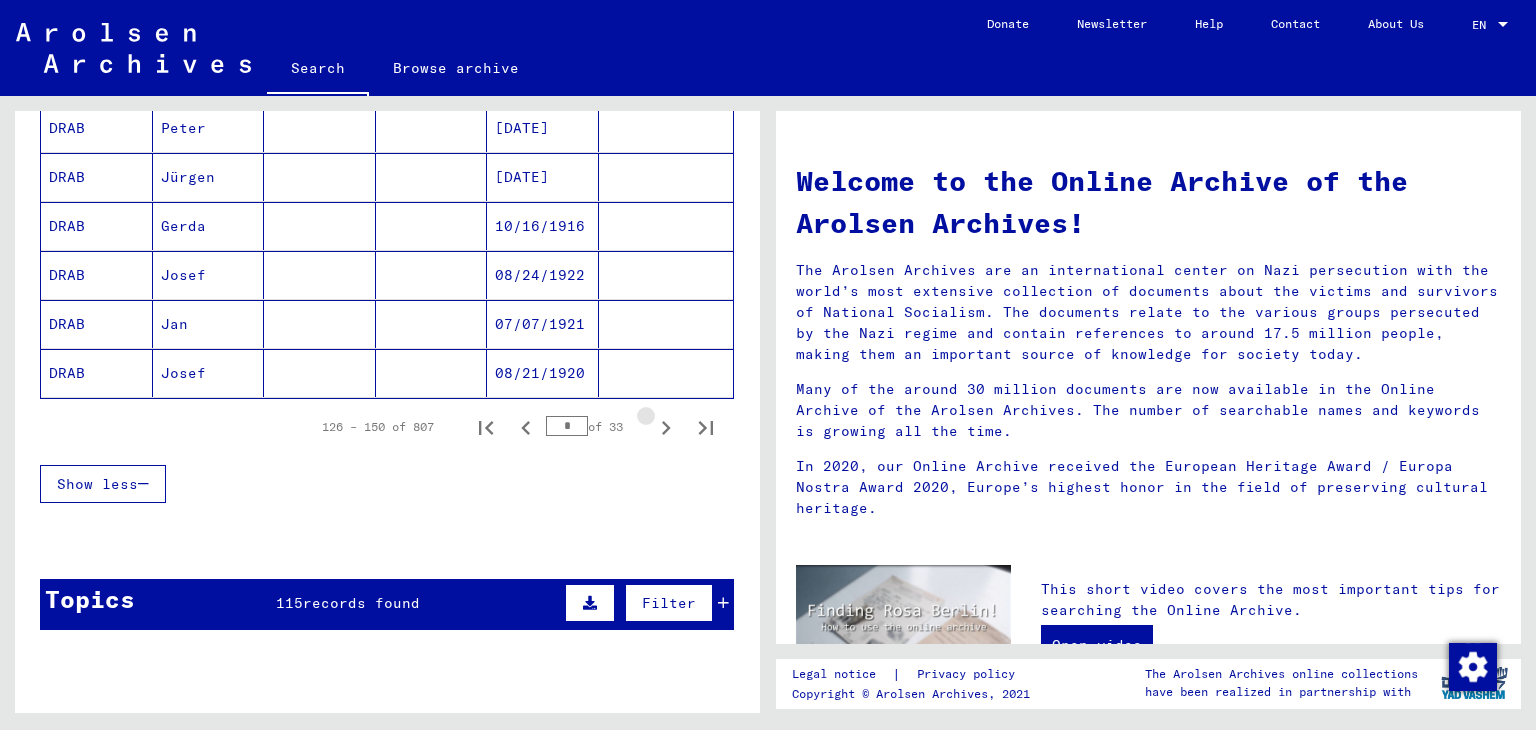 click 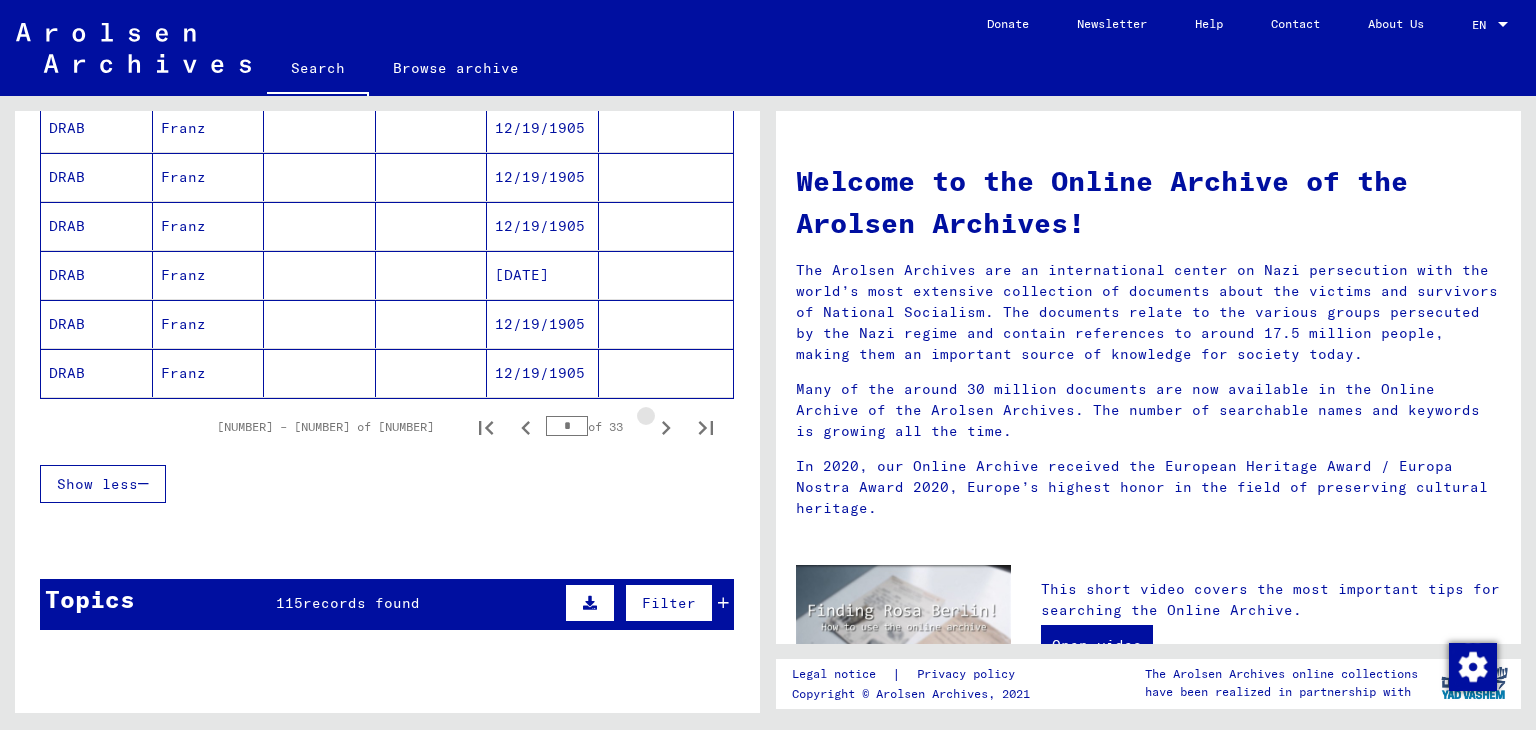 click 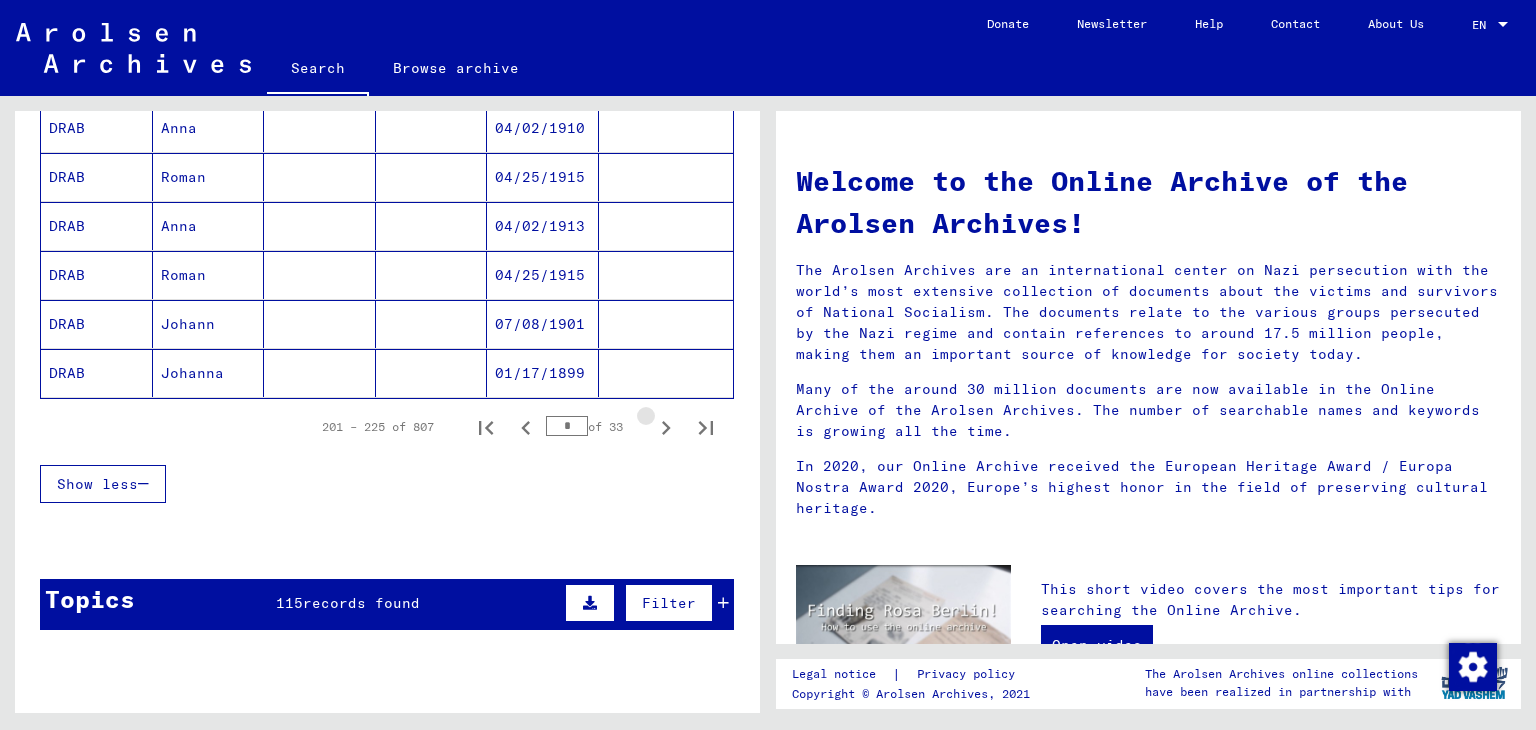 click 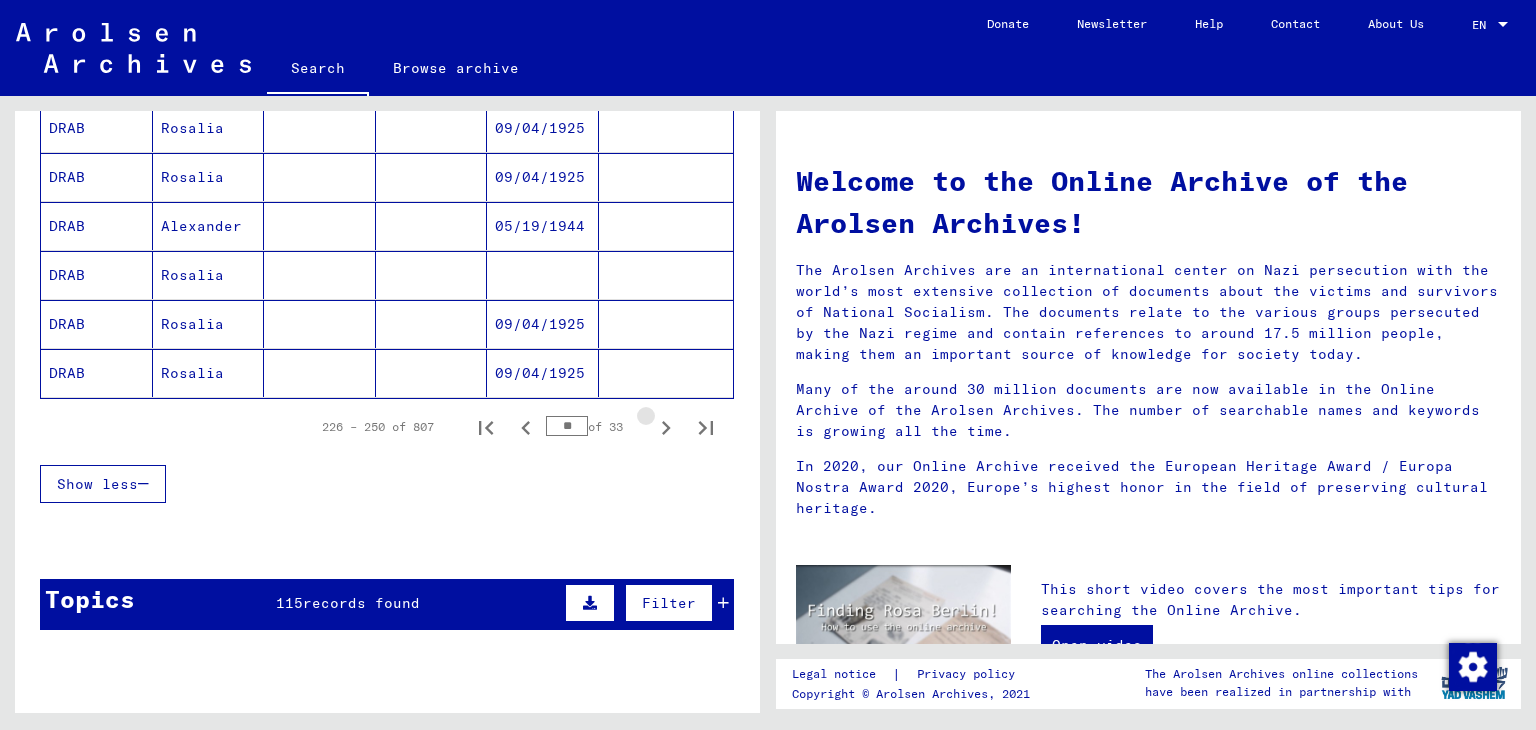 click 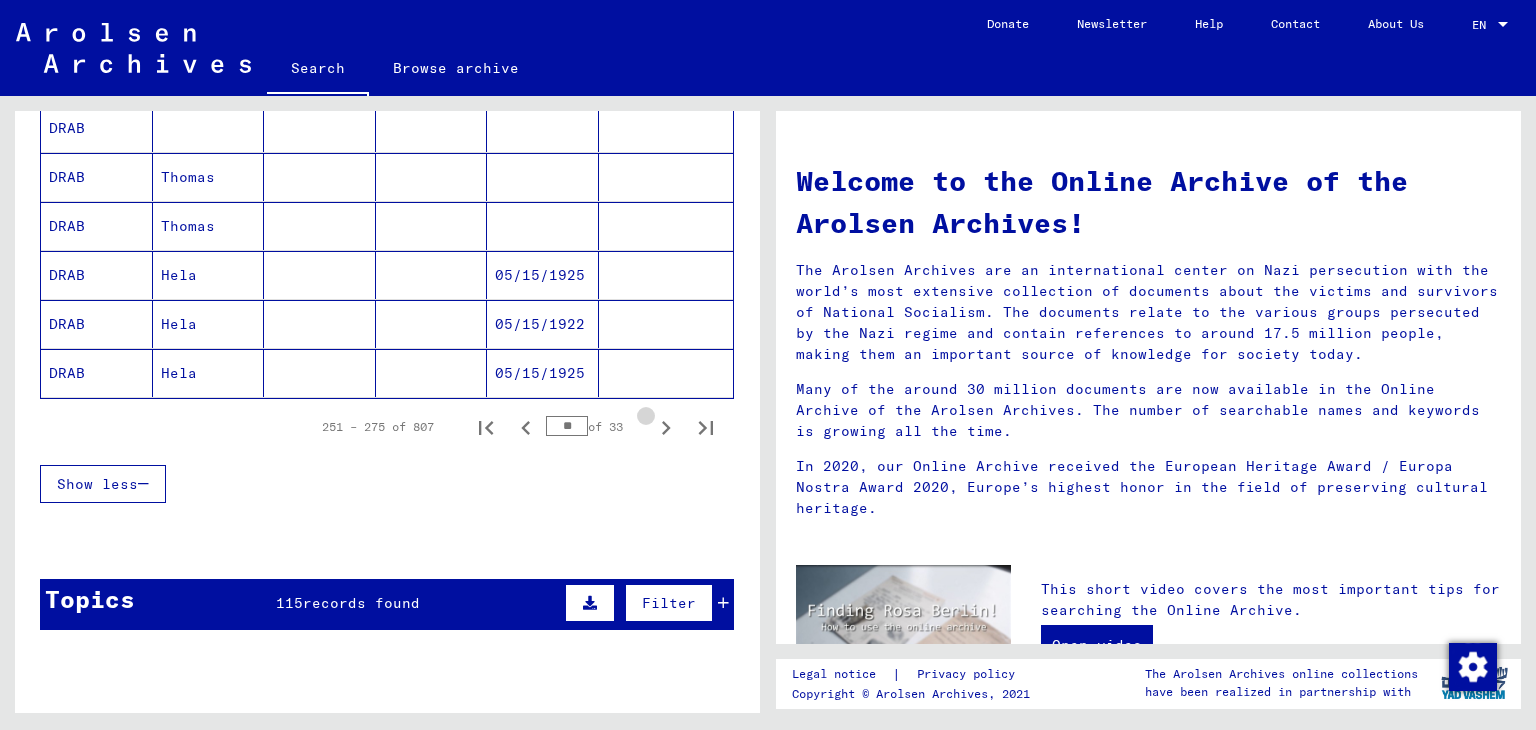 click 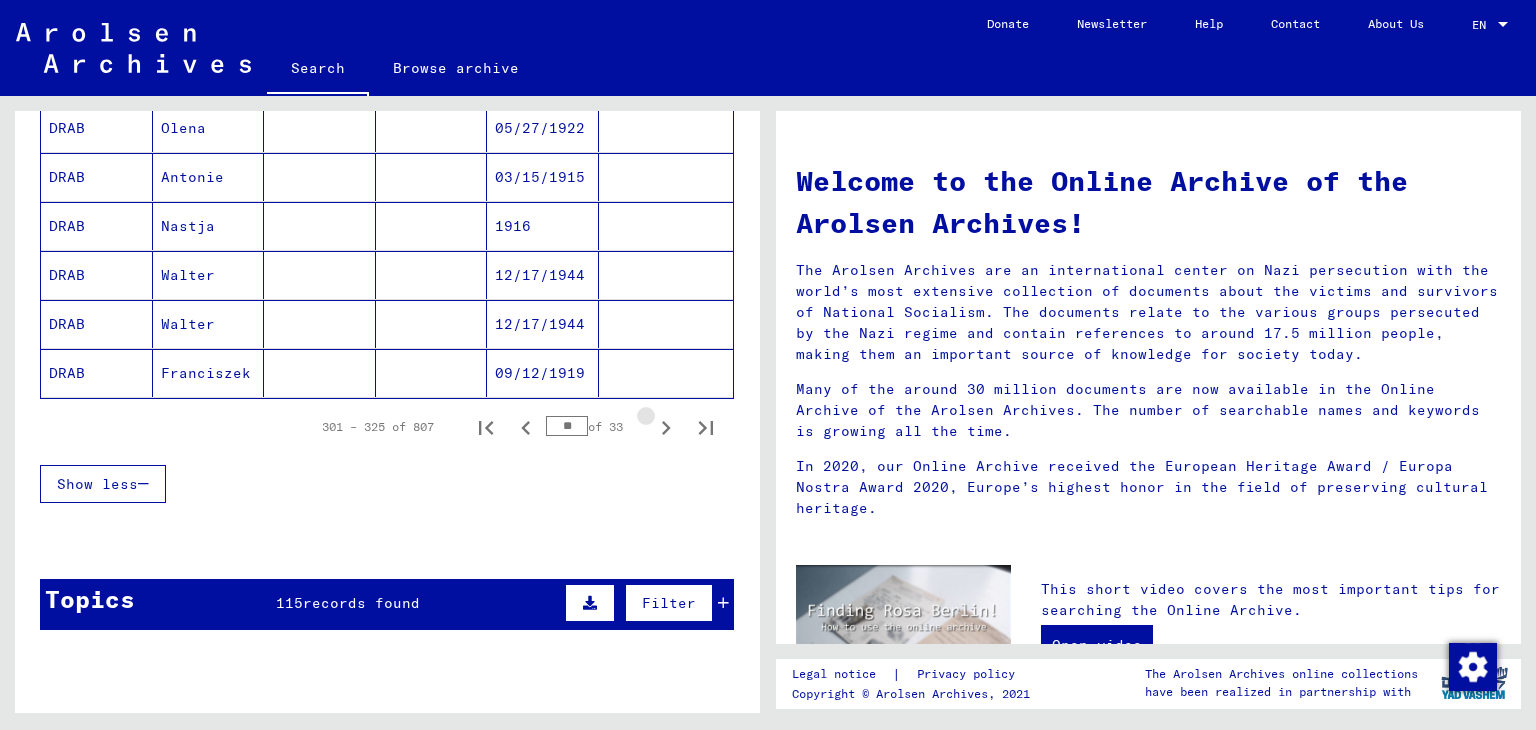 click 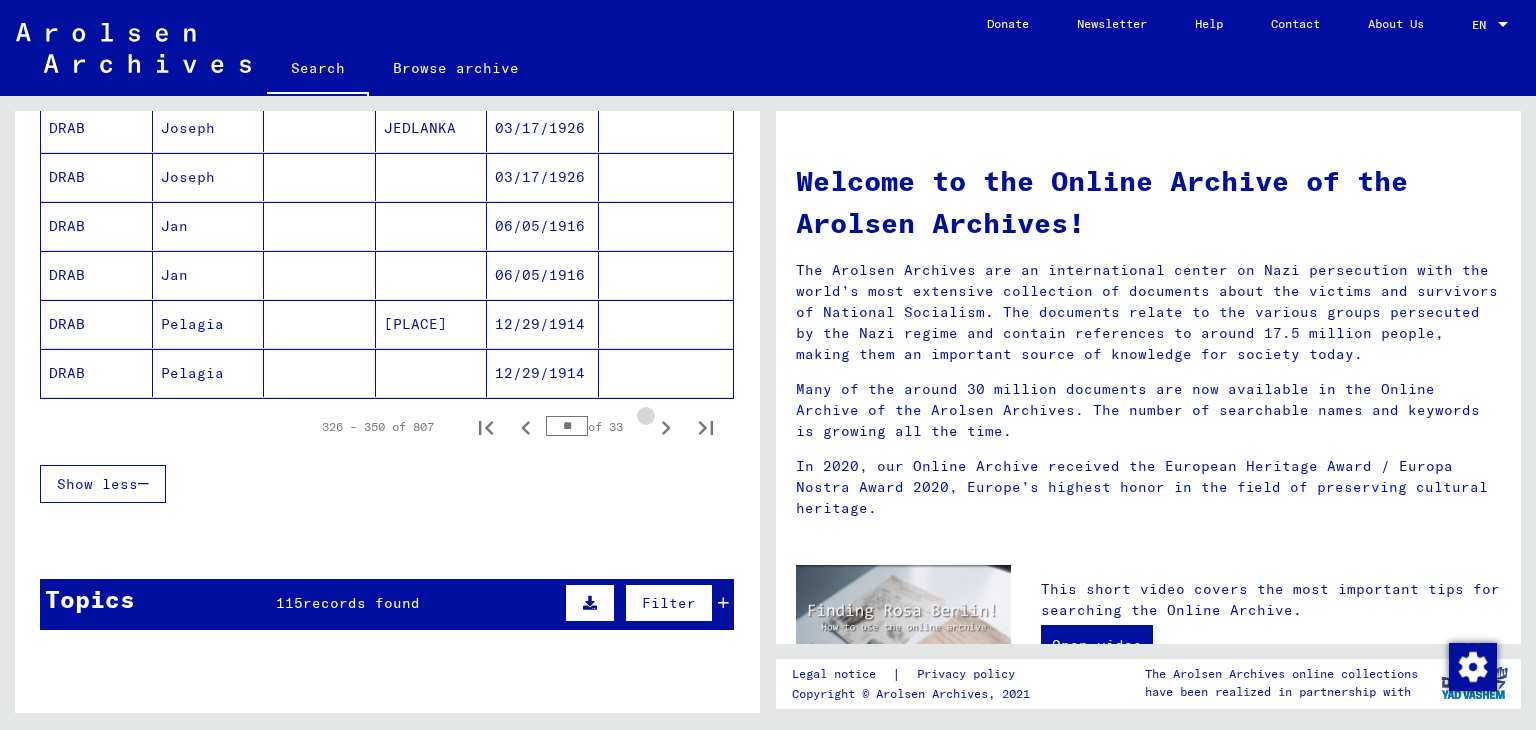 click 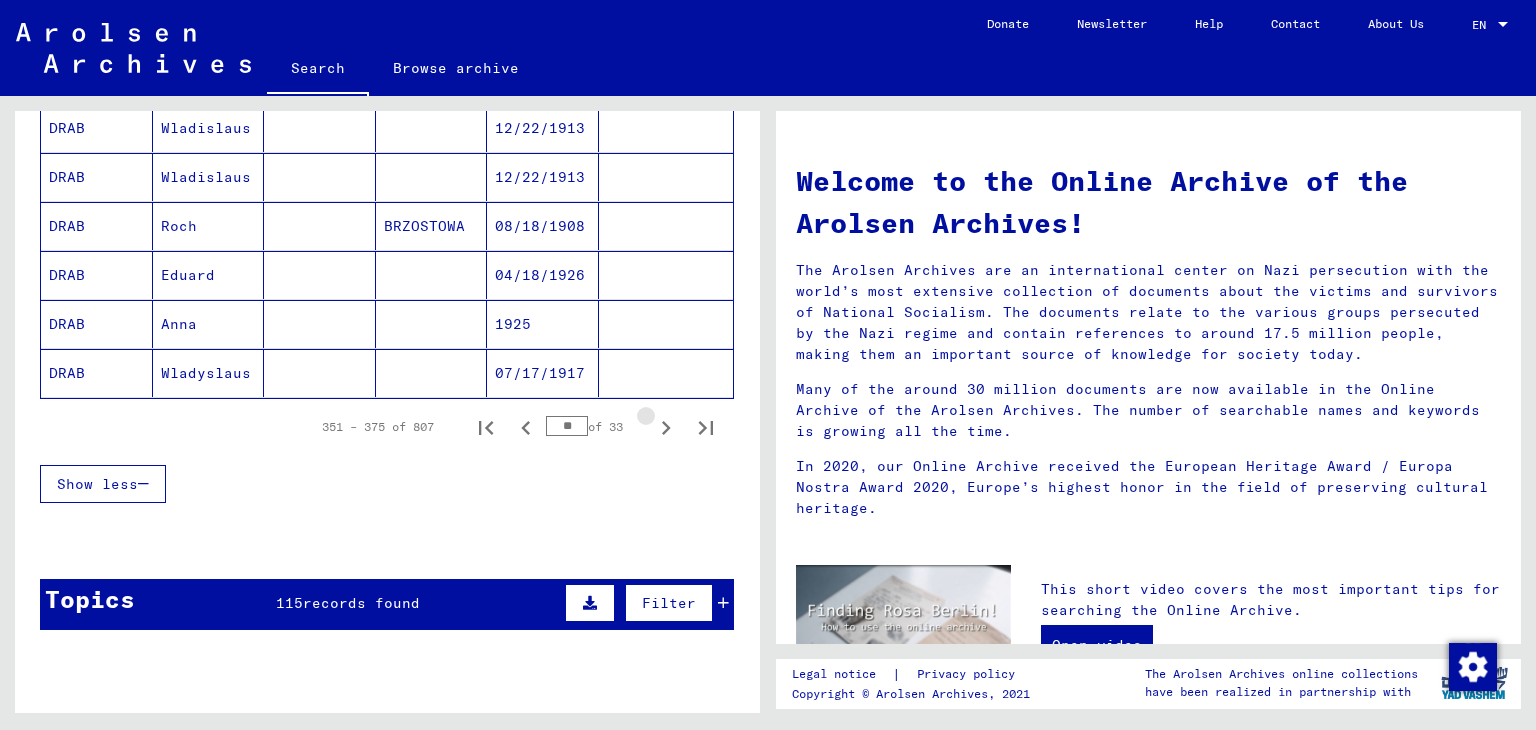 click 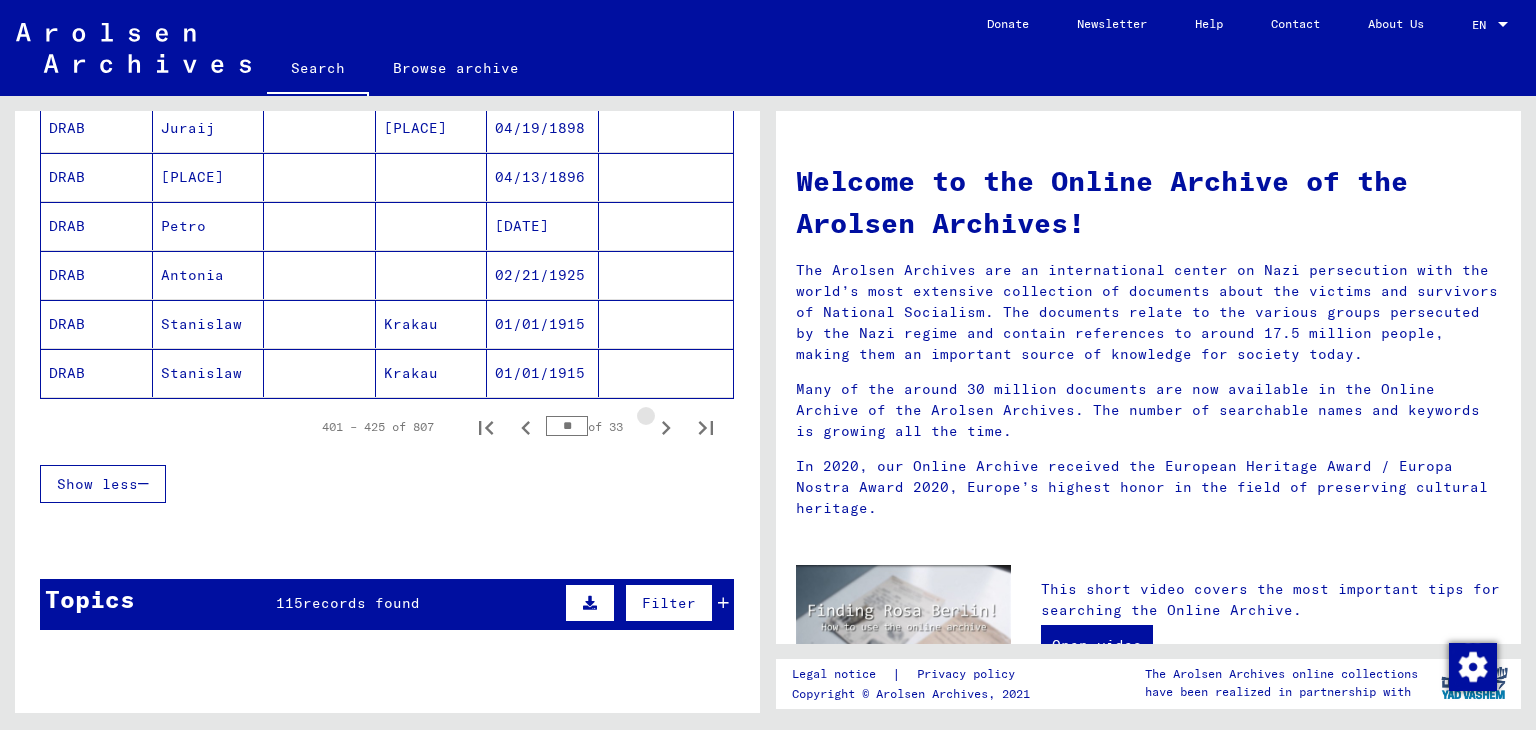 click 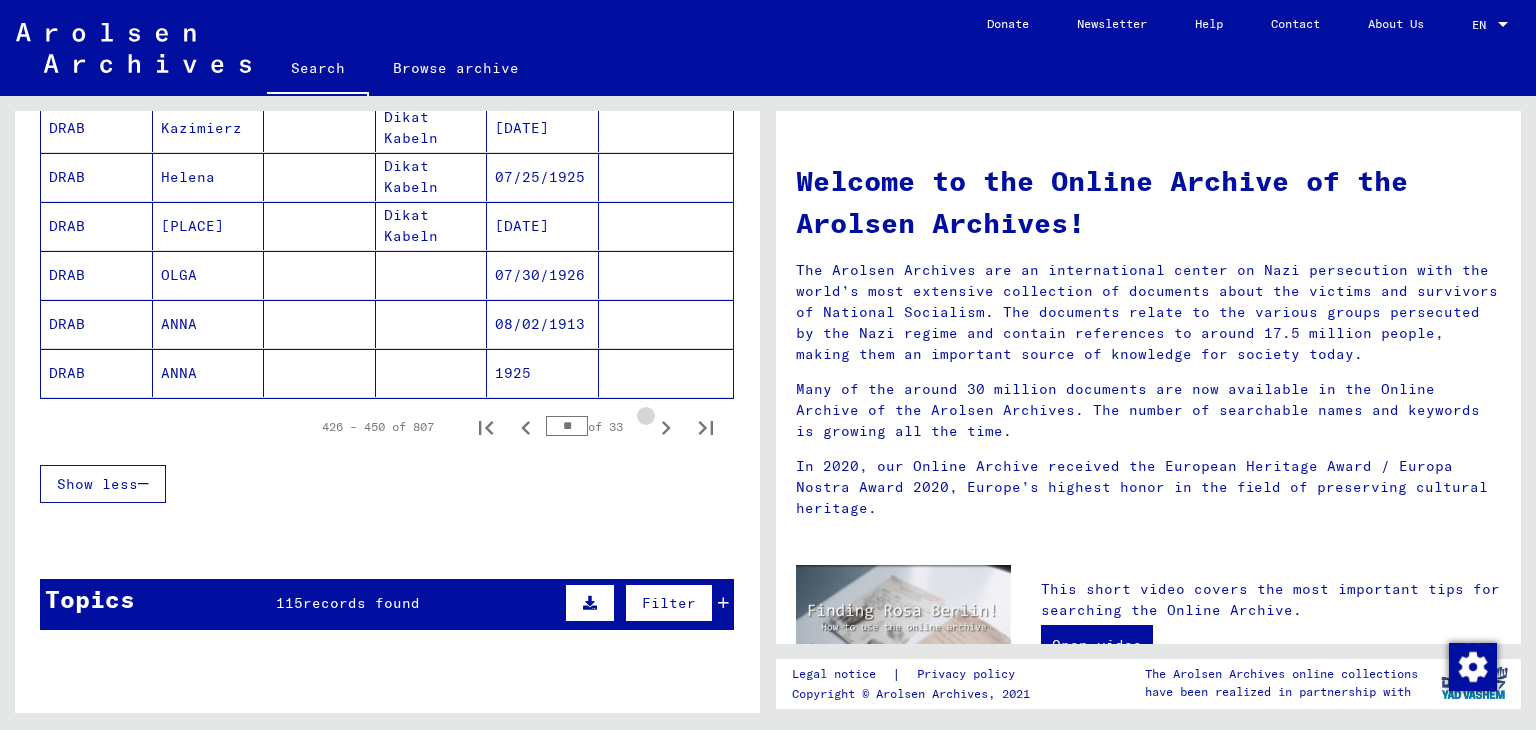 click 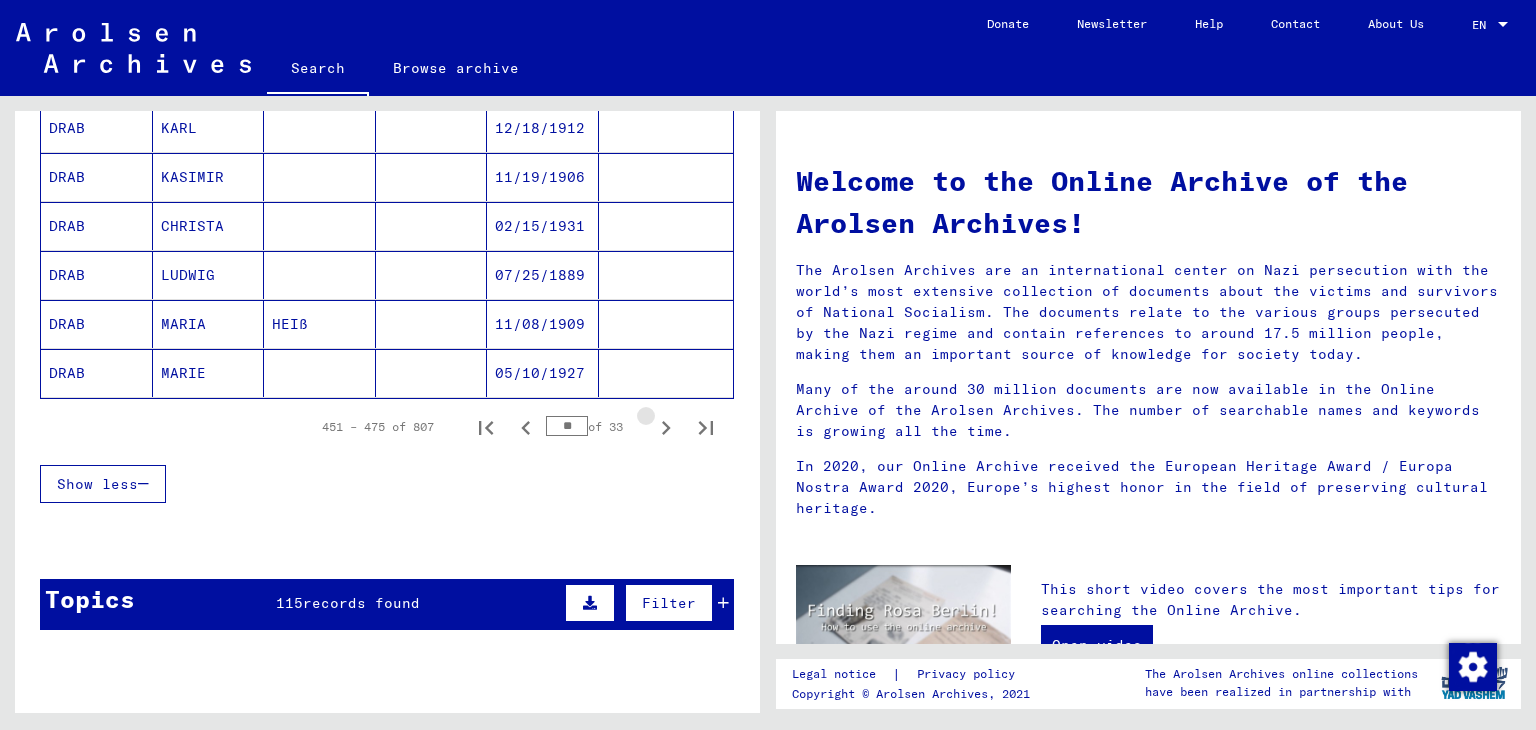 click 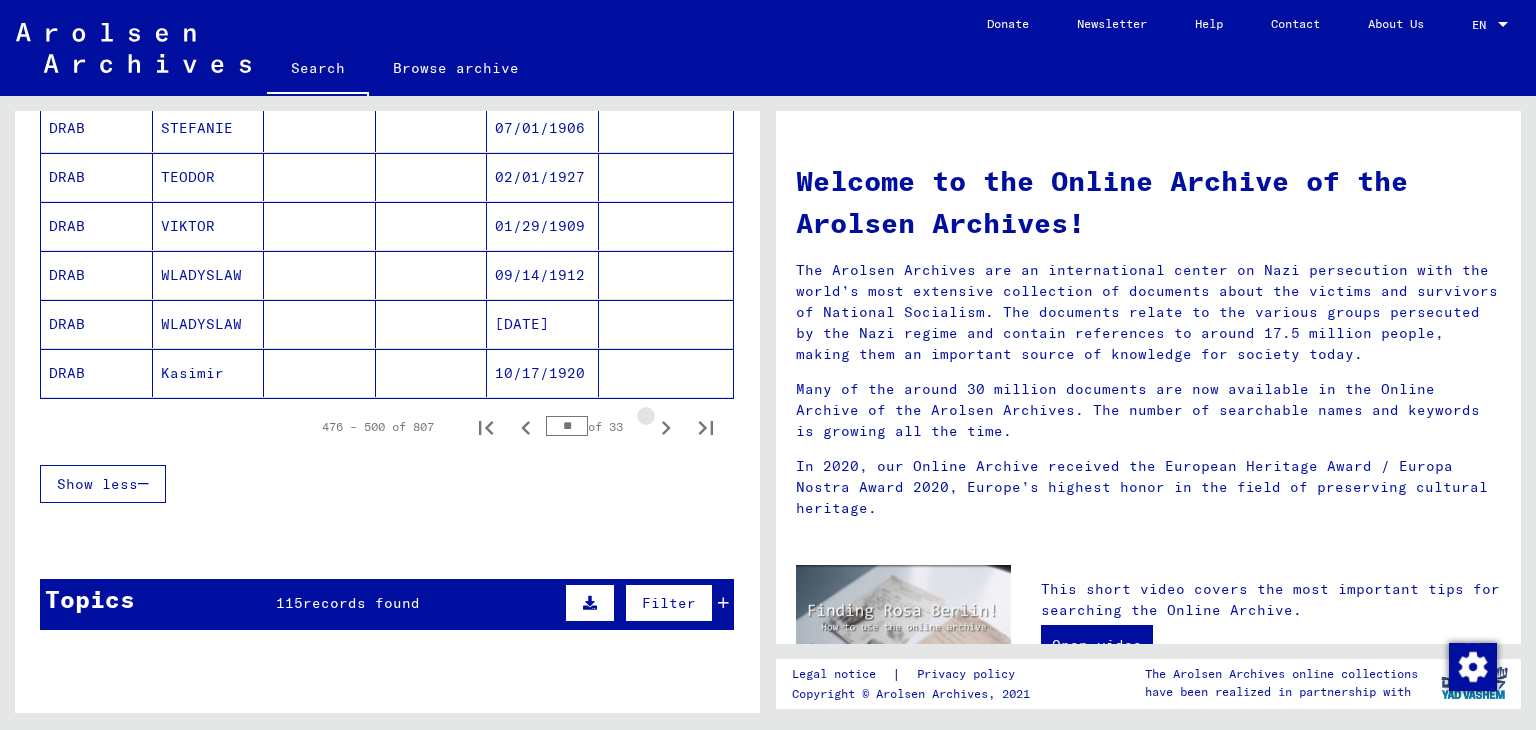 click 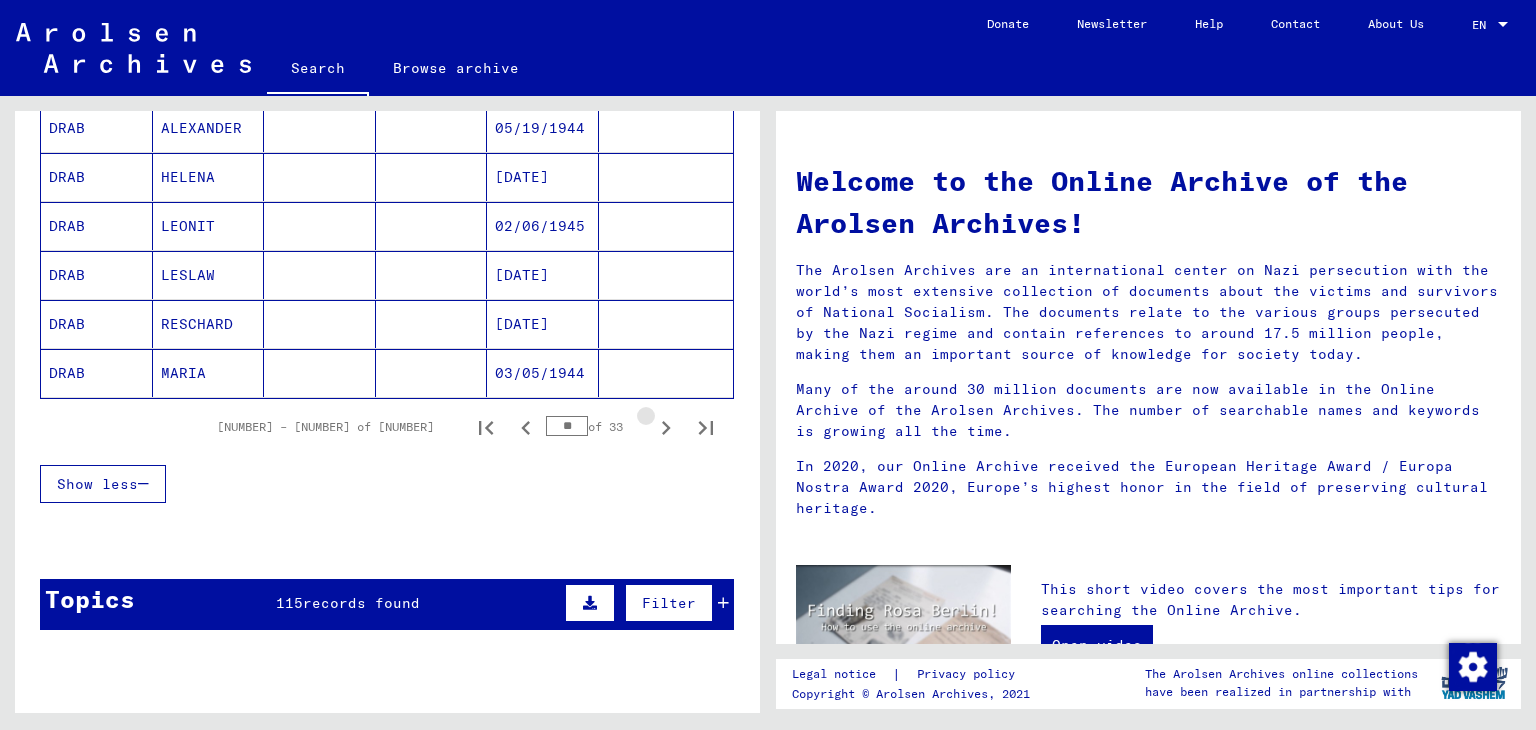 click 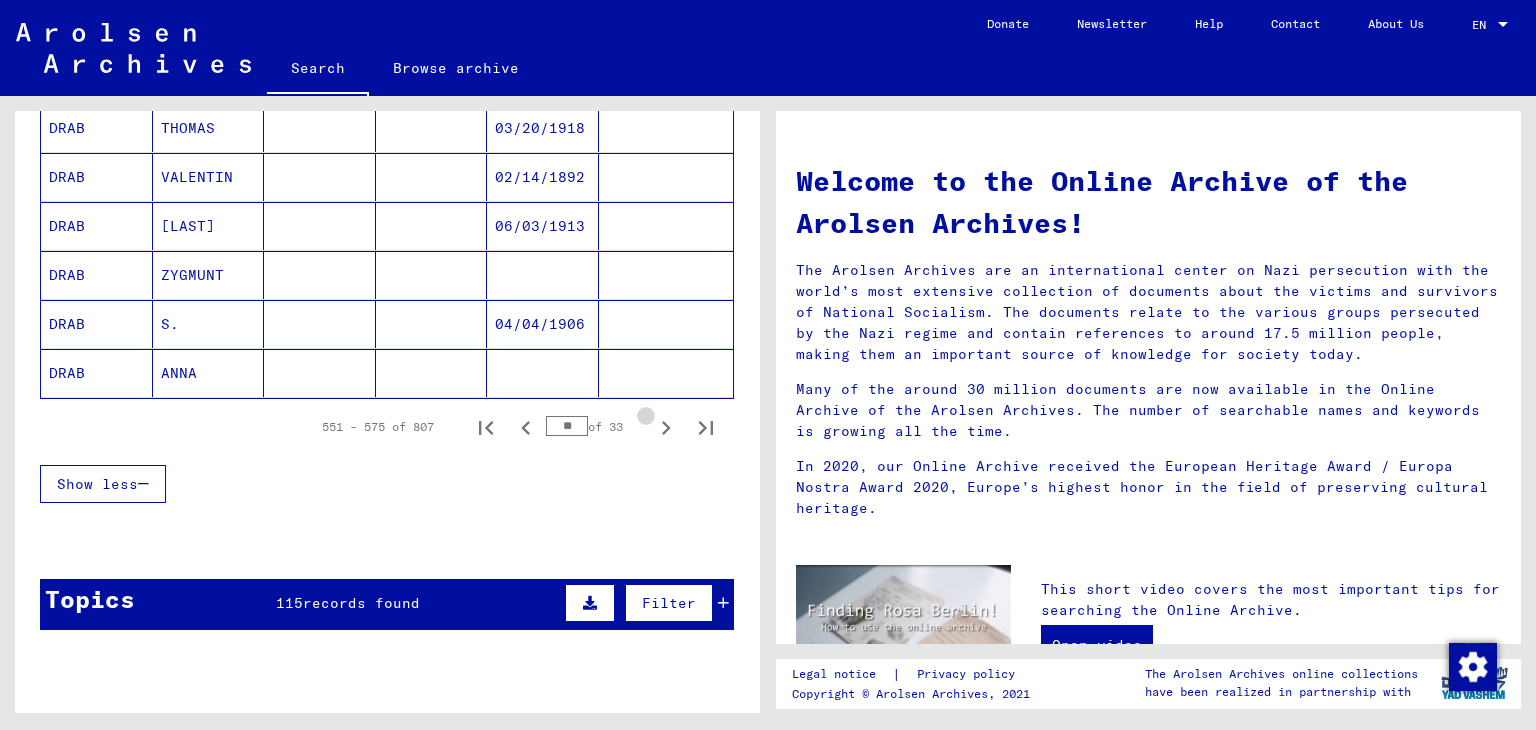 click 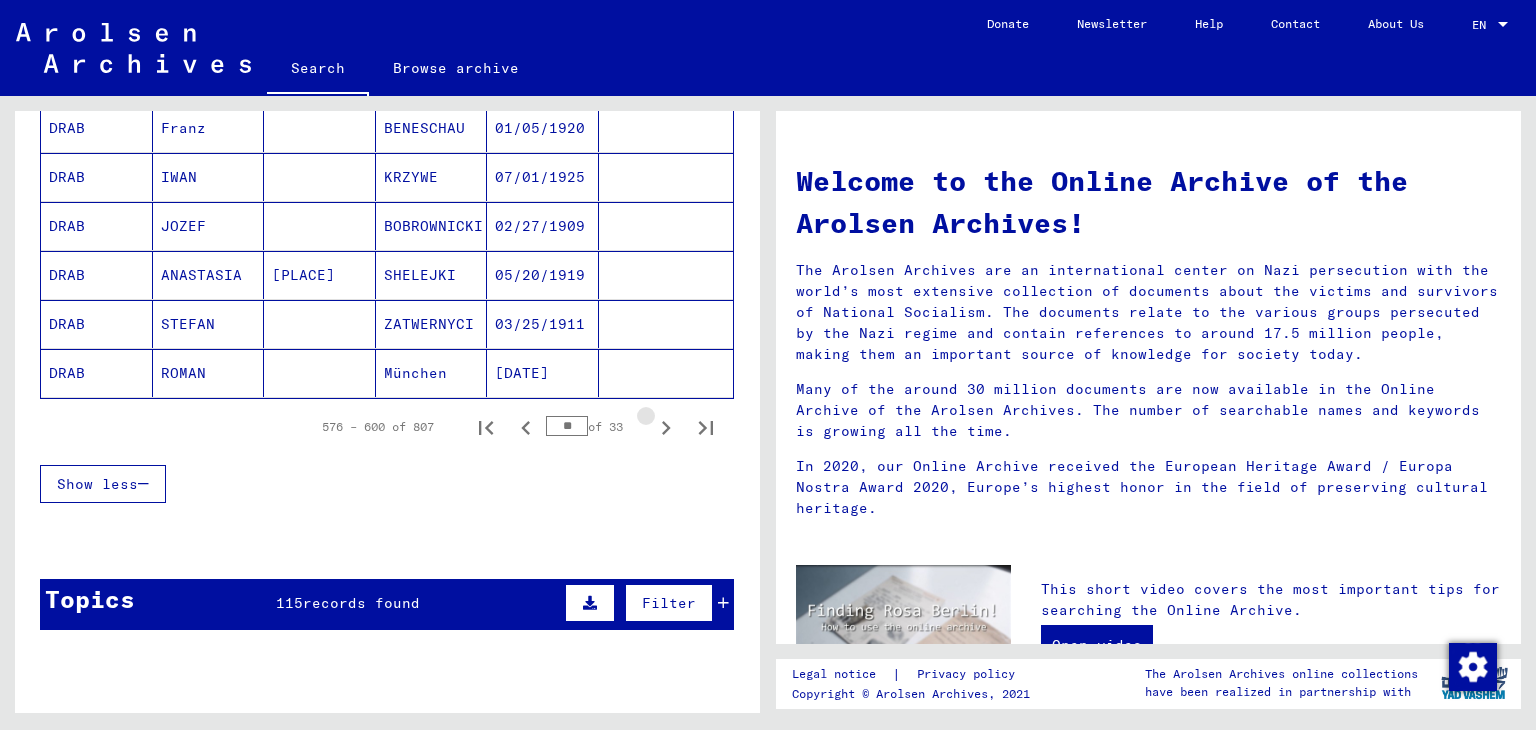 click 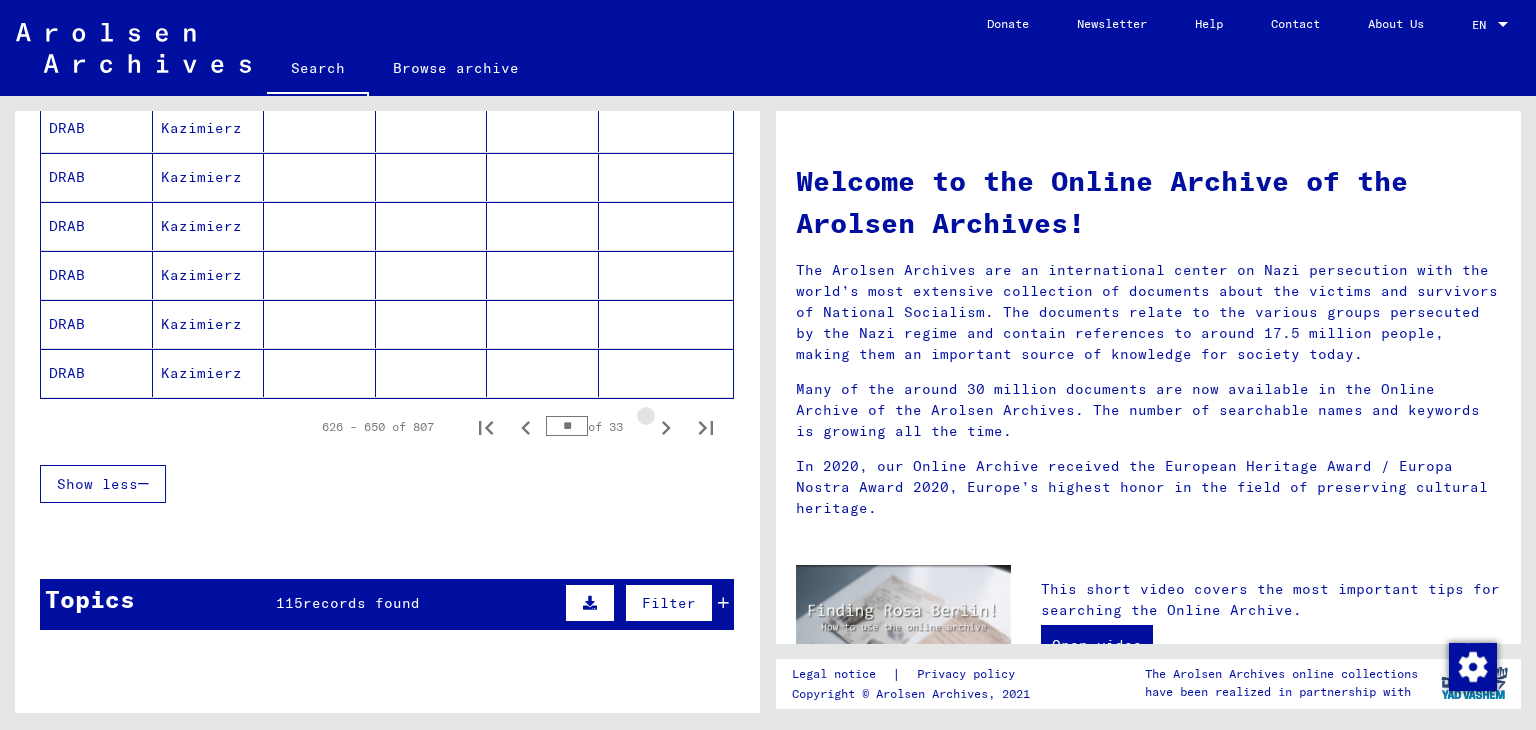 click 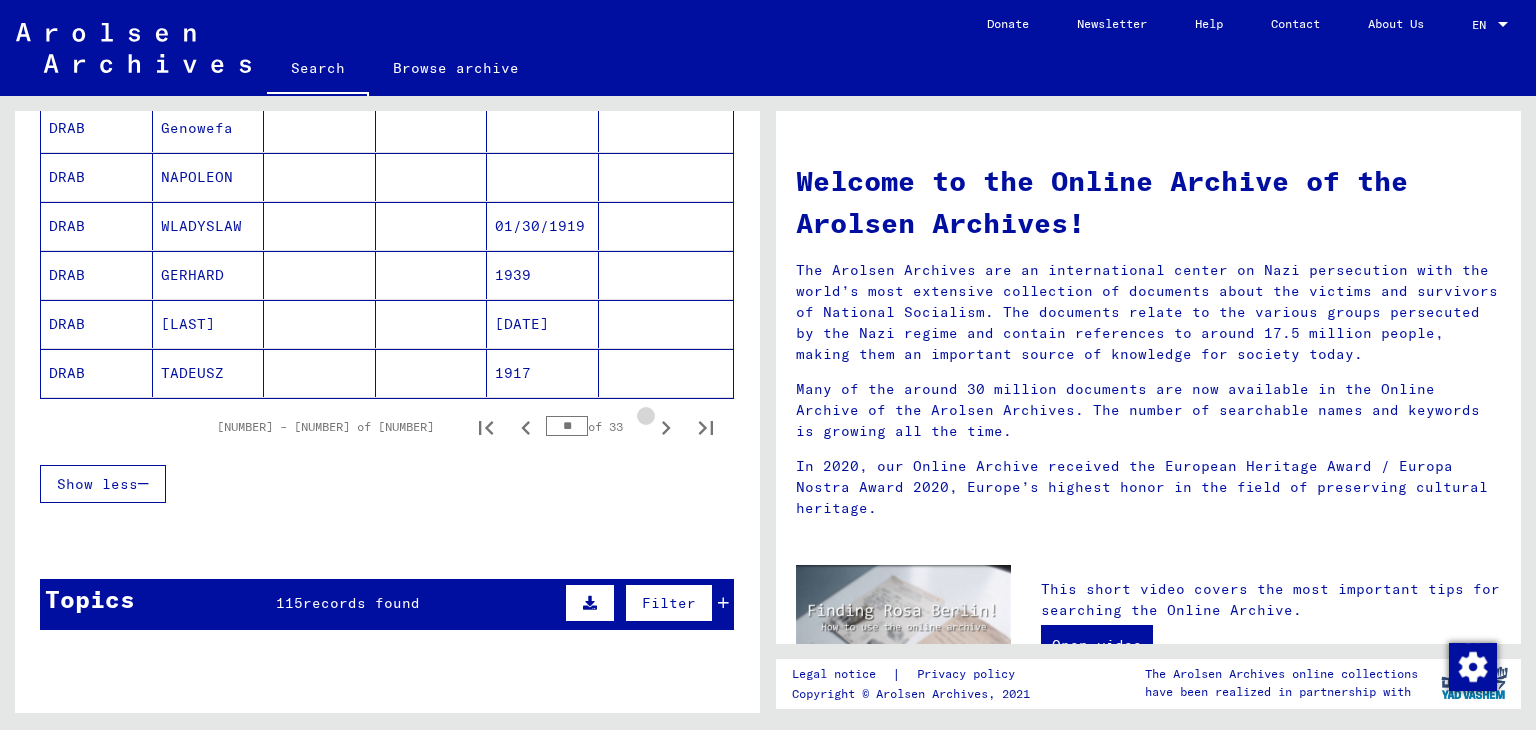click 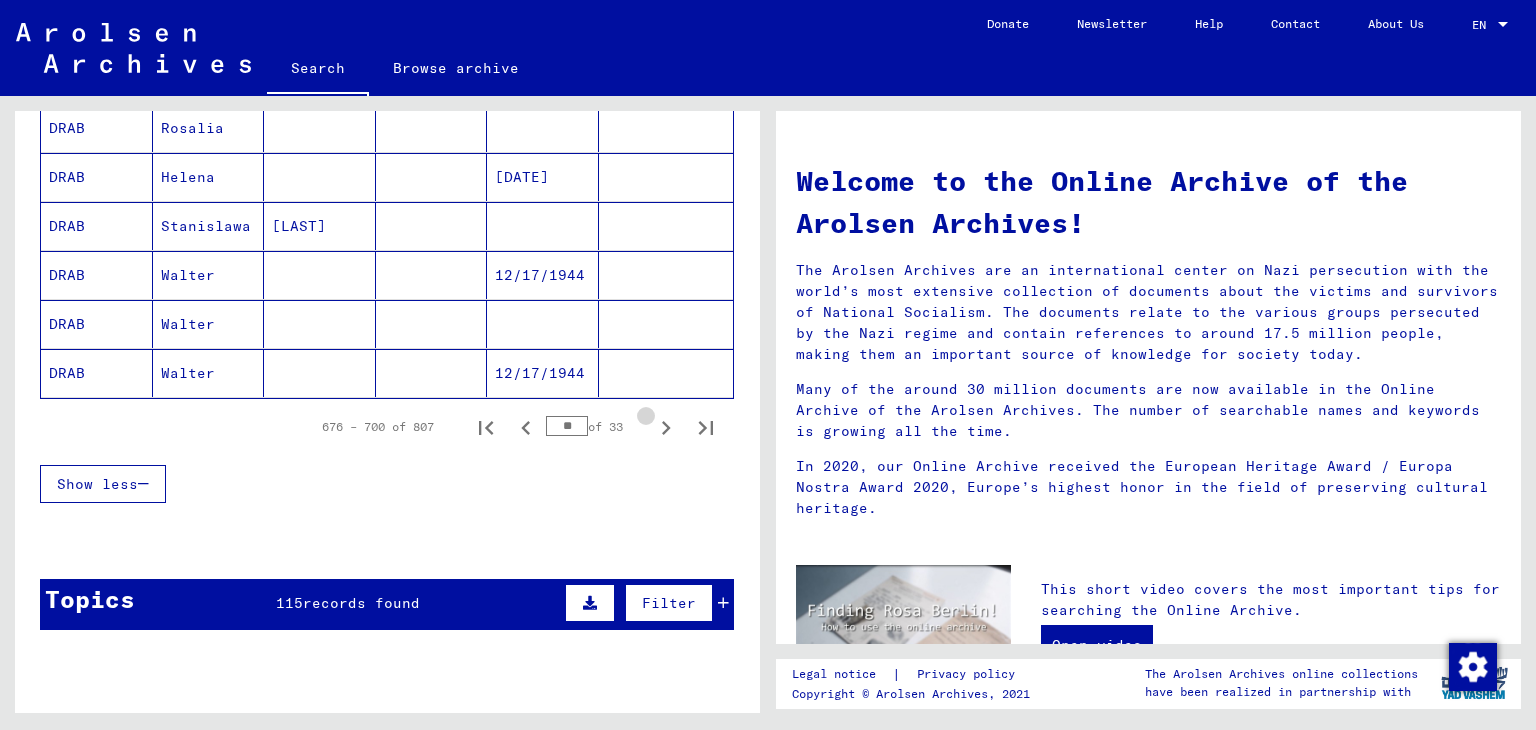 click 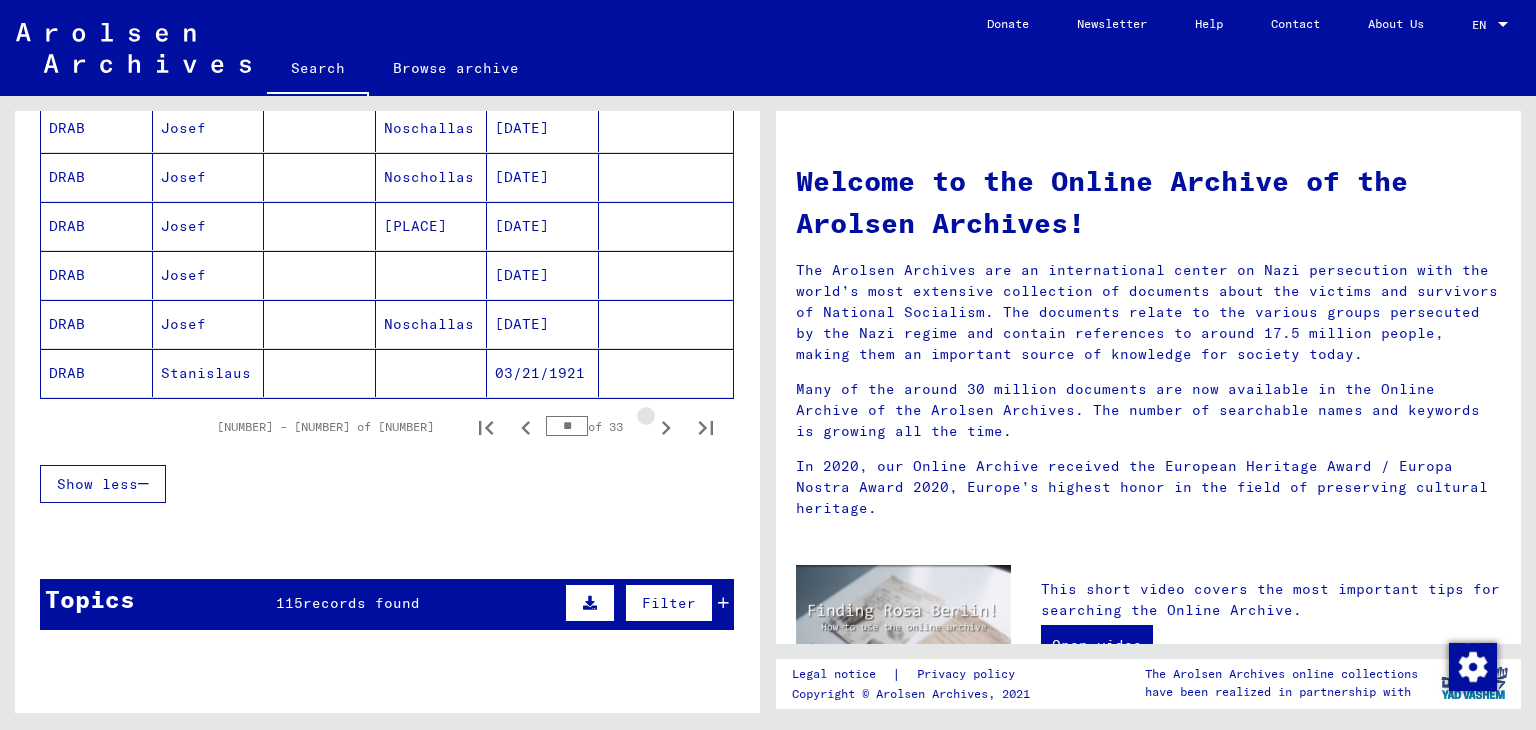 click 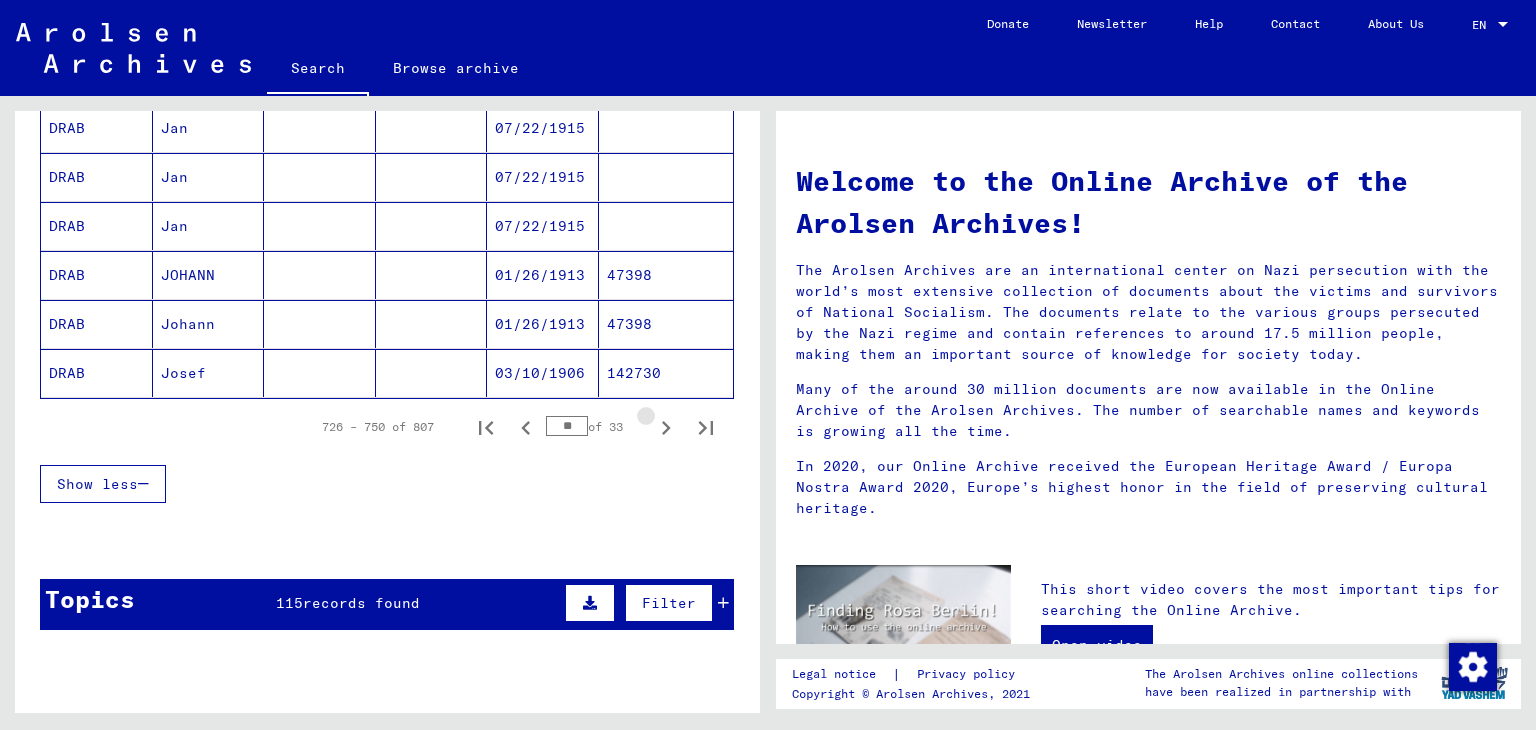 click 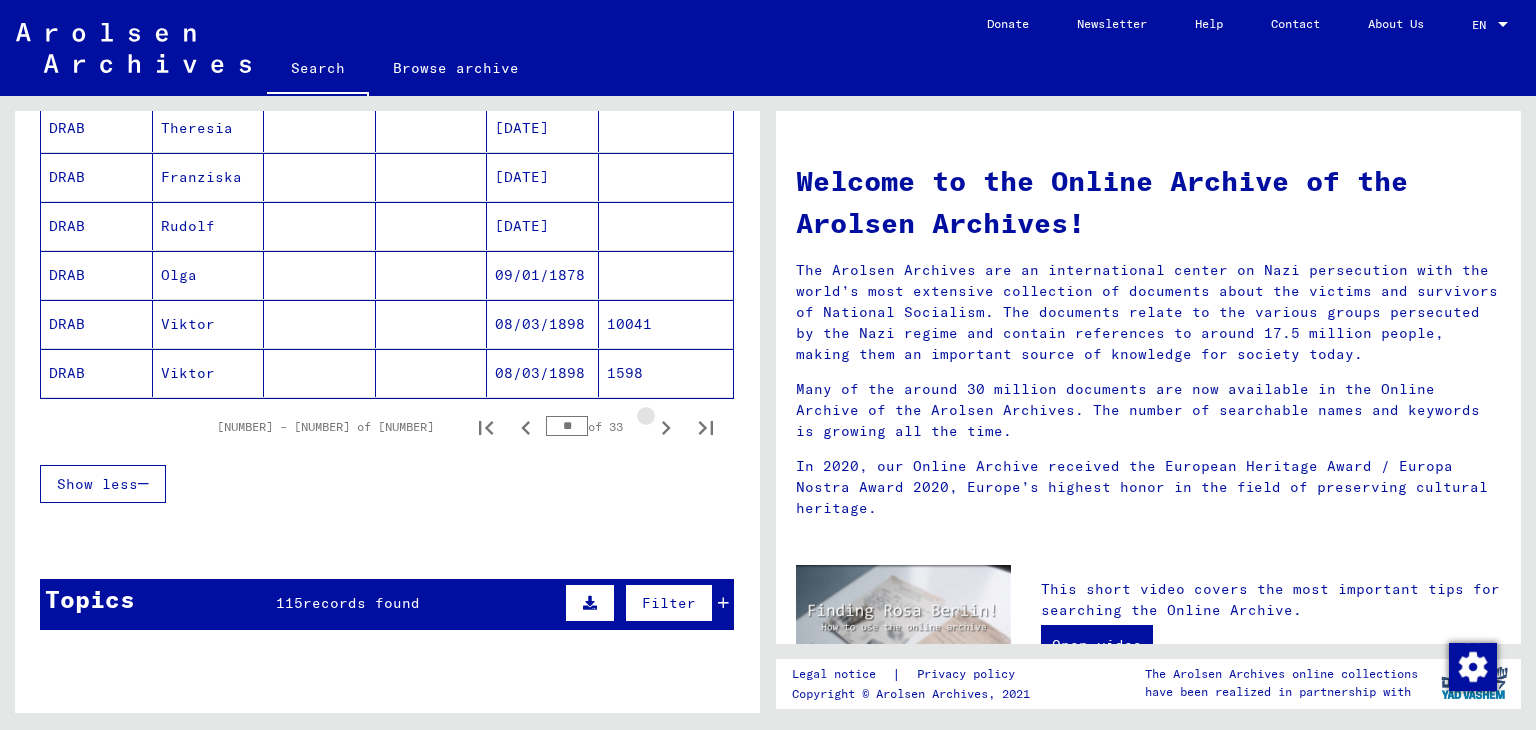 click 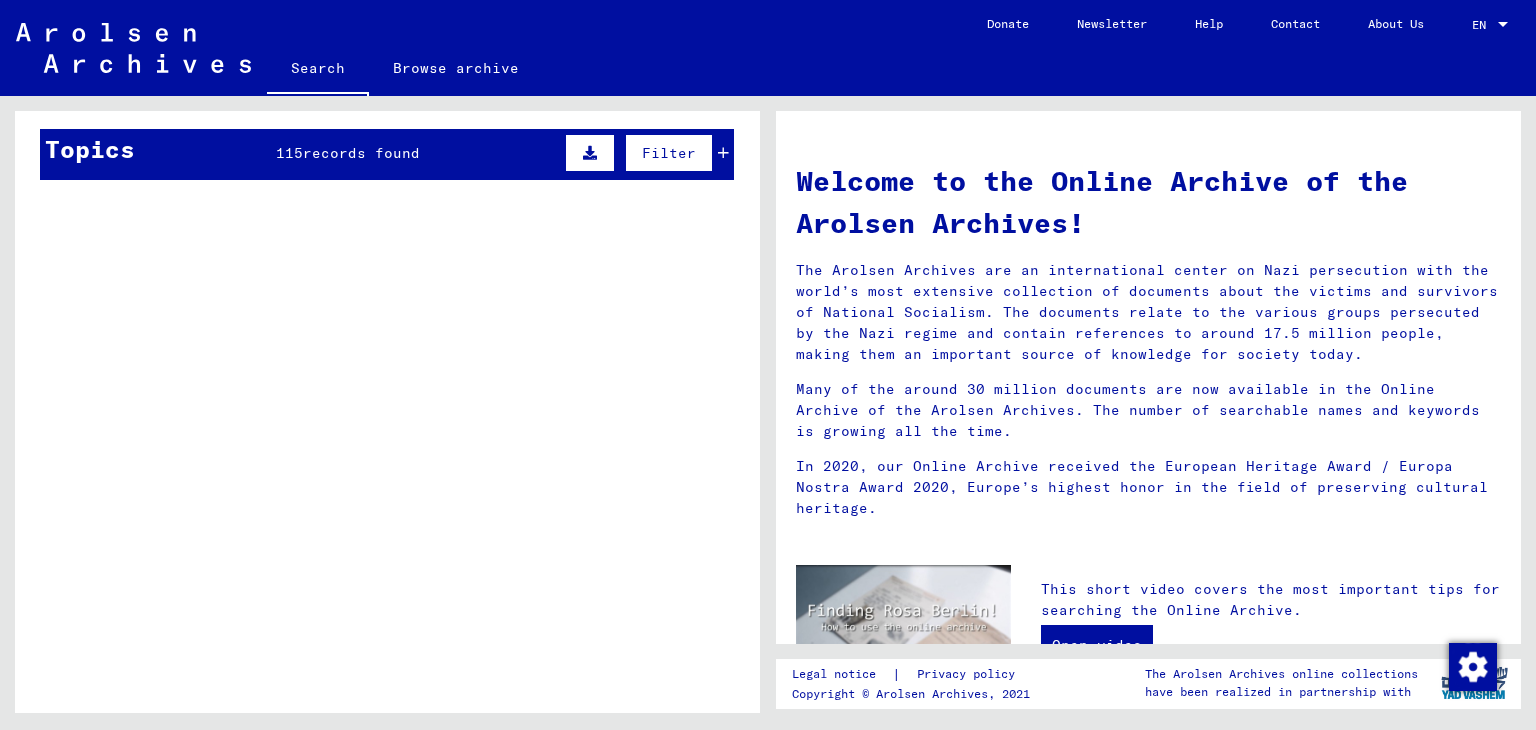 click on "Incarceration Documents / Camps and Ghettos / Mauthausen Concentration Camp / Individual Documents Regarding Male Detainees Mauthausen / Personal Files (male) - Concentration Camp Mauthausen / Files with names from DOMBSKI" at bounding box center [429, 430] 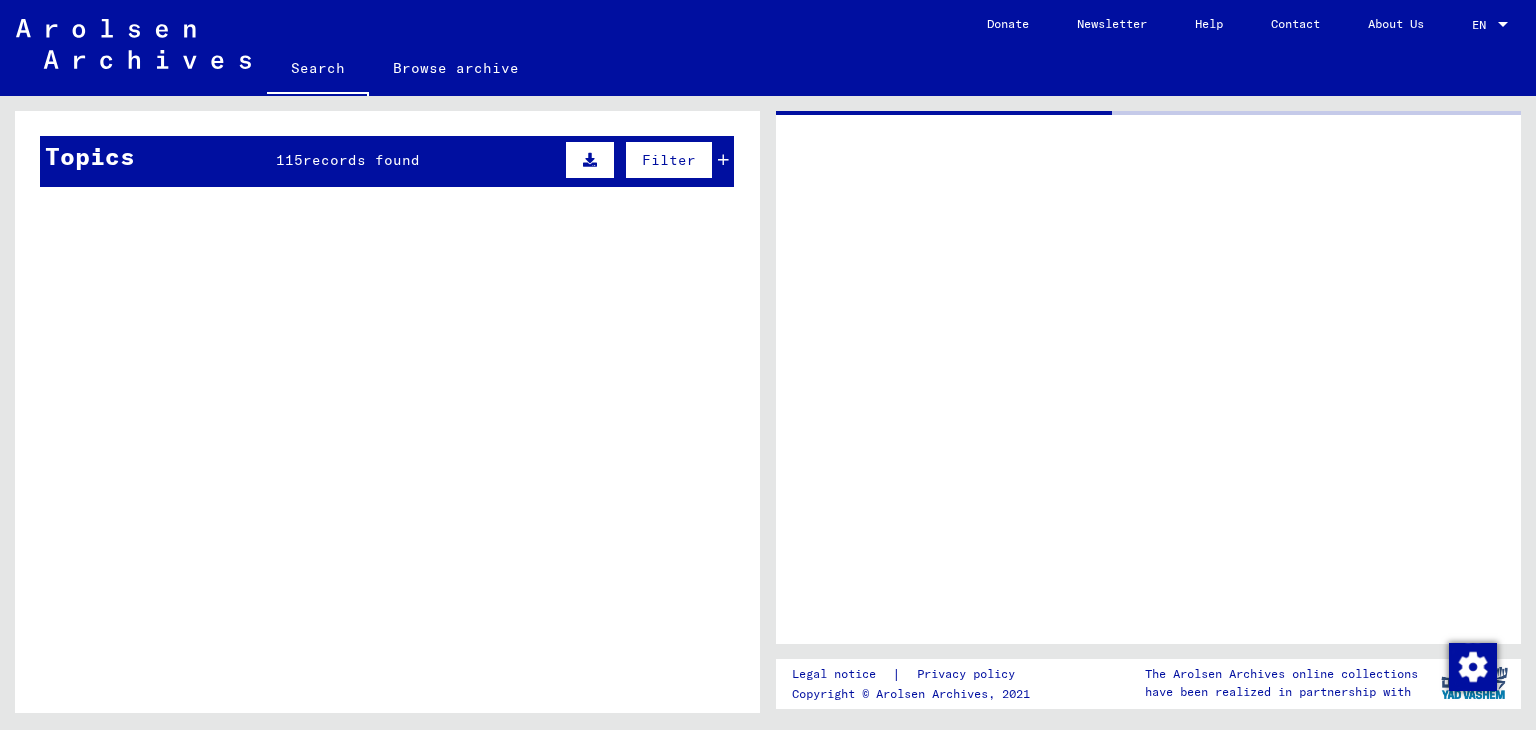 scroll, scrollTop: 1232, scrollLeft: 0, axis: vertical 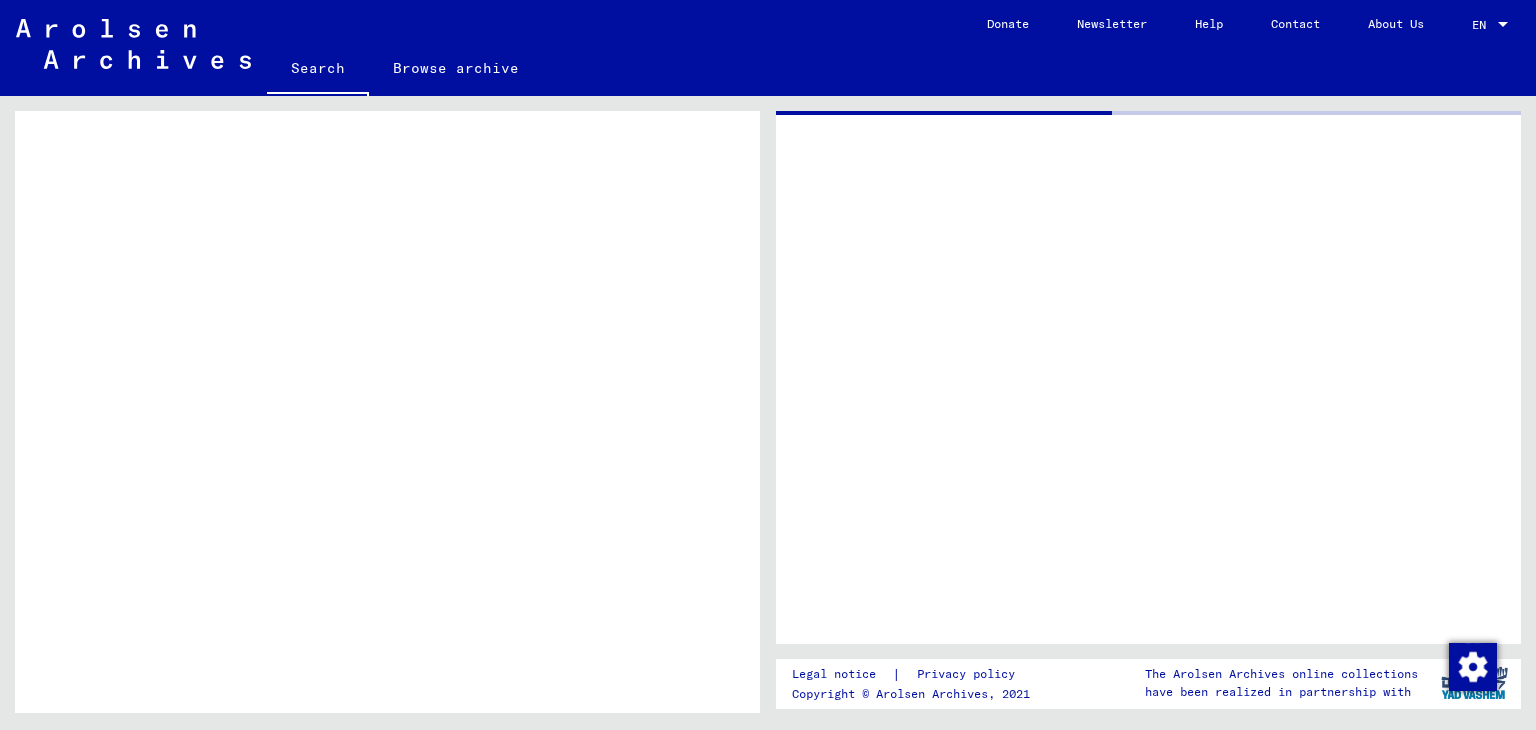 click on "[NUMBER].[NUMBER].[NUMBER] Incarceration Documents / Camps and Ghettos / Mauthausen Concentration Camp / Individual Documents Regarding Male Detainees Mauthausen / Personal Files (male) - Concentration Camp Mauthausen / Files with names from [LAST] Personal file of [LAST], [FIRST], born on [DATE] 2 [NUMBER].[NUMBER].[NUMBER] Incarceration Documents / Camps and Ghettos / Mauthausen Concentration Camp / Individual Documents Regarding Male Detainees Mauthausen / Personal Files (male) - Concentration Camp Mauthausen / Files with names from [LAST] Personal file of [LAST], [FIRST], born on [DATE] 5 [NUMBER].[NUMBER].[NUMBER] Incarceration Documents / Camps and Ghettos / Mauthausen Concentration Camp / Individual Documents Regarding Male Detainees Mauthausen / Personal Files (male) - Concentration Camp Mauthausen / Files with names from [LAST] Personal file of [LAST], [FIRST], born on [DATE] 5 [NUMBER].[NUMBER].[NUMBER] Personal file of [LAST], [FIRST], born on [DATE], born in [CITY] 3 [NUMBER].[NUMBER].[NUMBER] 2 [NUMBER].[NUMBER].[NUMBER] Personal file of [LAST], [FIRST], born on [DATE] 5 [NUMBER].[NUMBER].[NUMBER]" at bounding box center [387, 941] 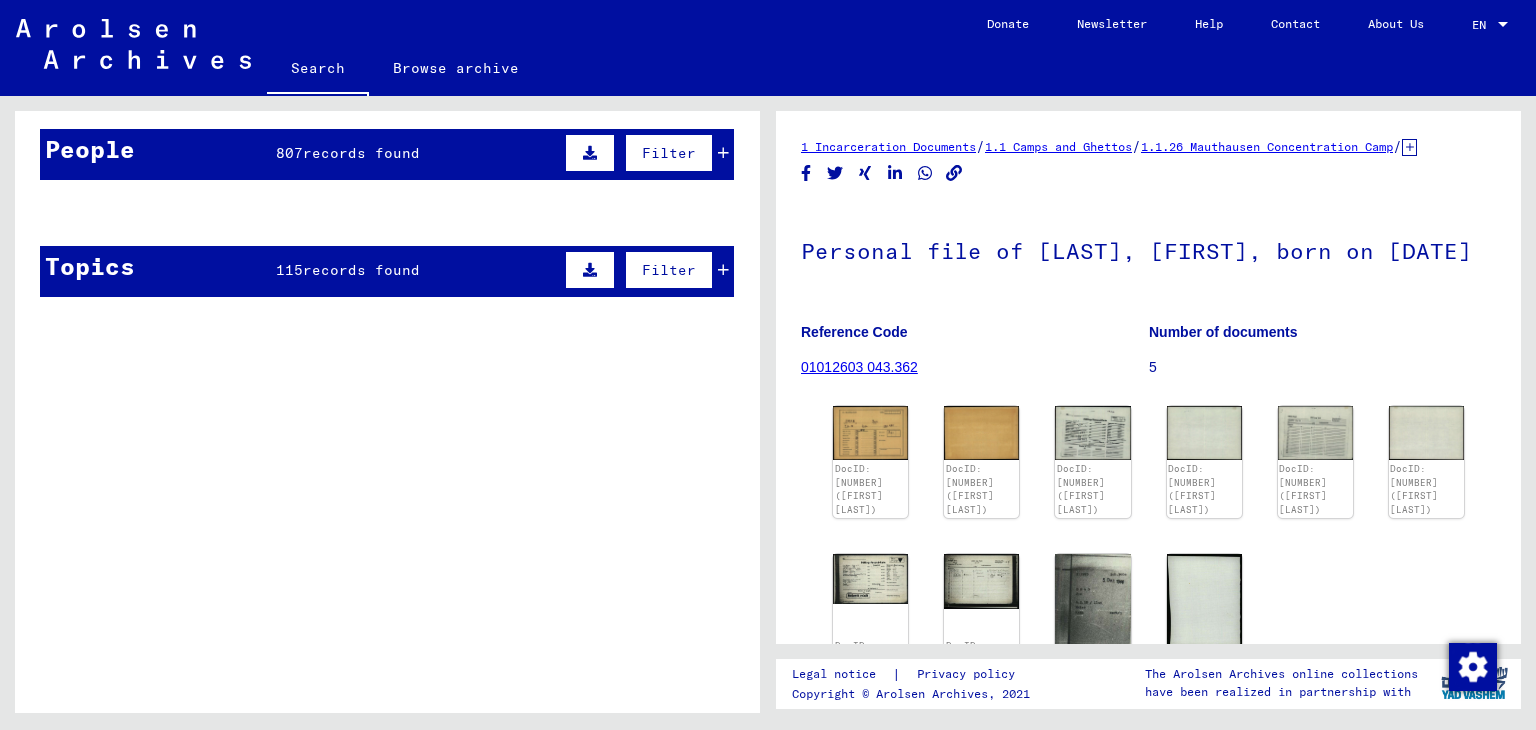 scroll, scrollTop: 0, scrollLeft: 0, axis: both 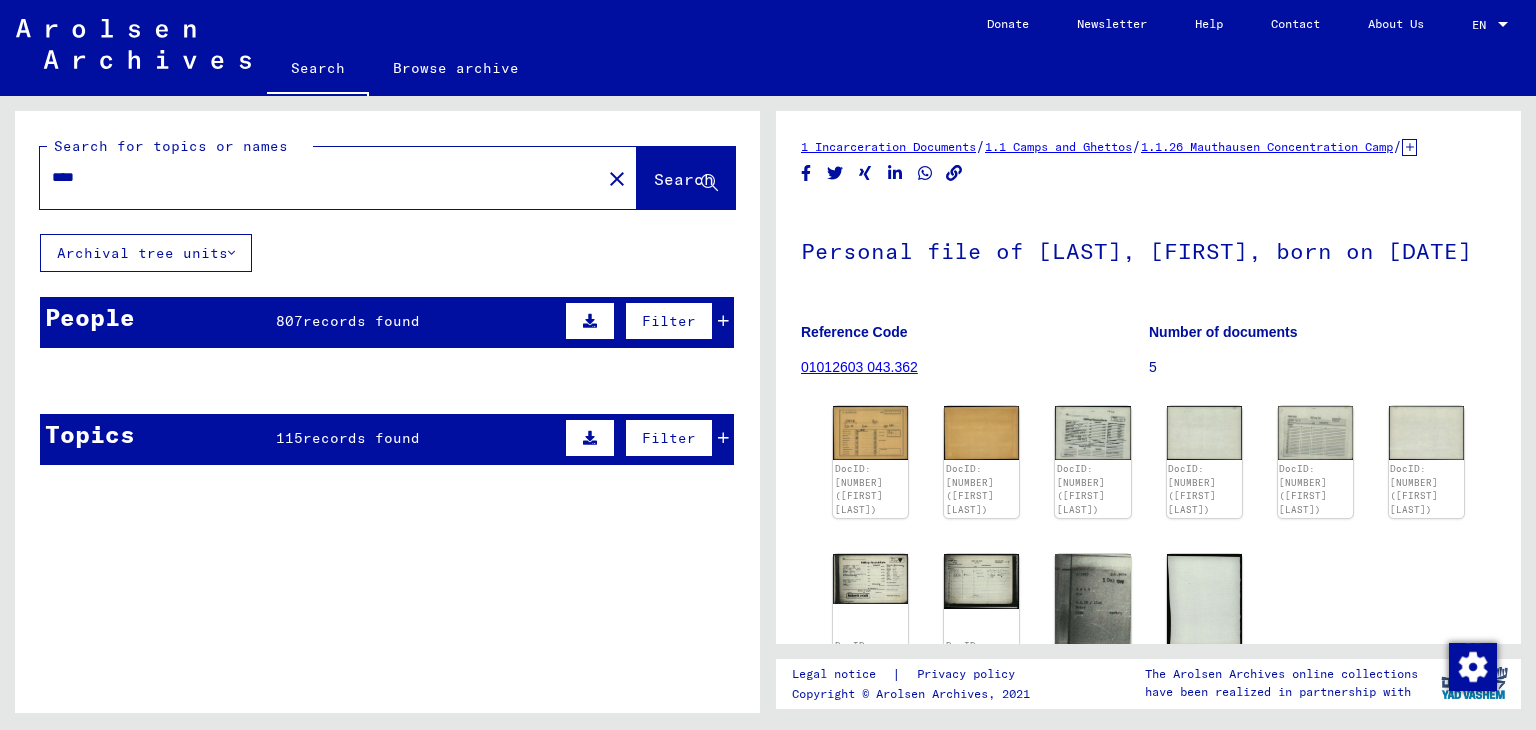 click on "****" 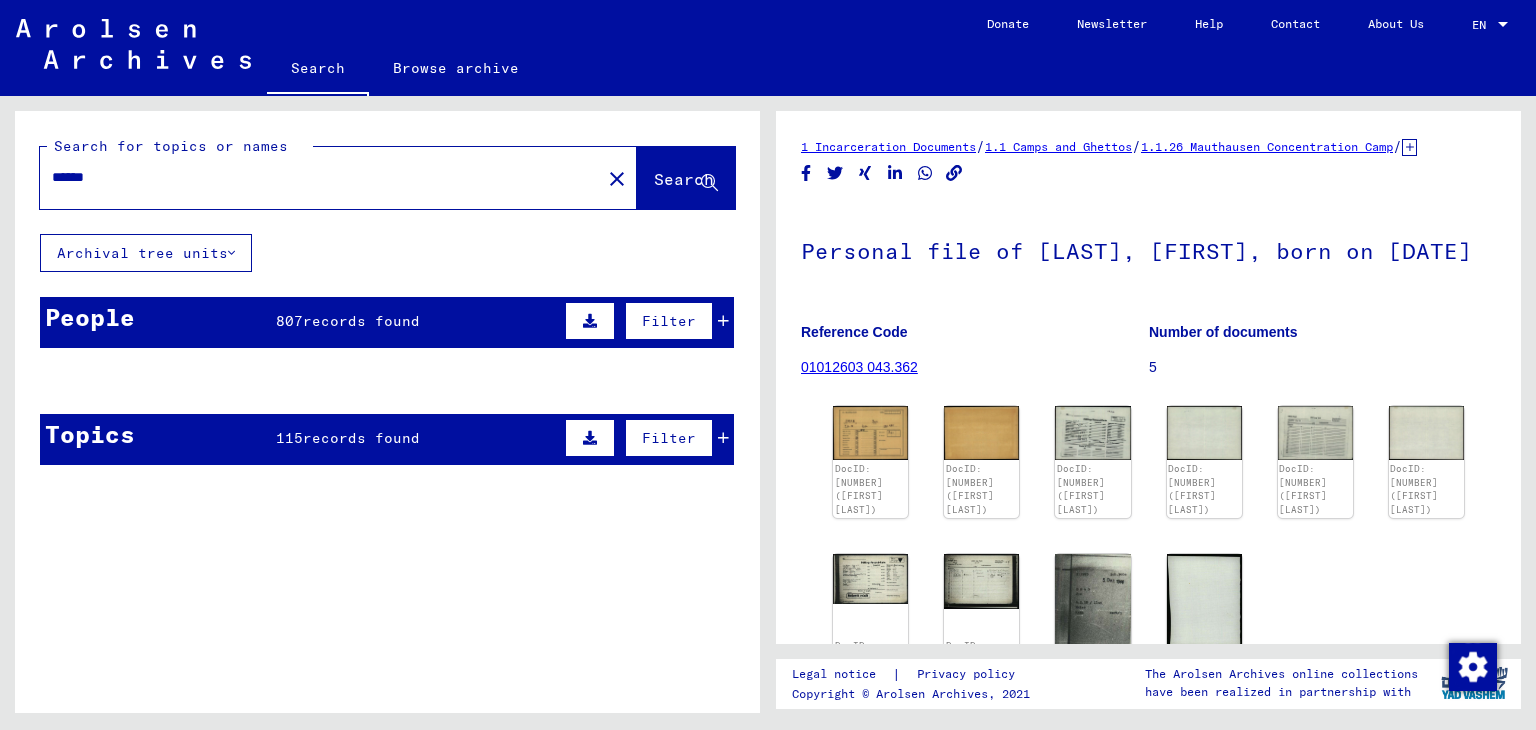 type on "******" 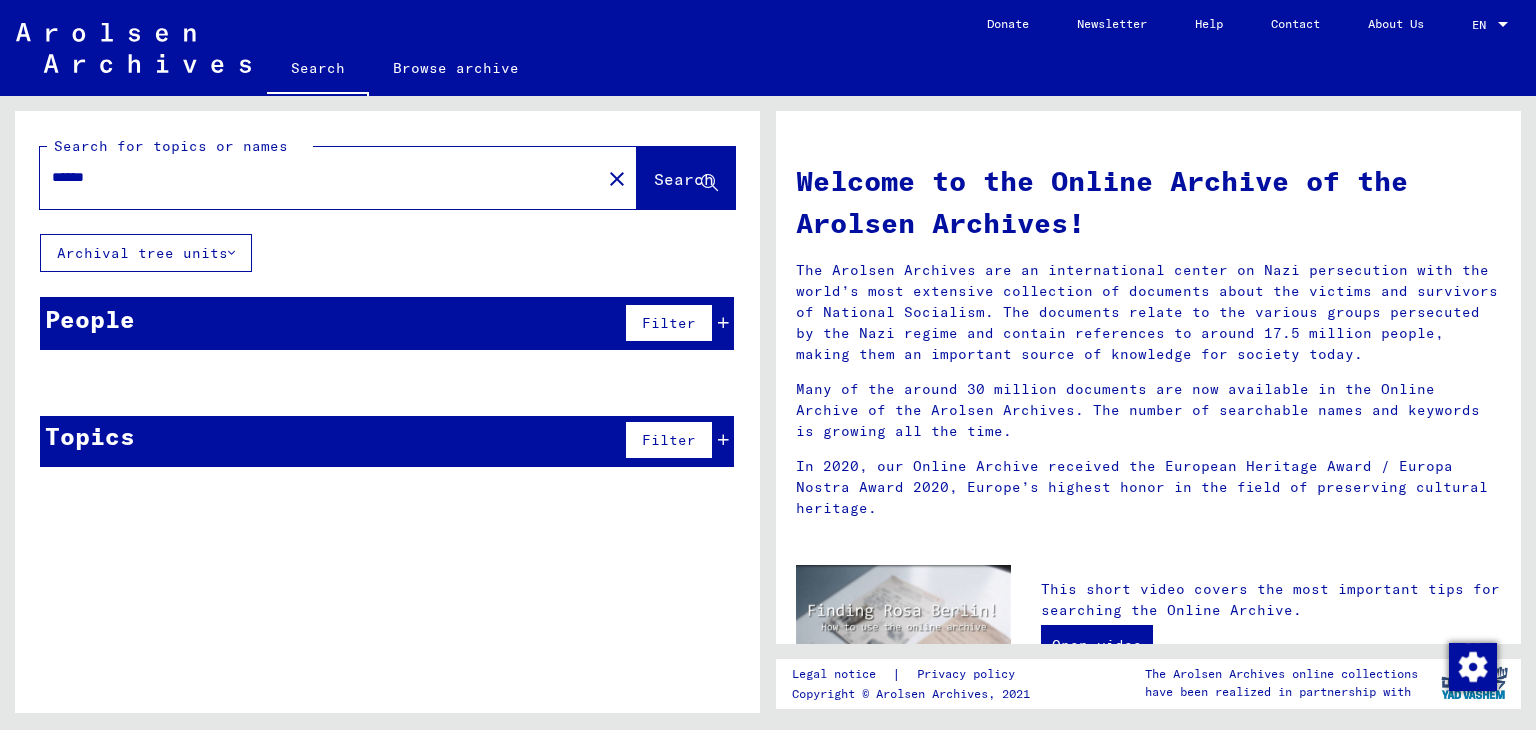 click on "******" at bounding box center [314, 177] 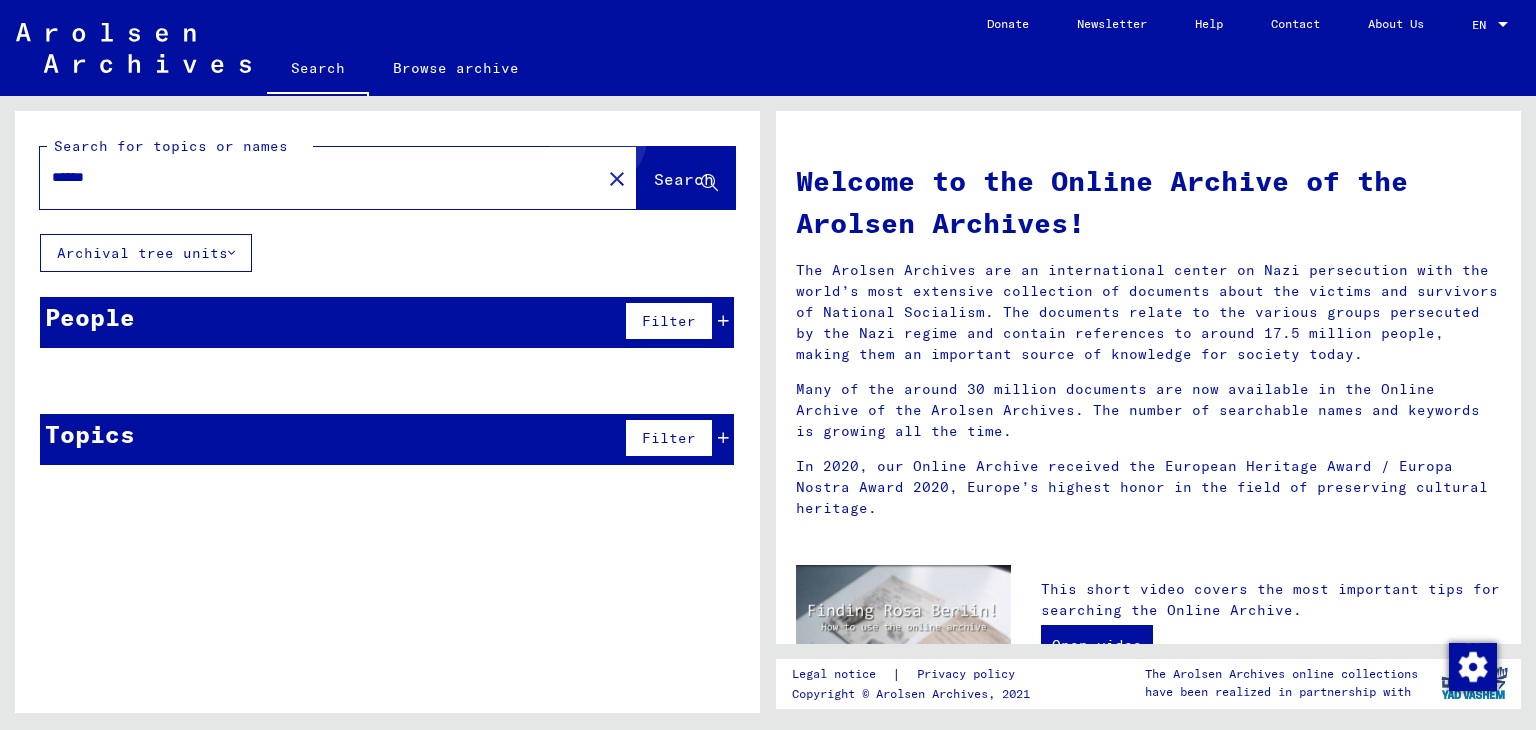 click on "Search" 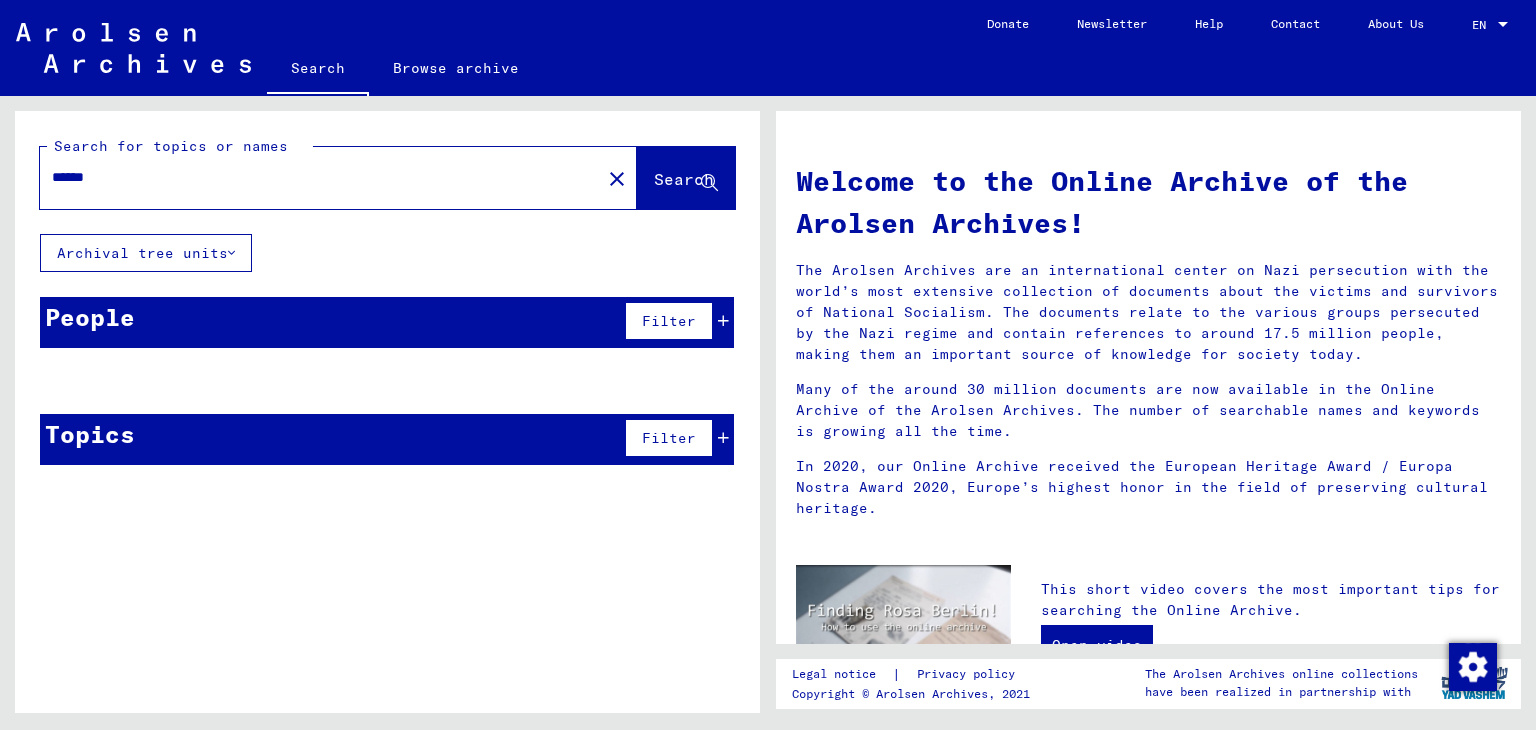 click on "close" 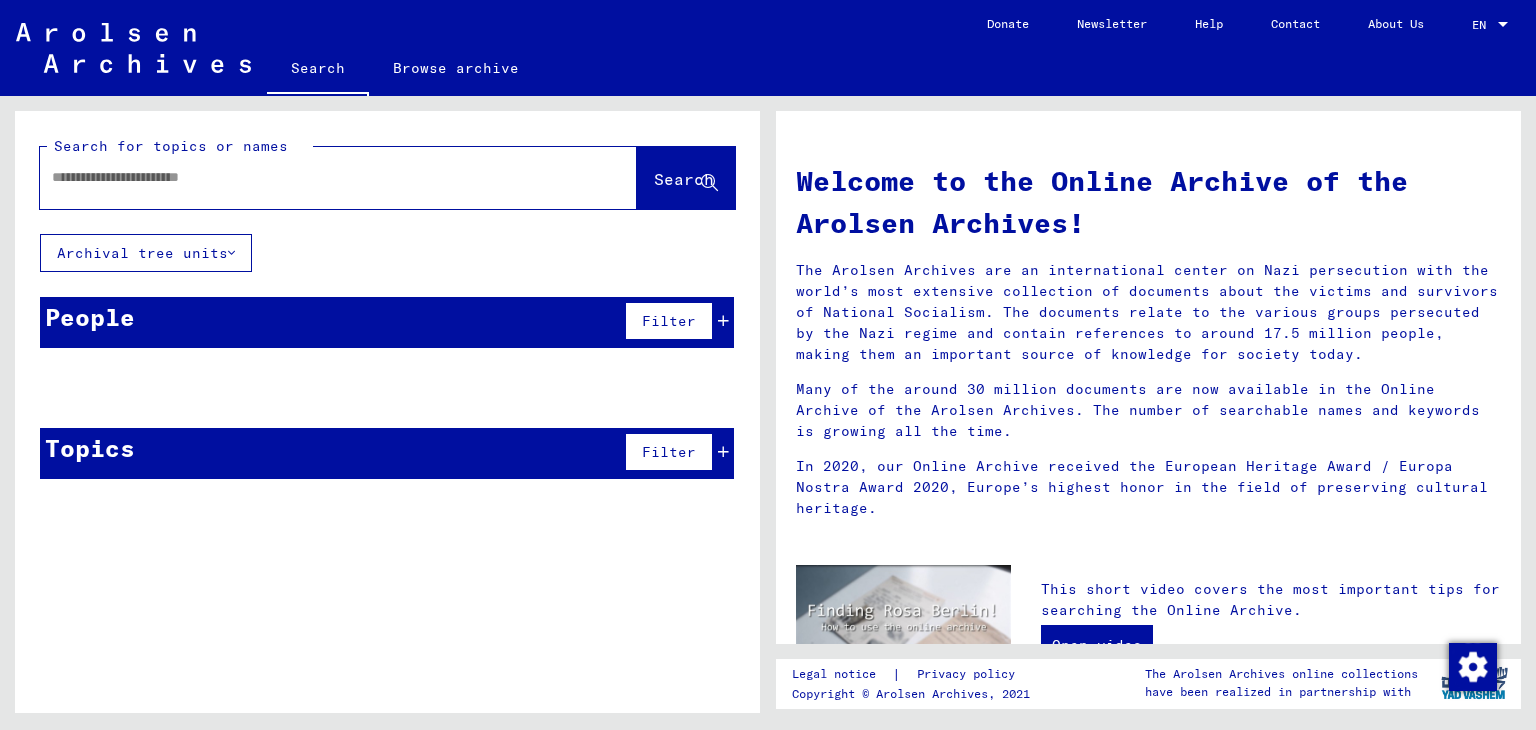 click at bounding box center [314, 177] 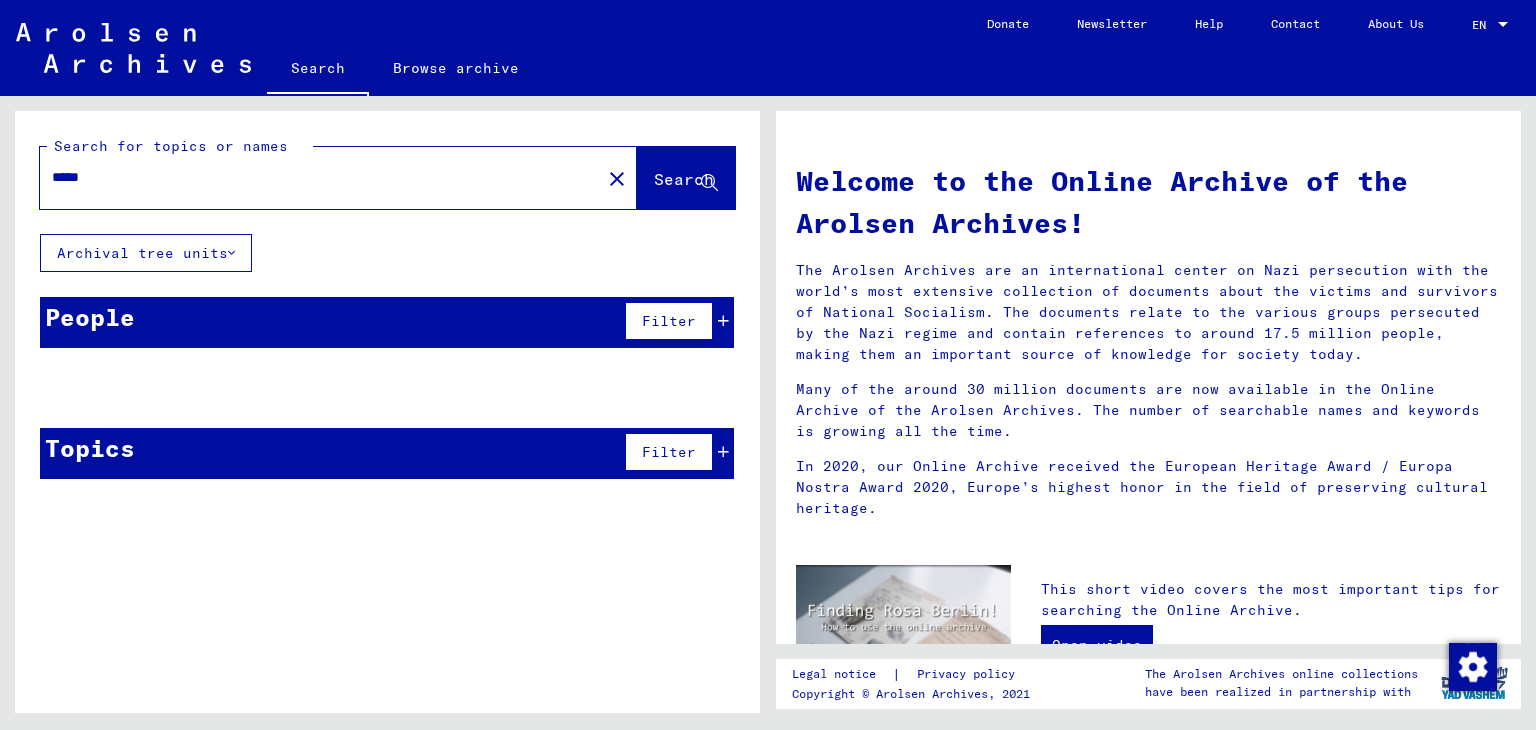 type on "*****" 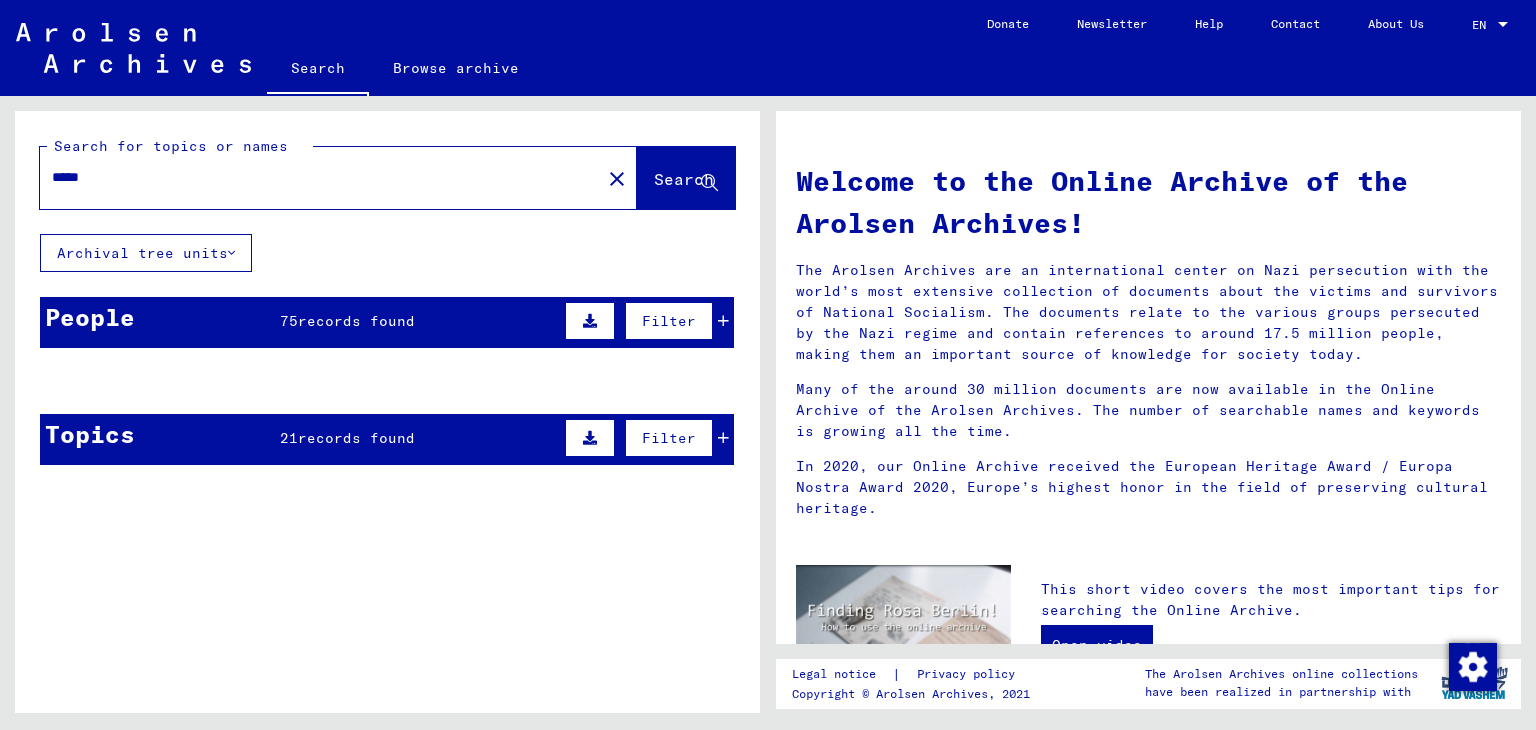 click at bounding box center [723, 321] 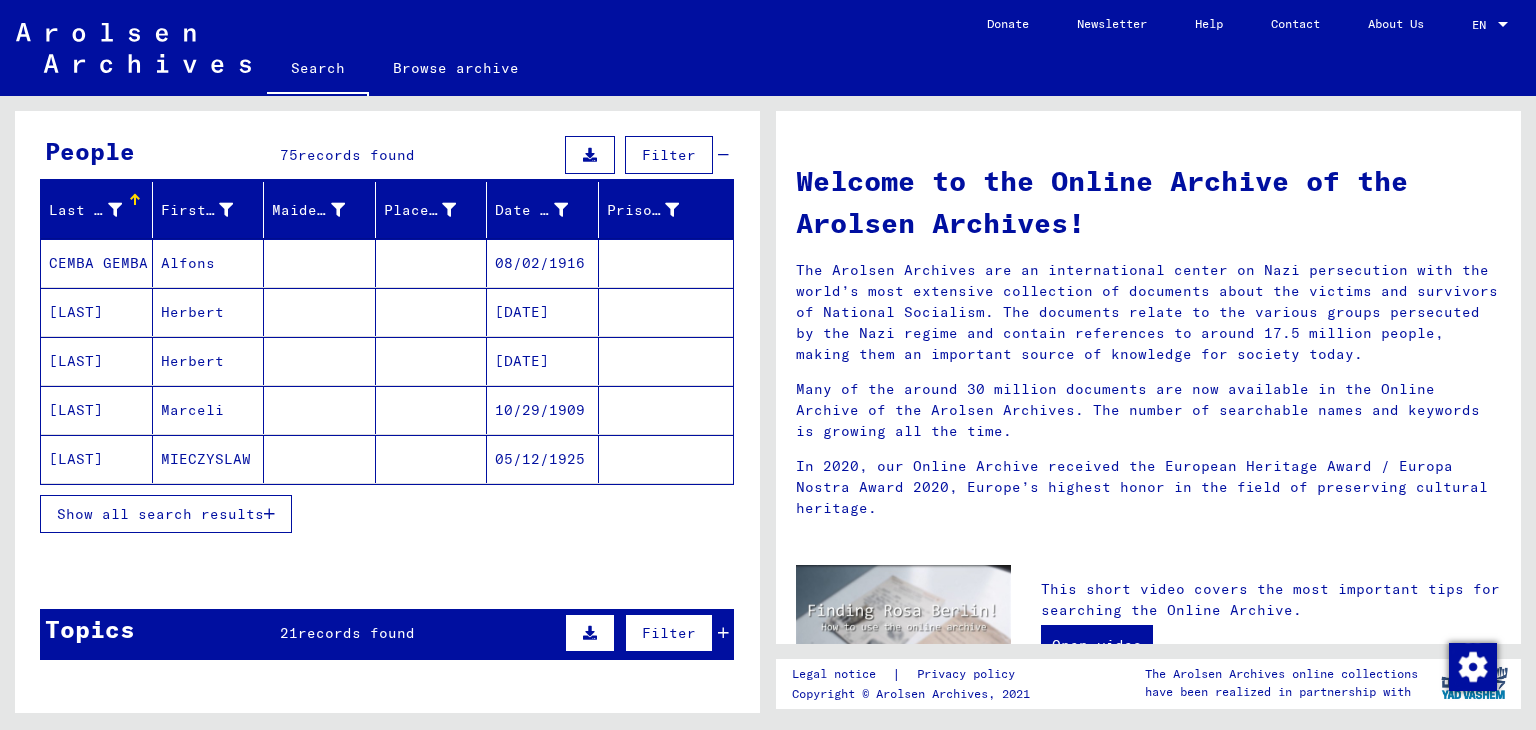 scroll, scrollTop: 204, scrollLeft: 0, axis: vertical 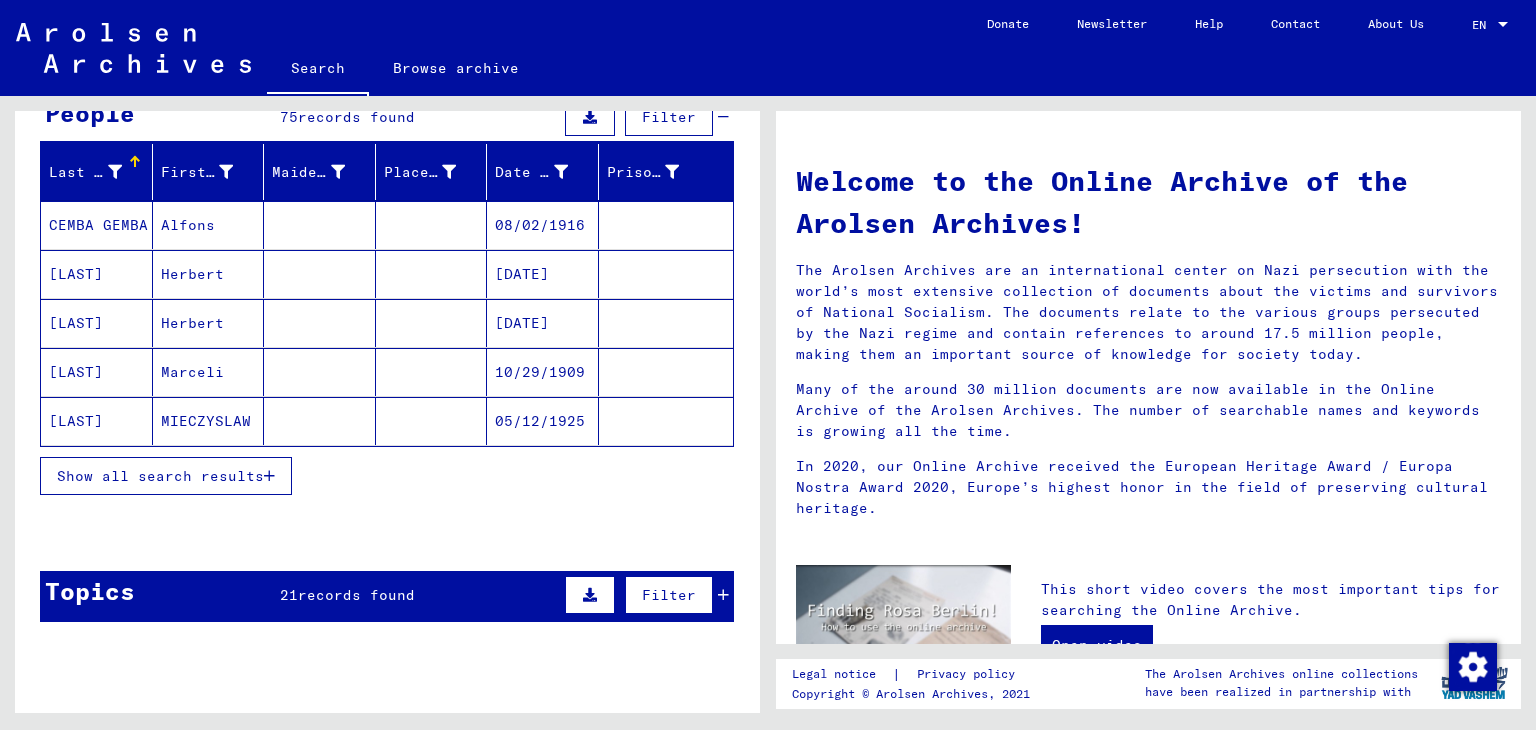 click on "Show all search results" at bounding box center (166, 476) 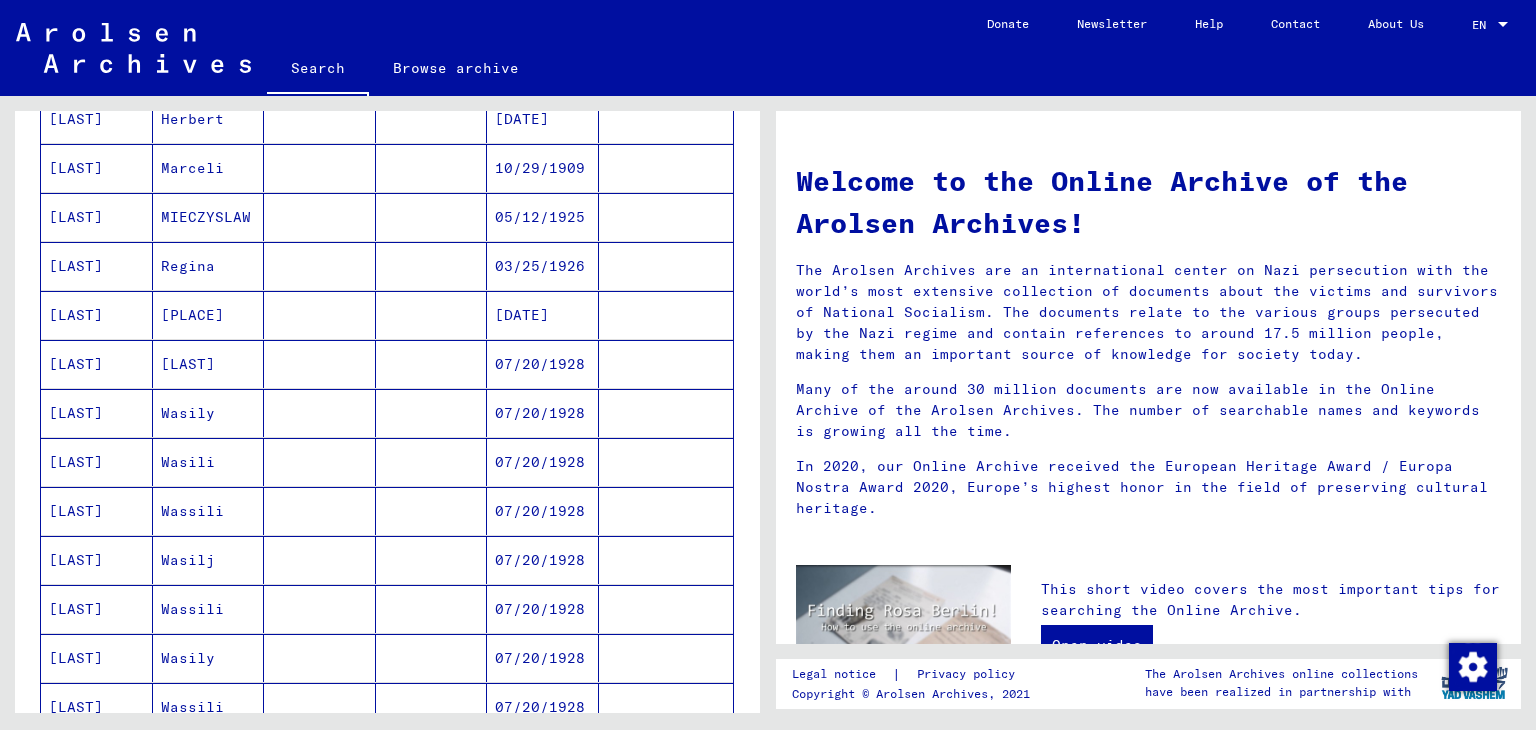 scroll, scrollTop: 467, scrollLeft: 0, axis: vertical 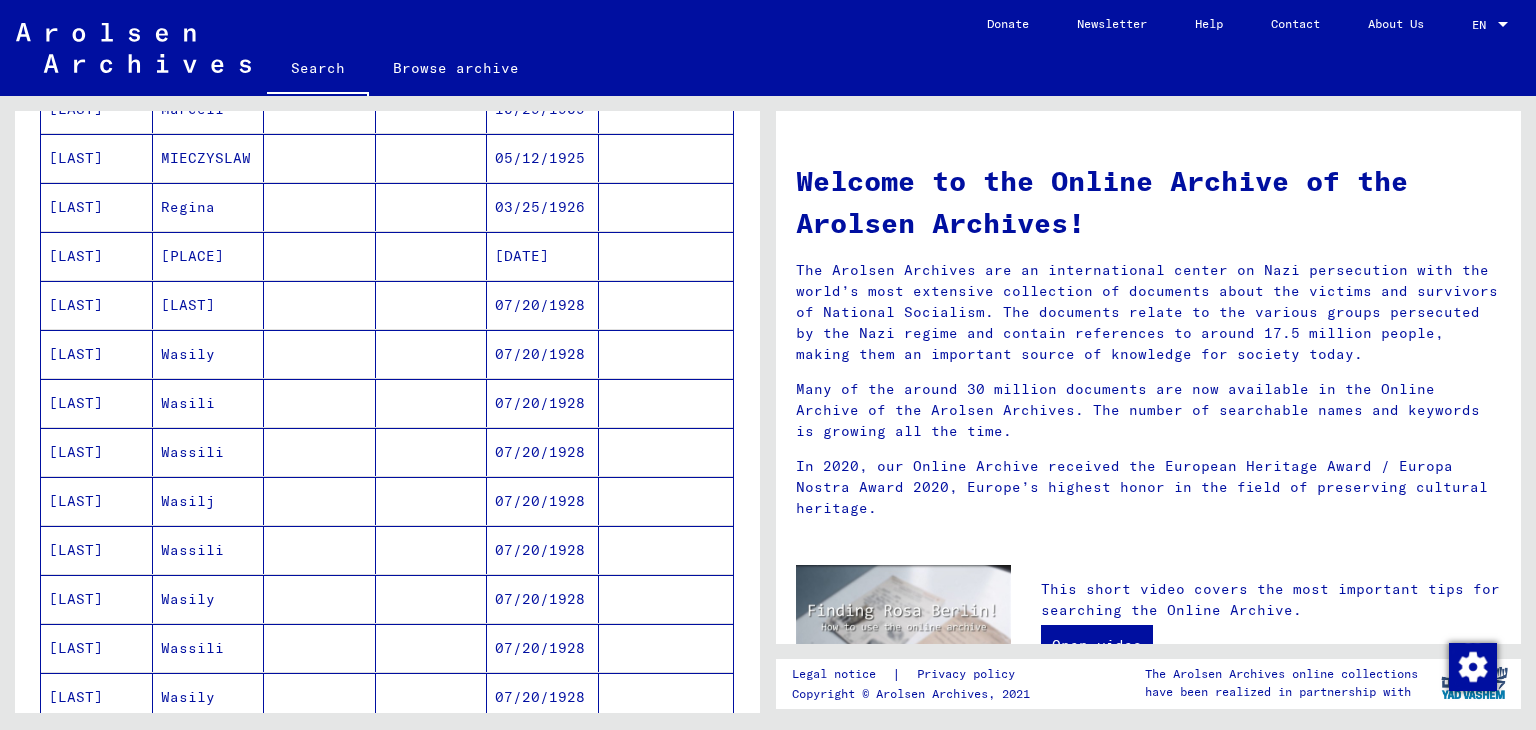 click on "[LAST]" at bounding box center [97, 403] 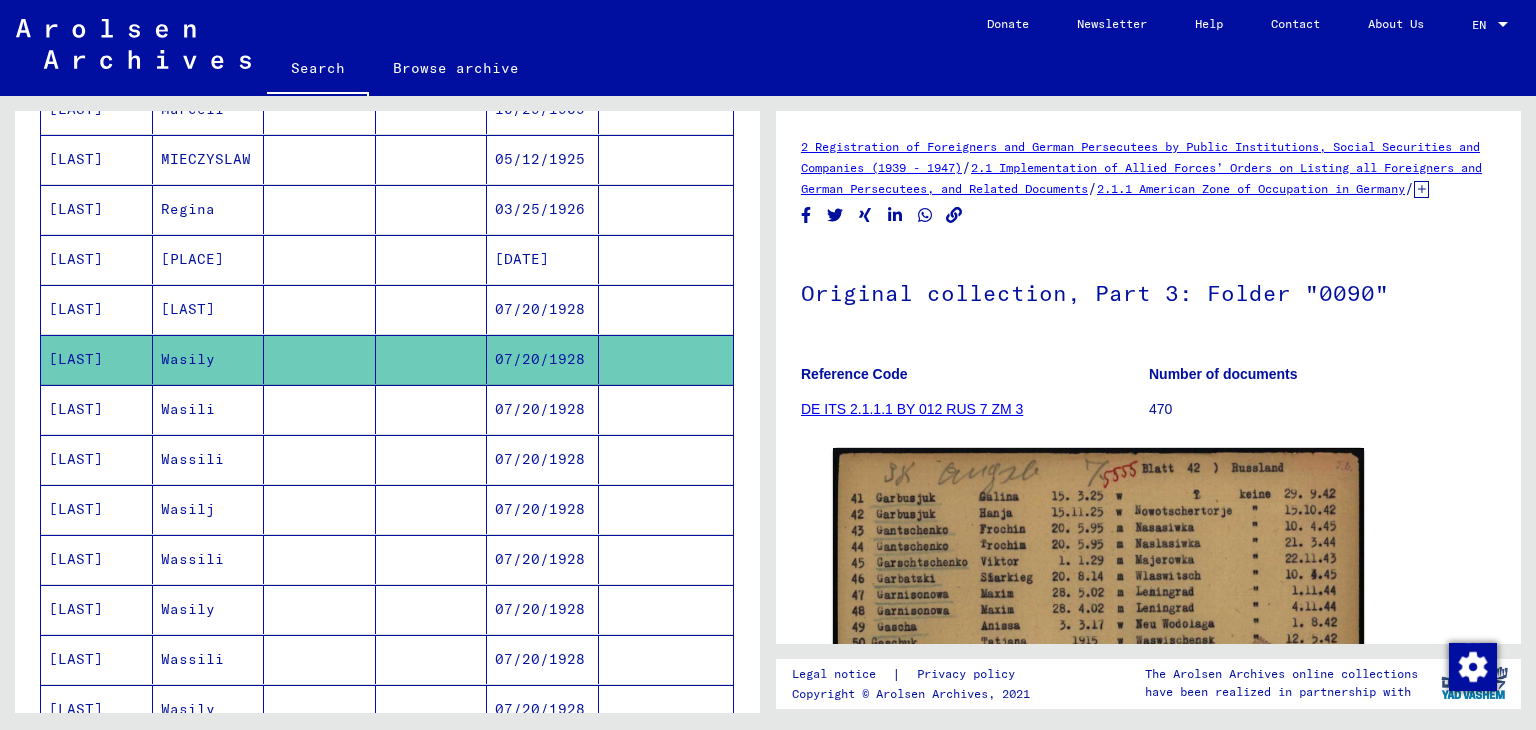 scroll, scrollTop: 0, scrollLeft: 0, axis: both 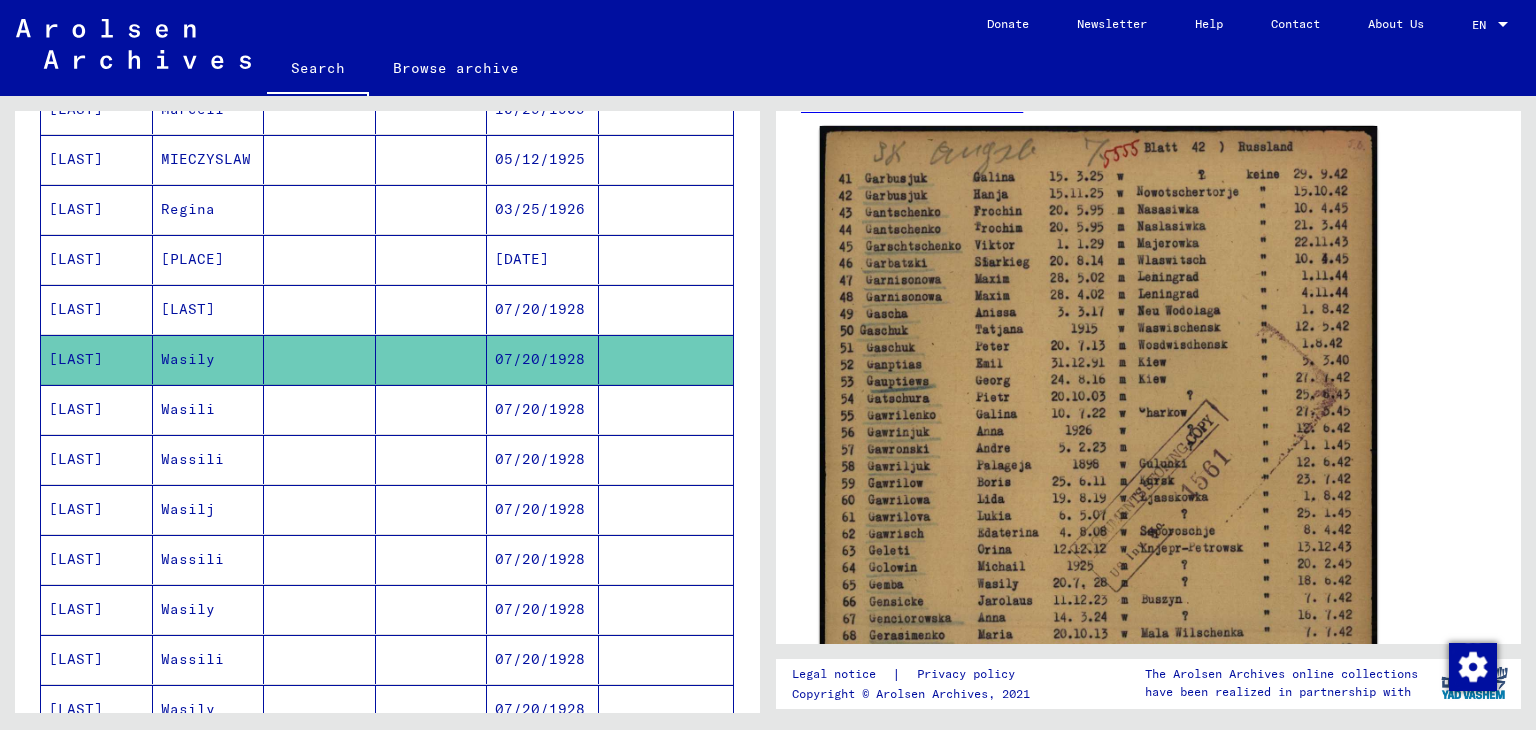 click 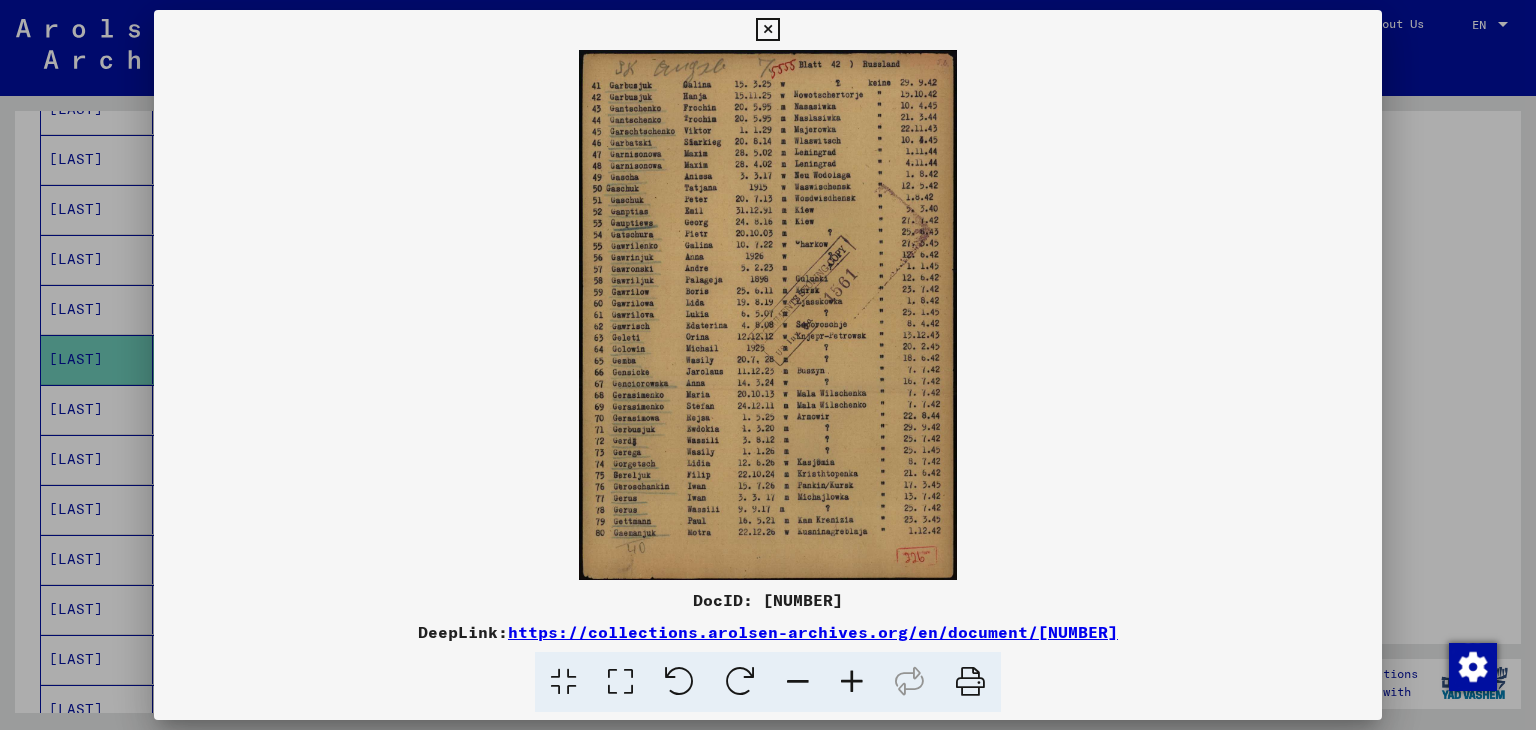 click at bounding box center [620, 682] 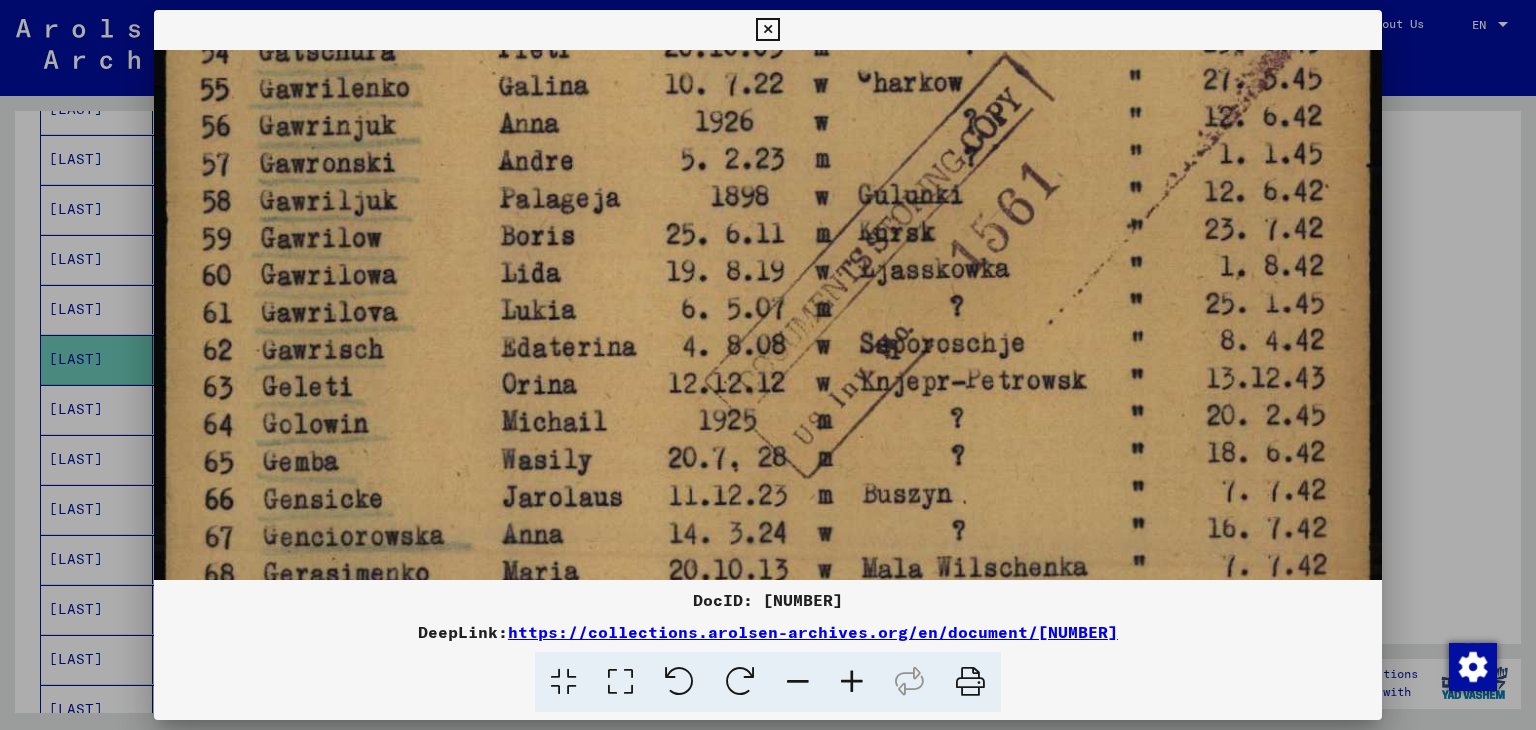 scroll, scrollTop: 604, scrollLeft: 0, axis: vertical 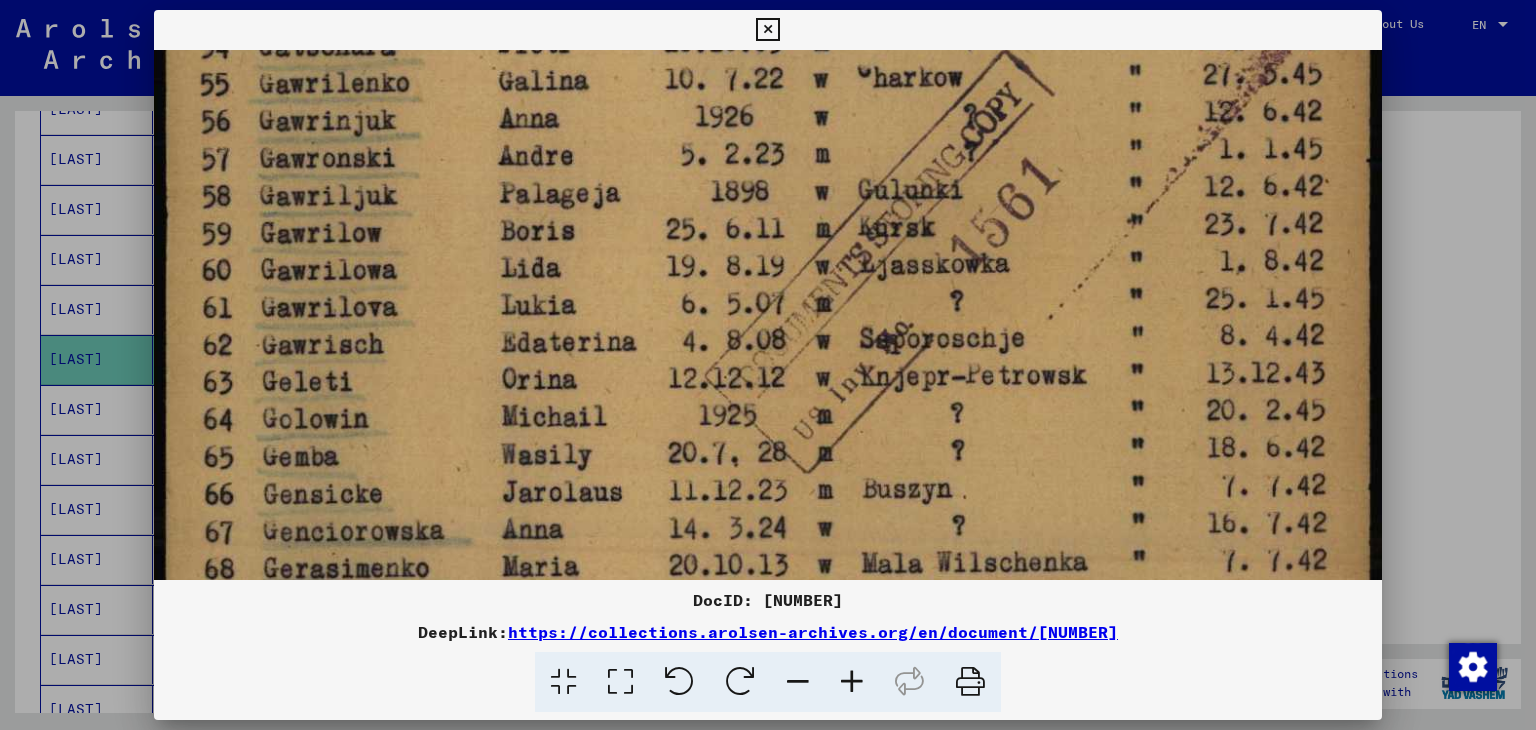 drag, startPoint x: 542, startPoint y: 513, endPoint x: 529, endPoint y: -87, distance: 600.1408 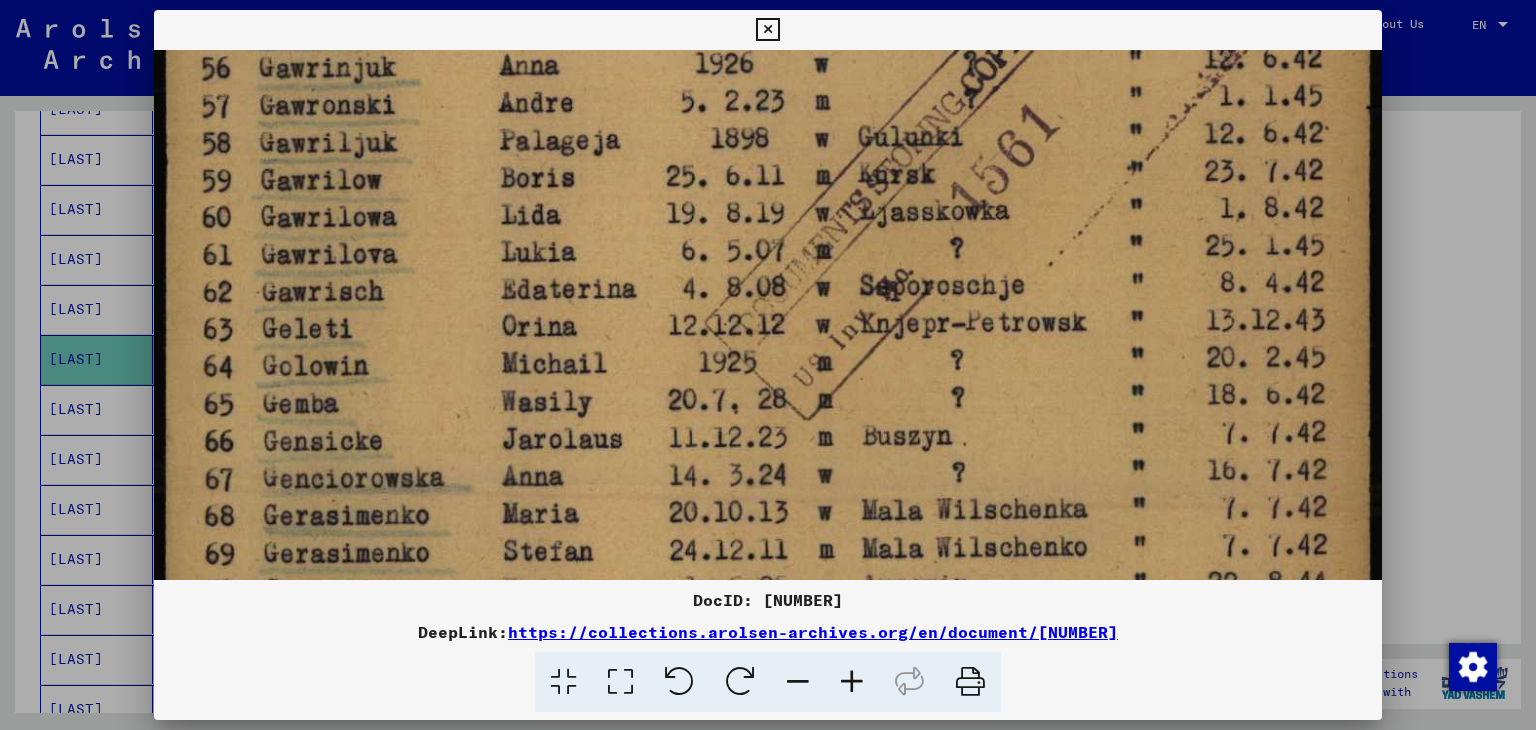 drag, startPoint x: 570, startPoint y: 432, endPoint x: 578, endPoint y: 378, distance: 54.589375 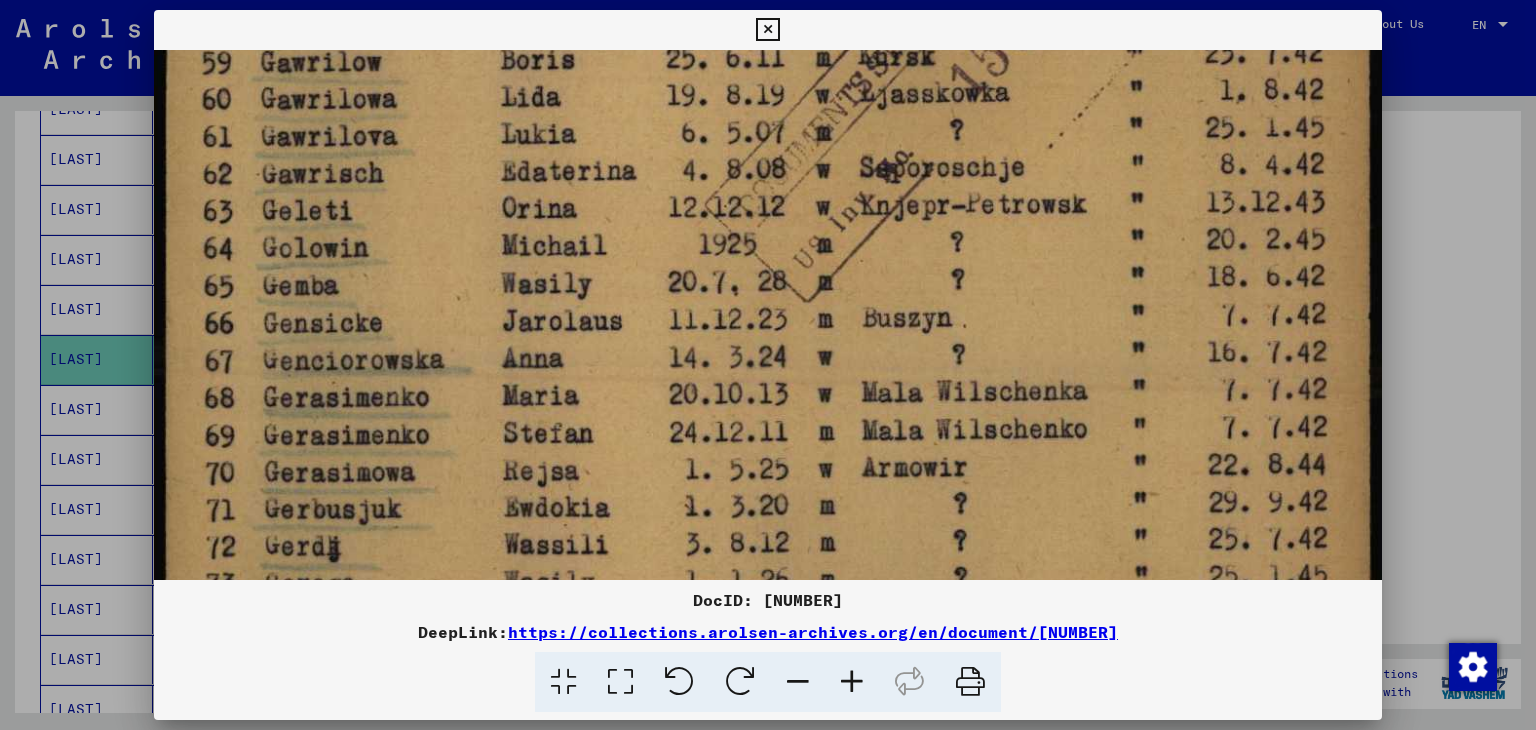 drag, startPoint x: 578, startPoint y: 377, endPoint x: 583, endPoint y: 267, distance: 110.11358 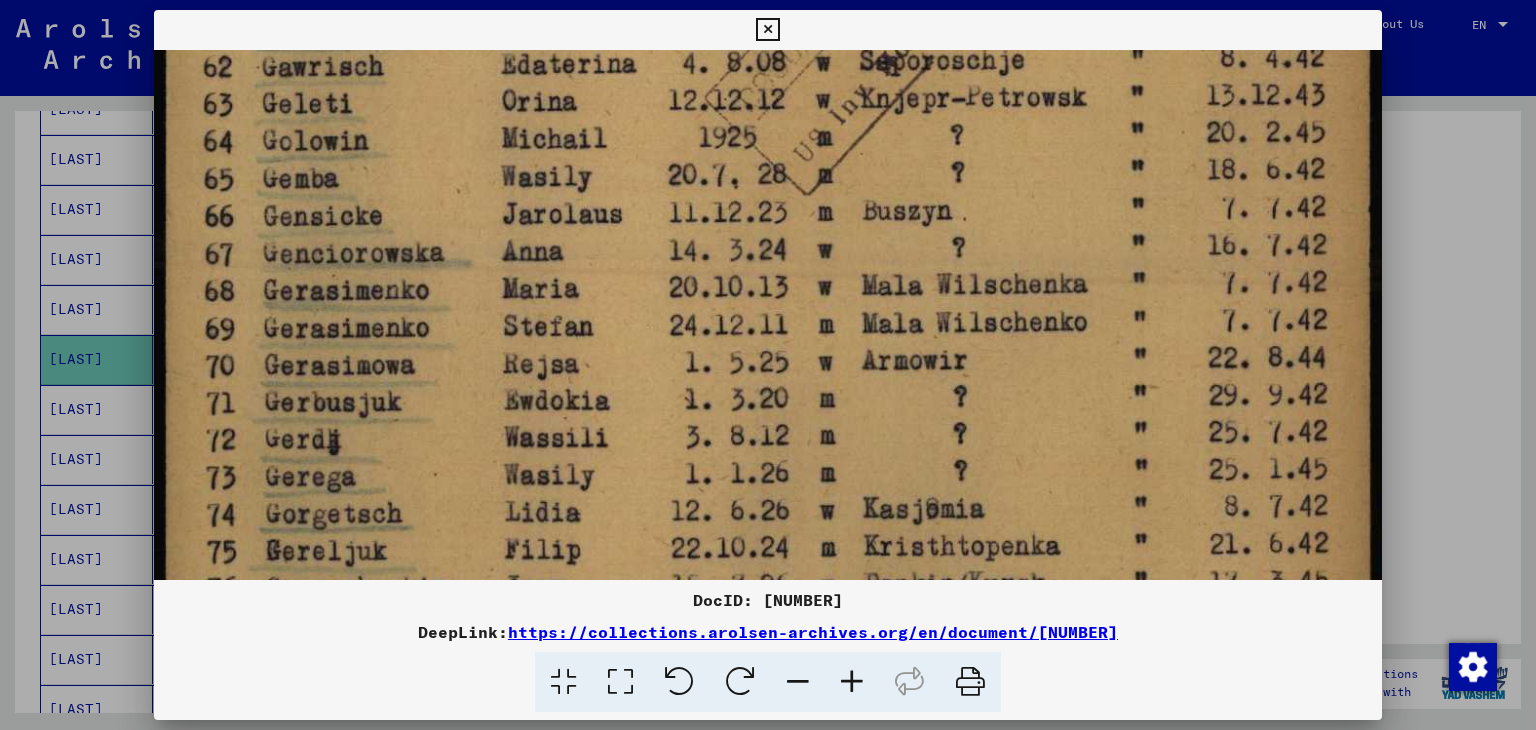 scroll, scrollTop: 923, scrollLeft: 0, axis: vertical 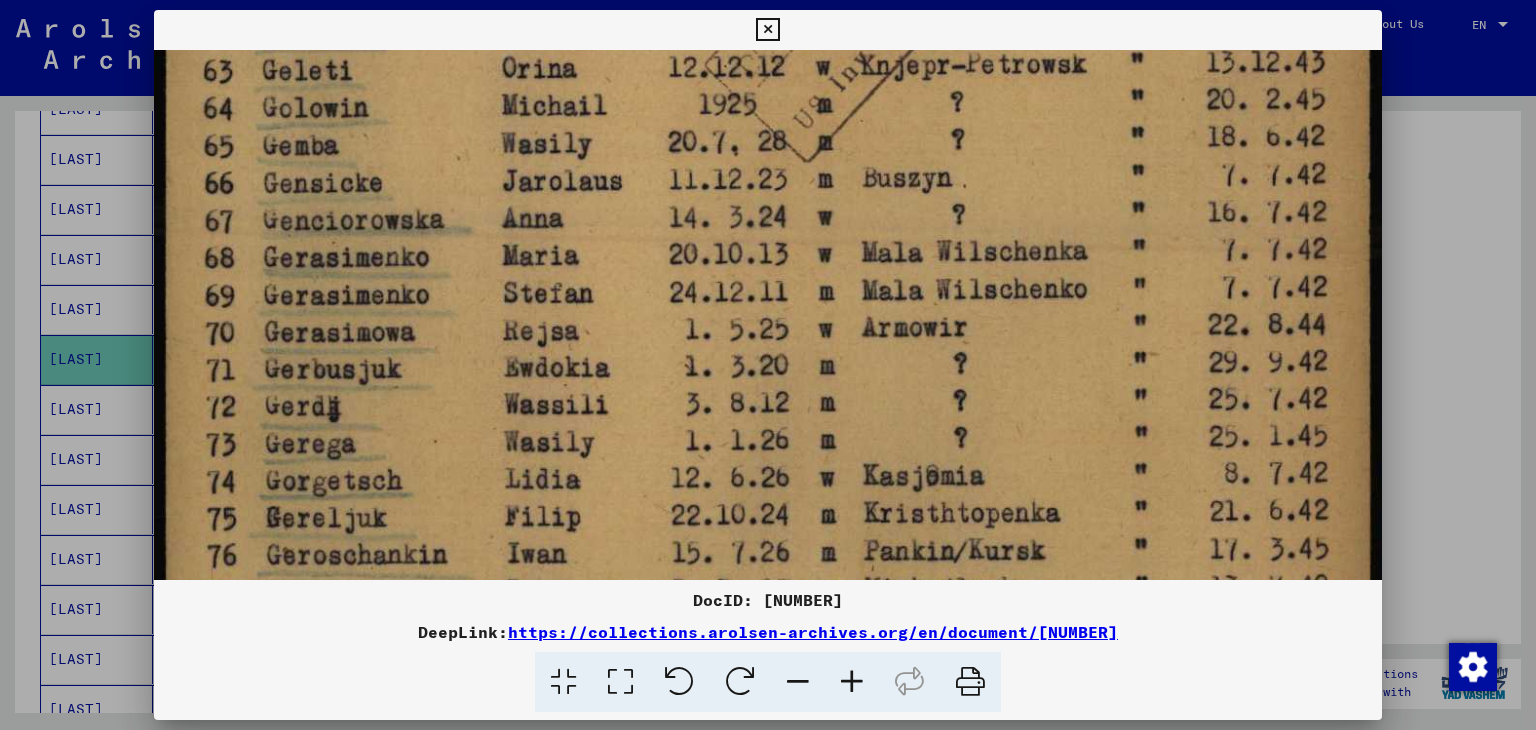 drag, startPoint x: 583, startPoint y: 267, endPoint x: 587, endPoint y: 121, distance: 146.05478 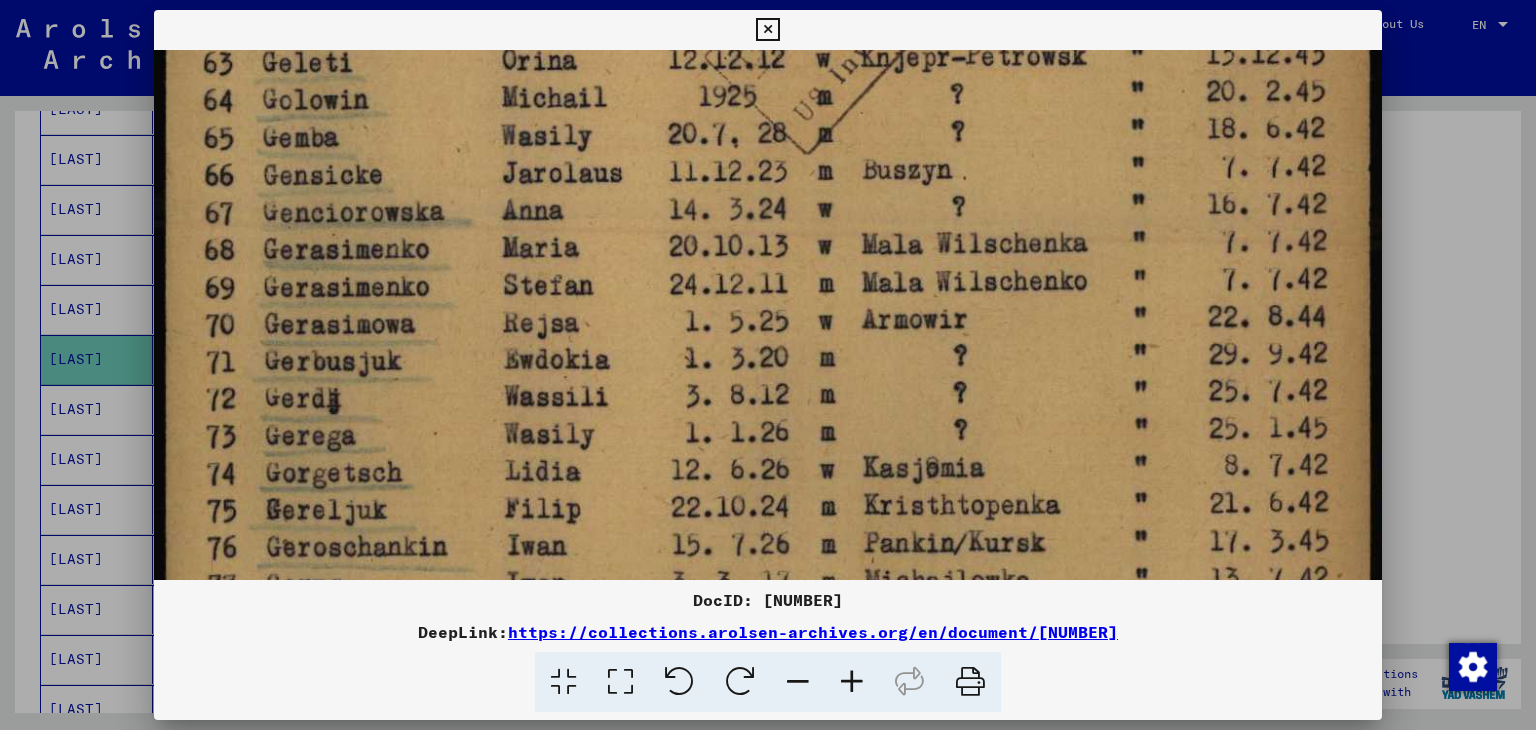 click at bounding box center (768, 365) 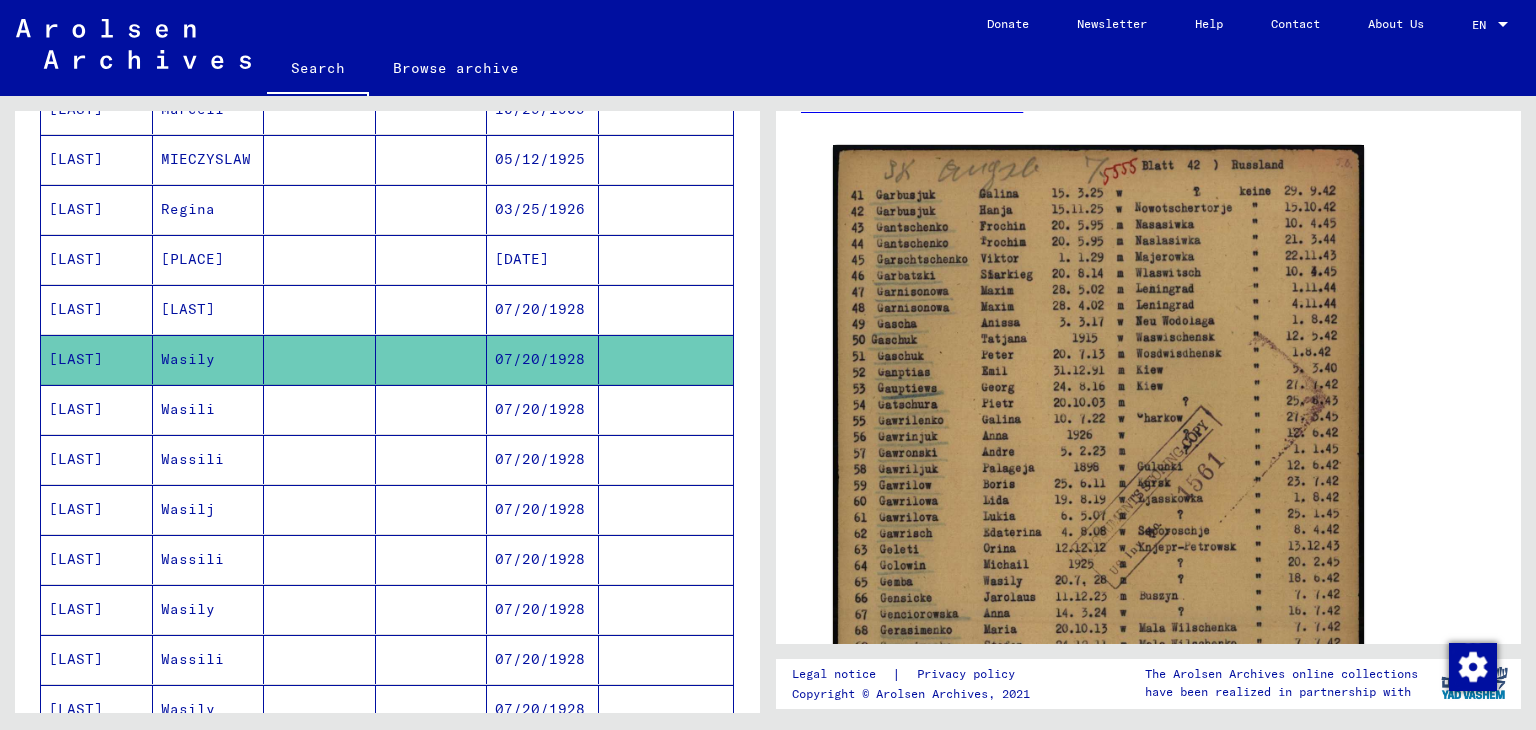 click on "Wassili" at bounding box center [209, 509] 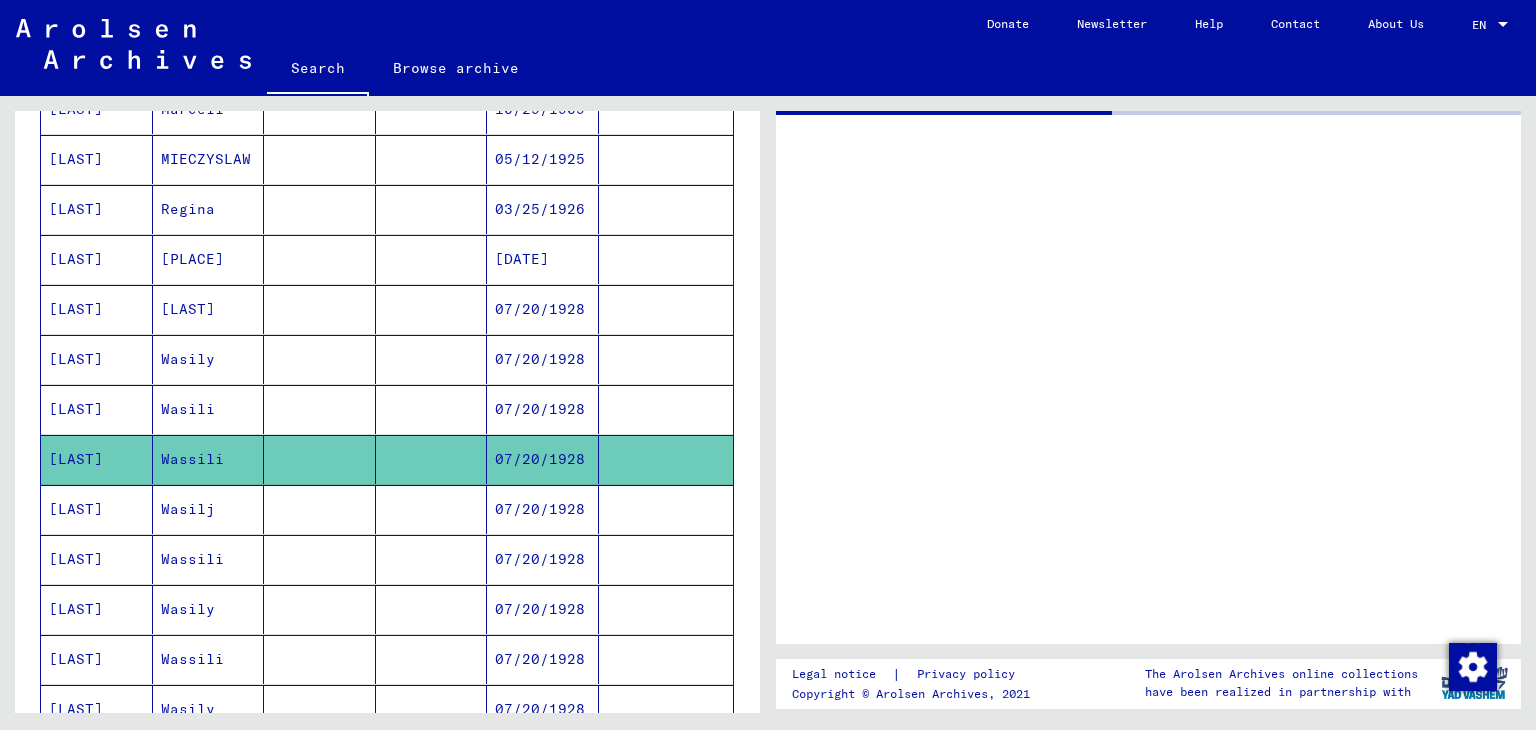 scroll, scrollTop: 0, scrollLeft: 0, axis: both 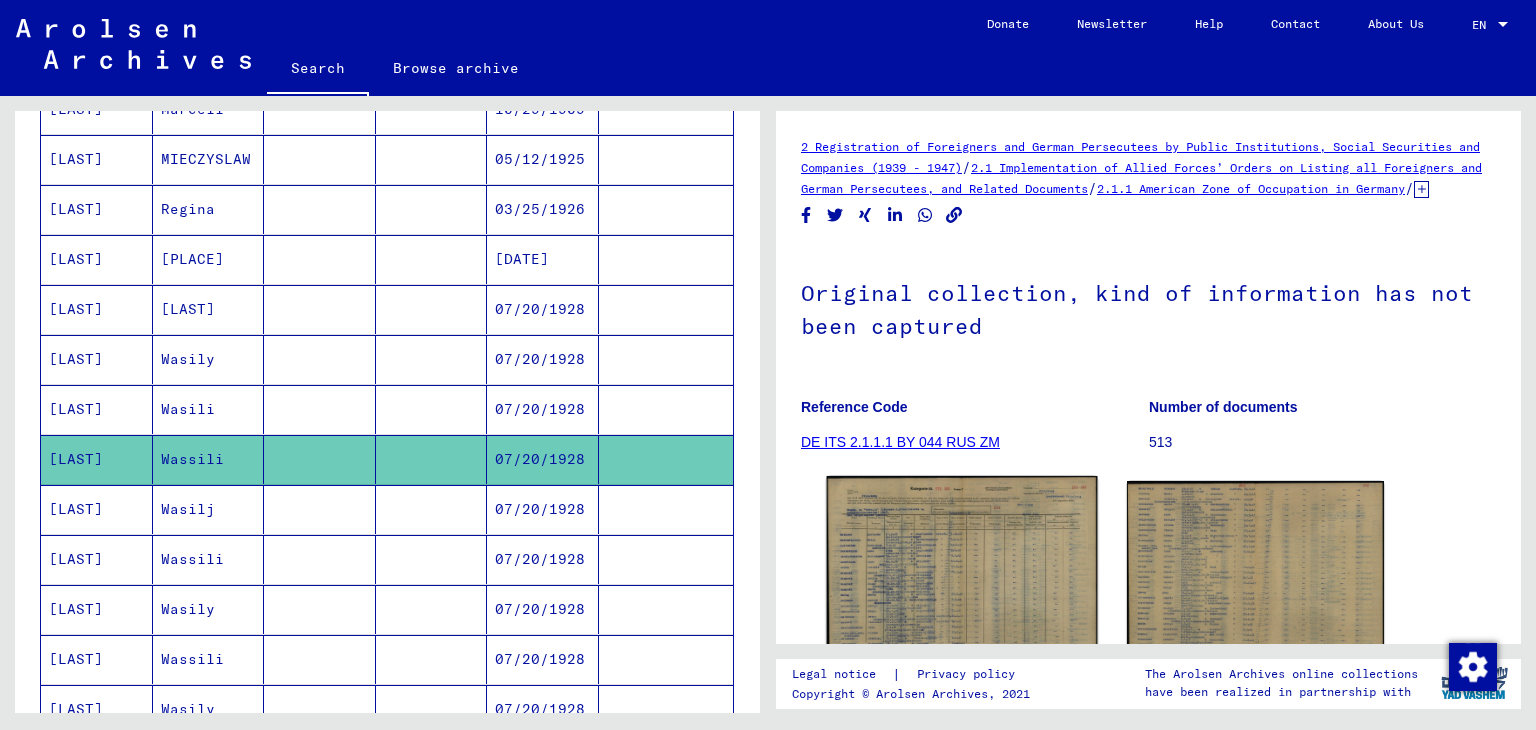 click 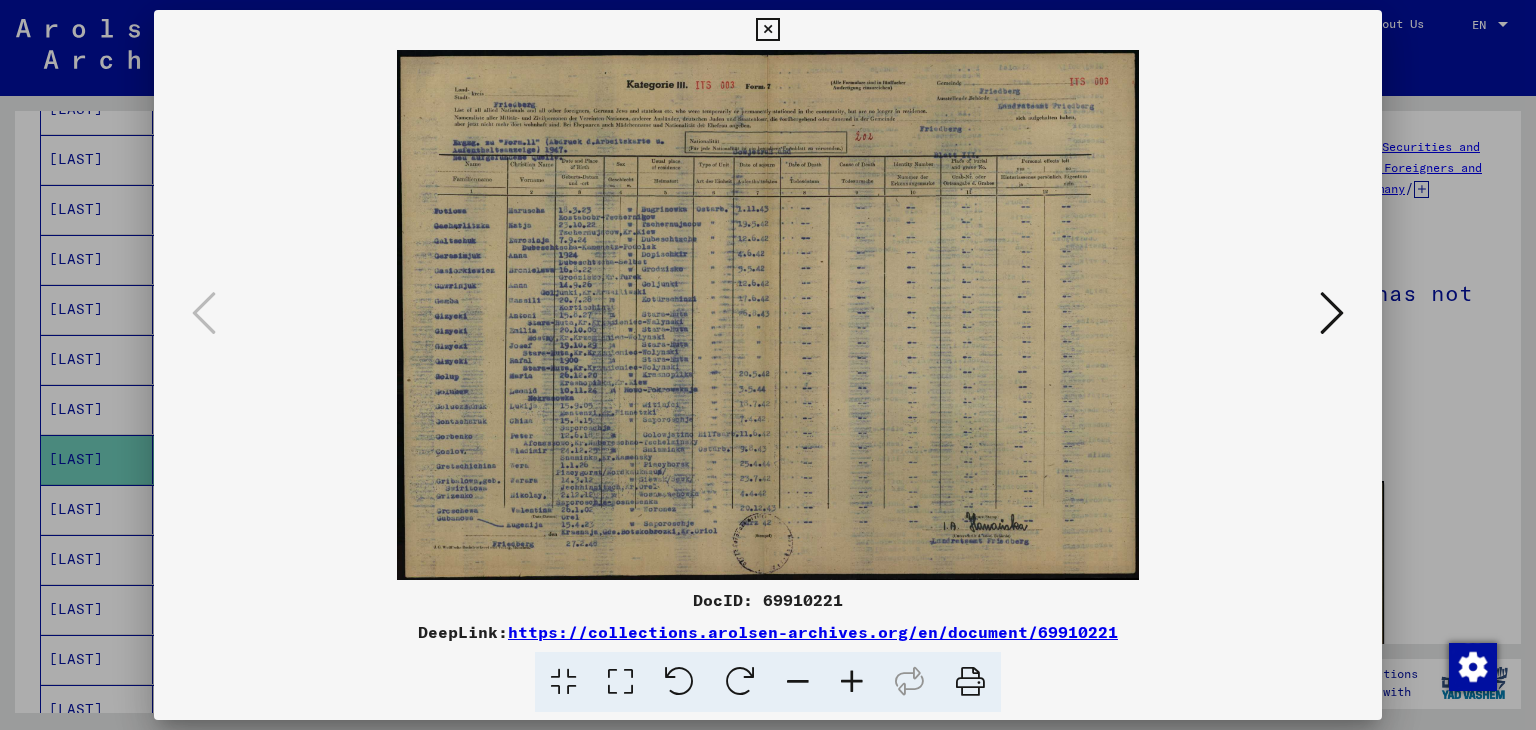 click at bounding box center (620, 682) 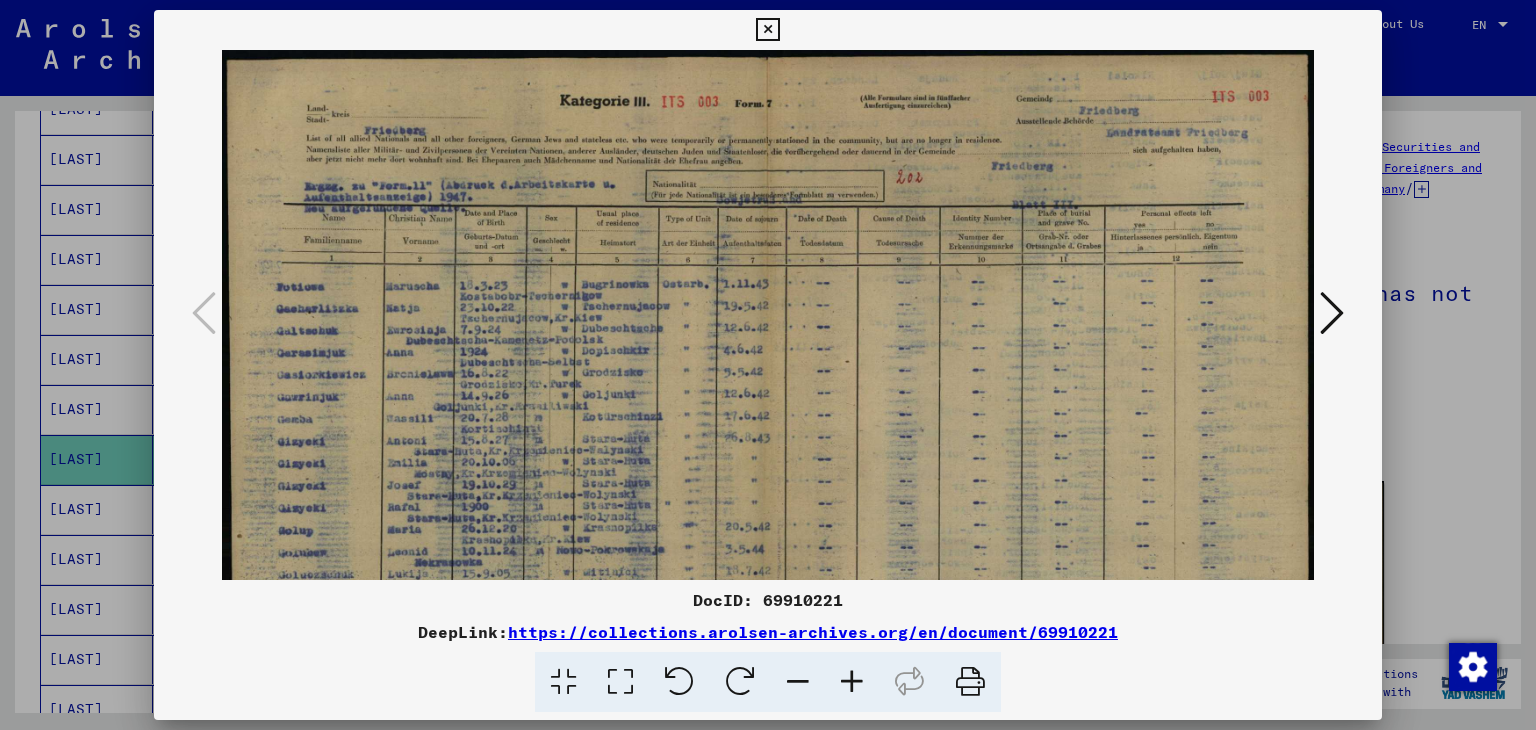 click at bounding box center [620, 682] 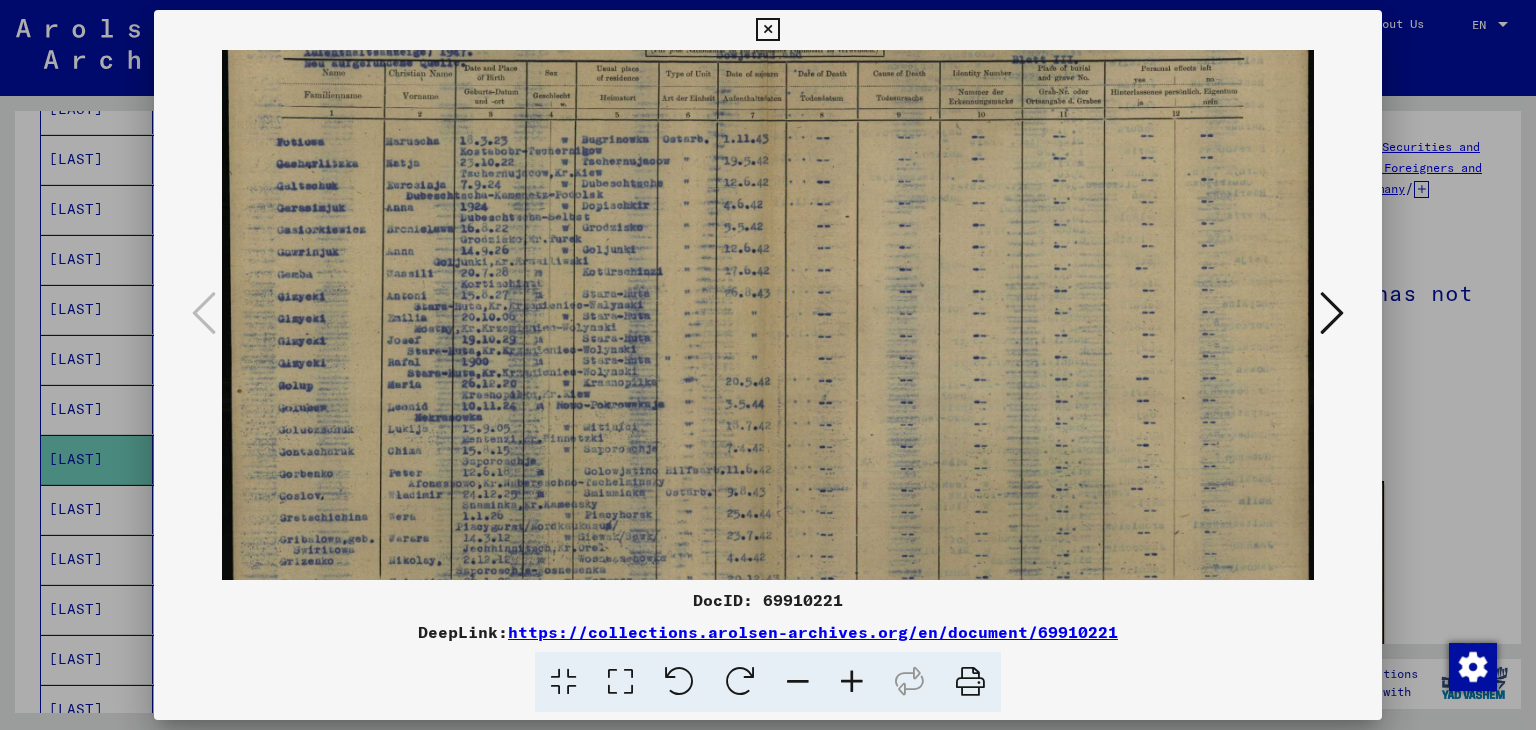scroll, scrollTop: 146, scrollLeft: 0, axis: vertical 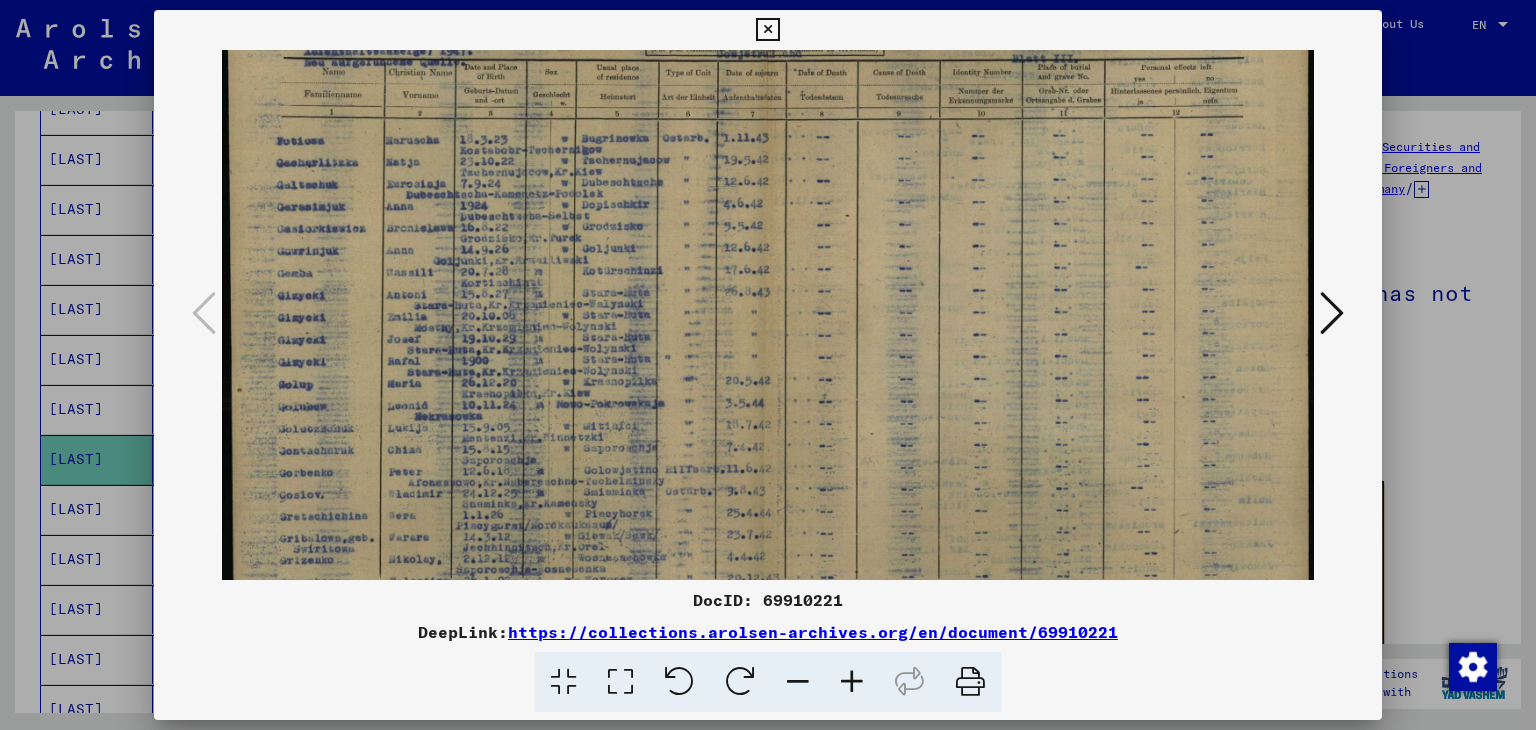 drag, startPoint x: 599, startPoint y: 430, endPoint x: 620, endPoint y: 282, distance: 149.48244 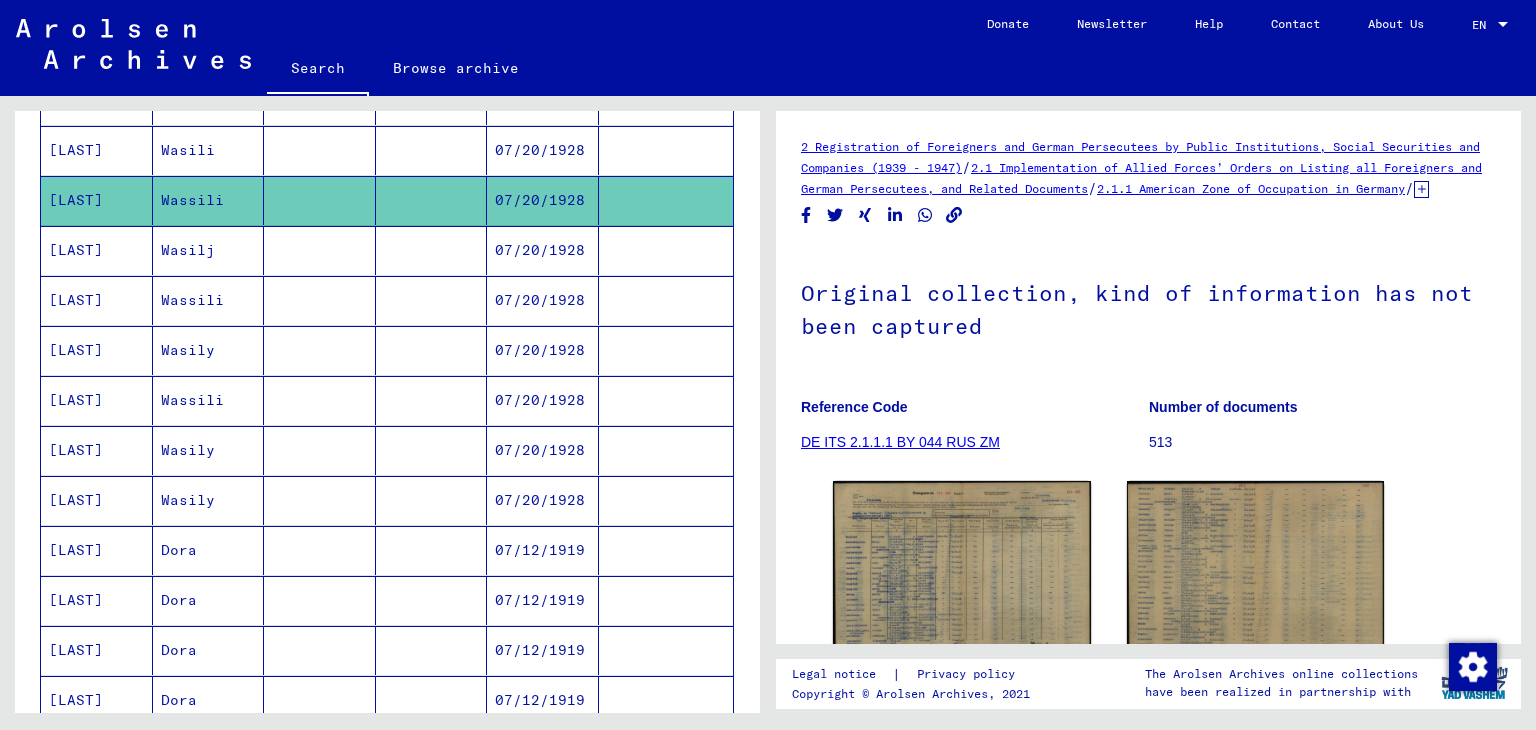 scroll, scrollTop: 730, scrollLeft: 0, axis: vertical 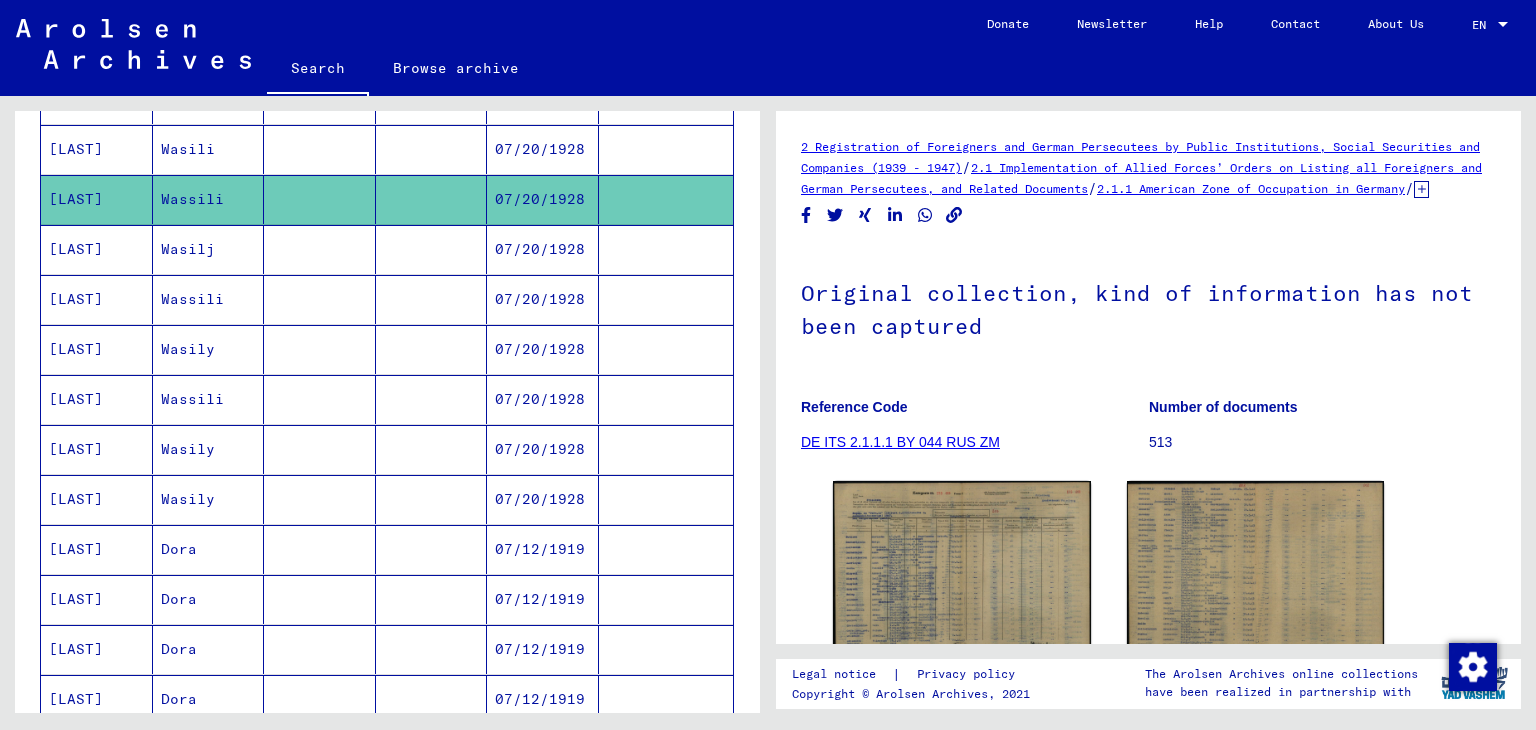 click on "Wasily" at bounding box center (209, 499) 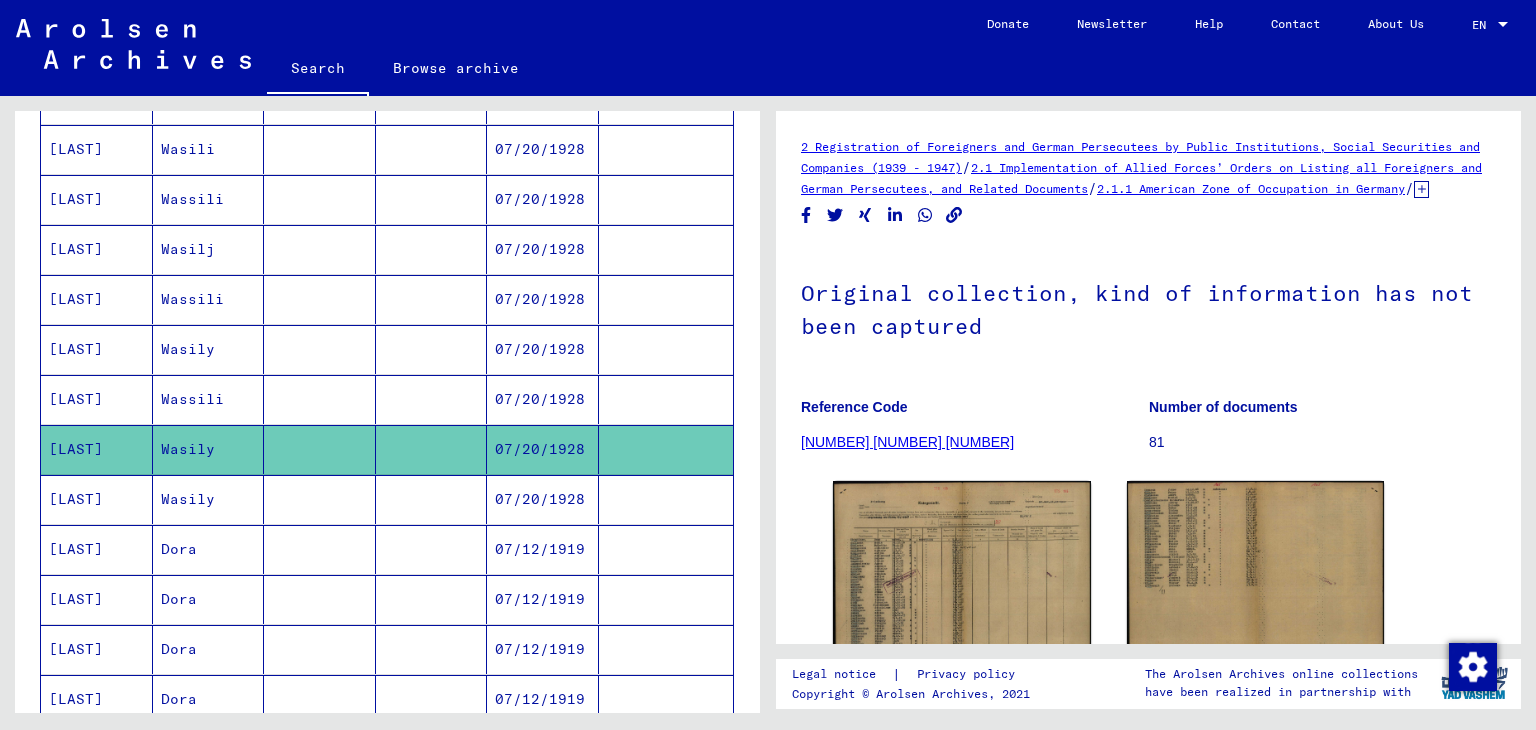 scroll, scrollTop: 0, scrollLeft: 0, axis: both 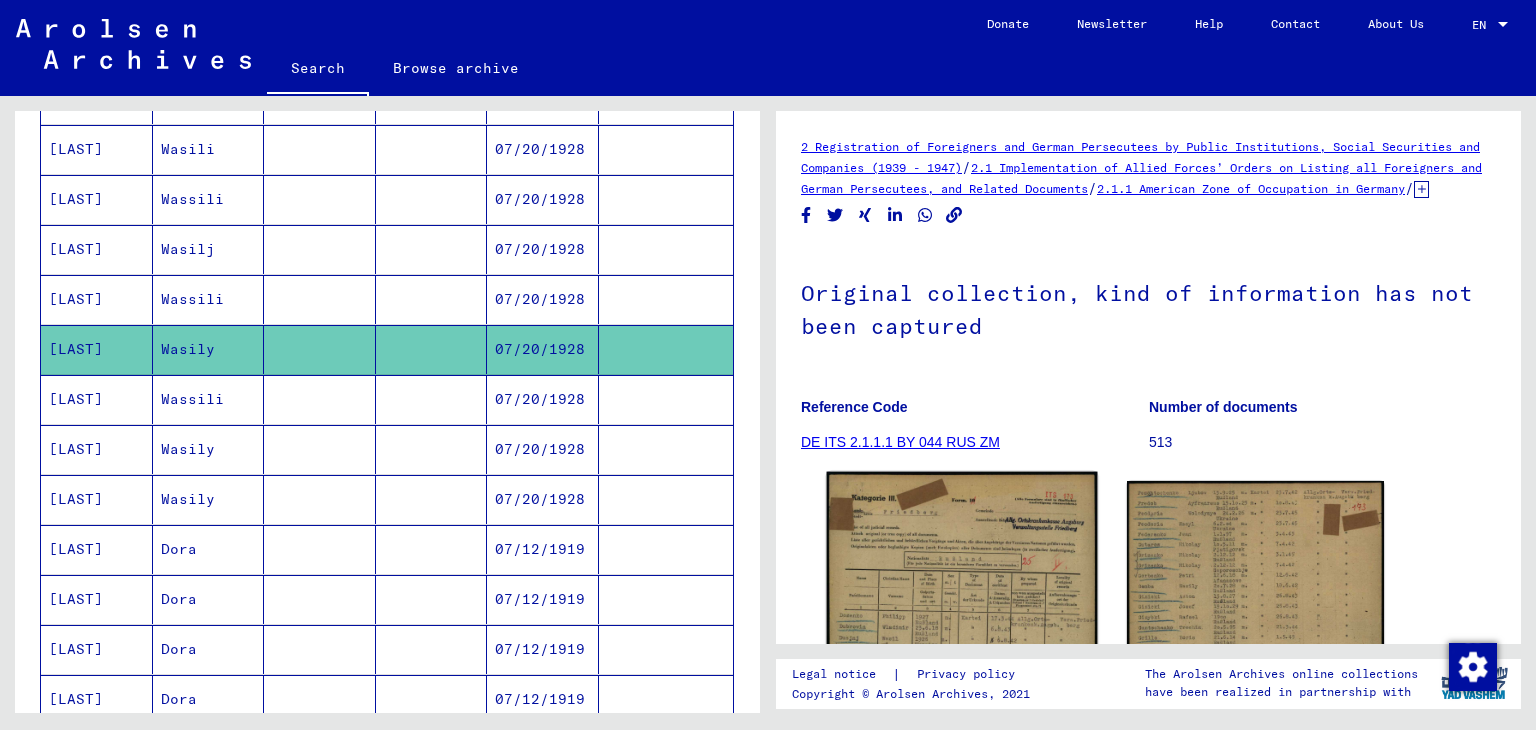 click 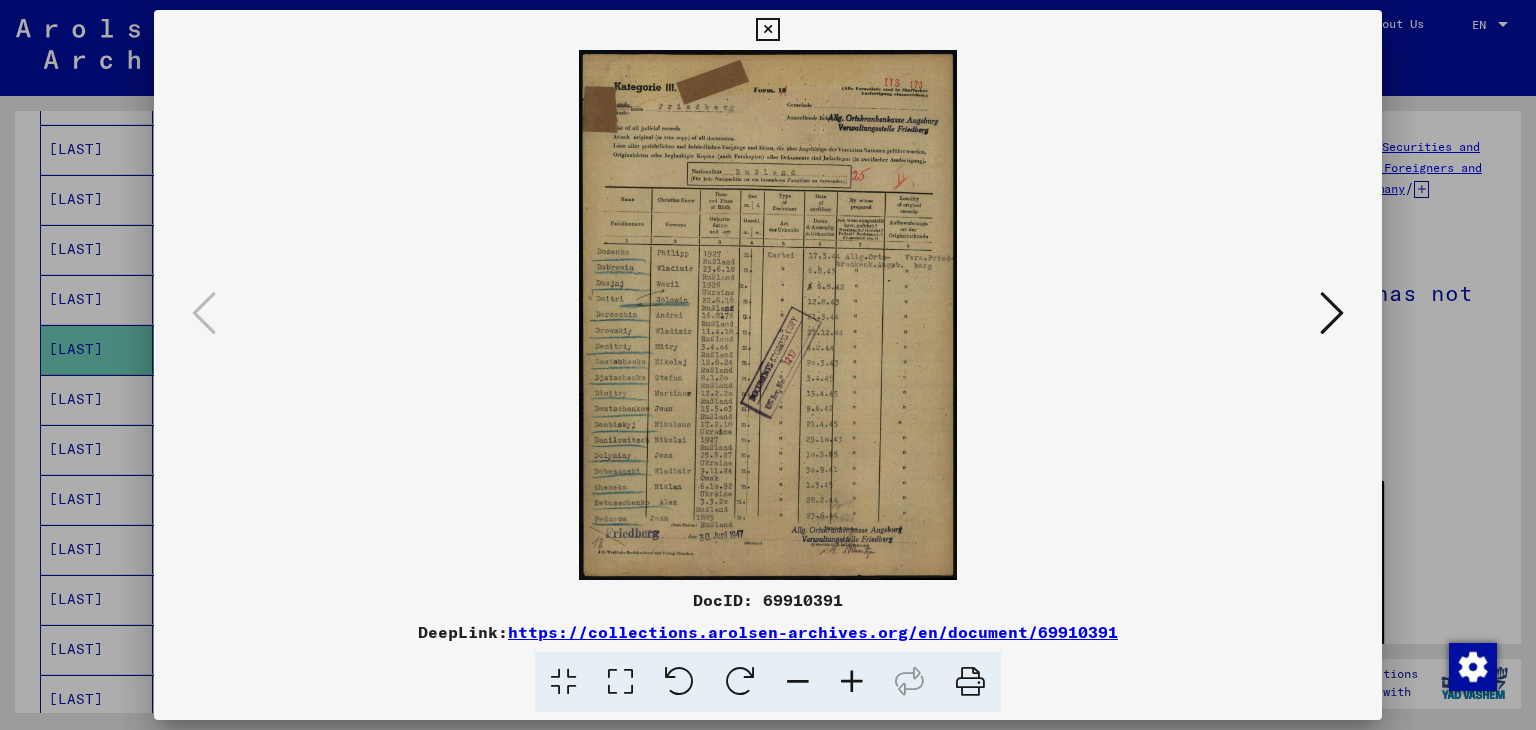 click at bounding box center (620, 682) 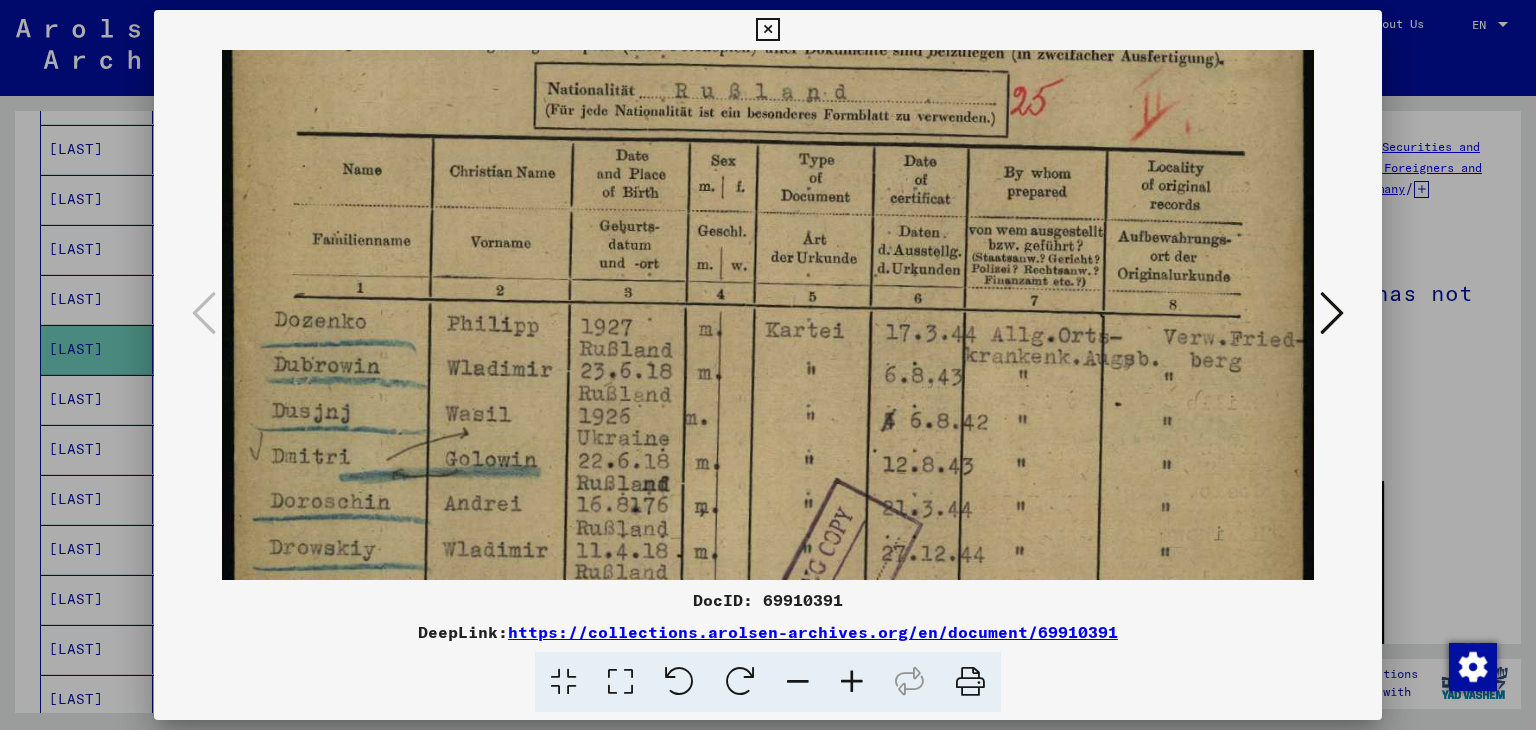 drag, startPoint x: 599, startPoint y: 490, endPoint x: 616, endPoint y: 161, distance: 329.4389 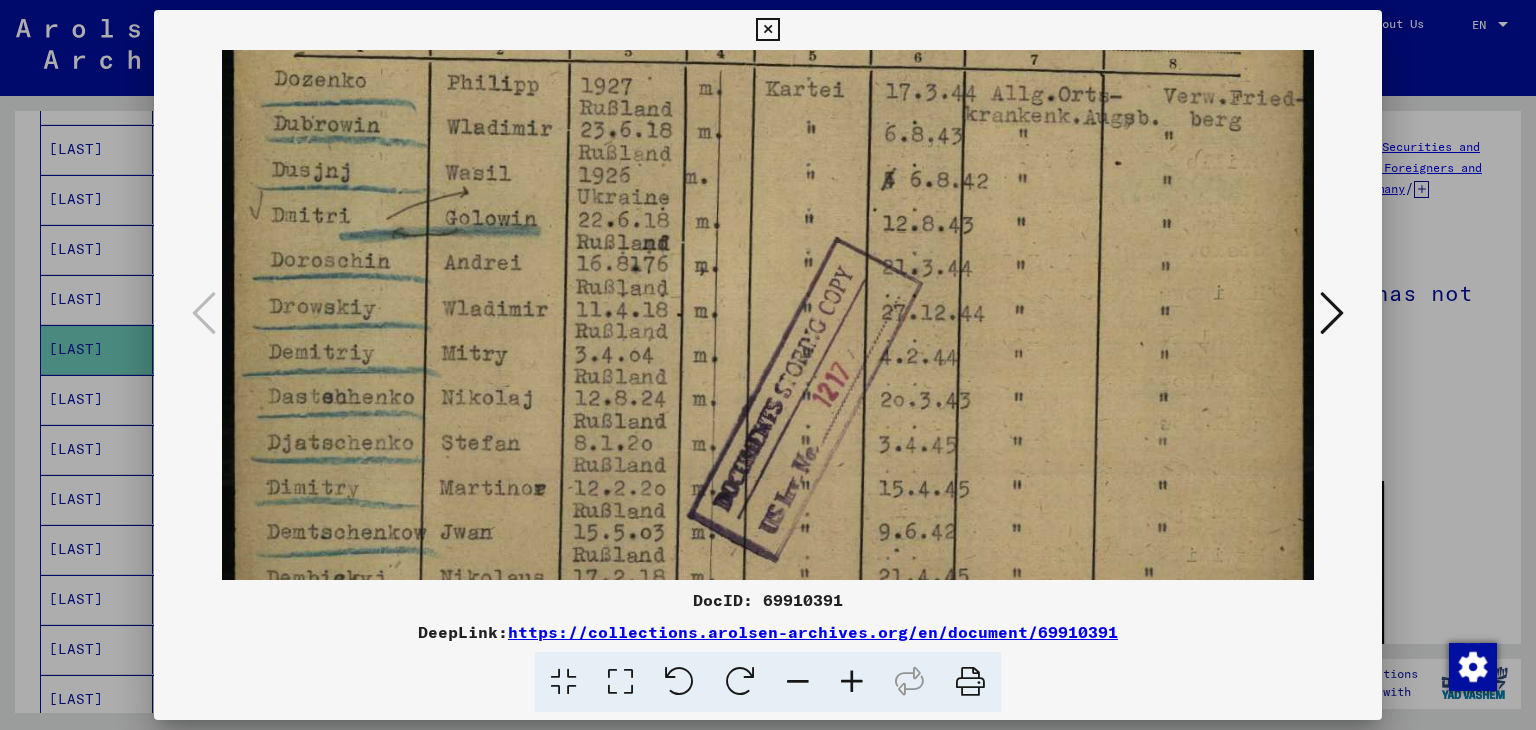 scroll, scrollTop: 623, scrollLeft: 0, axis: vertical 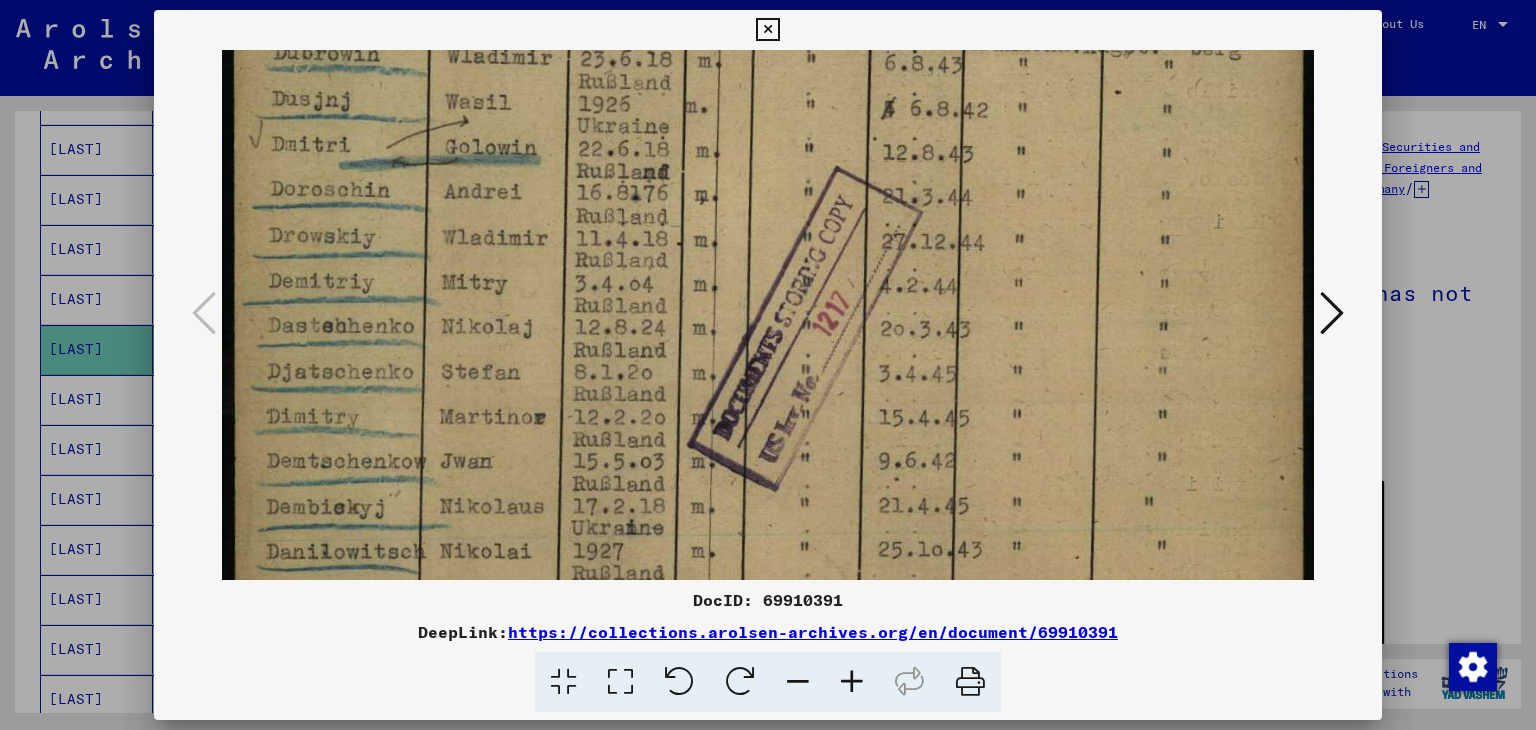 drag, startPoint x: 578, startPoint y: 341, endPoint x: 584, endPoint y: 51, distance: 290.06207 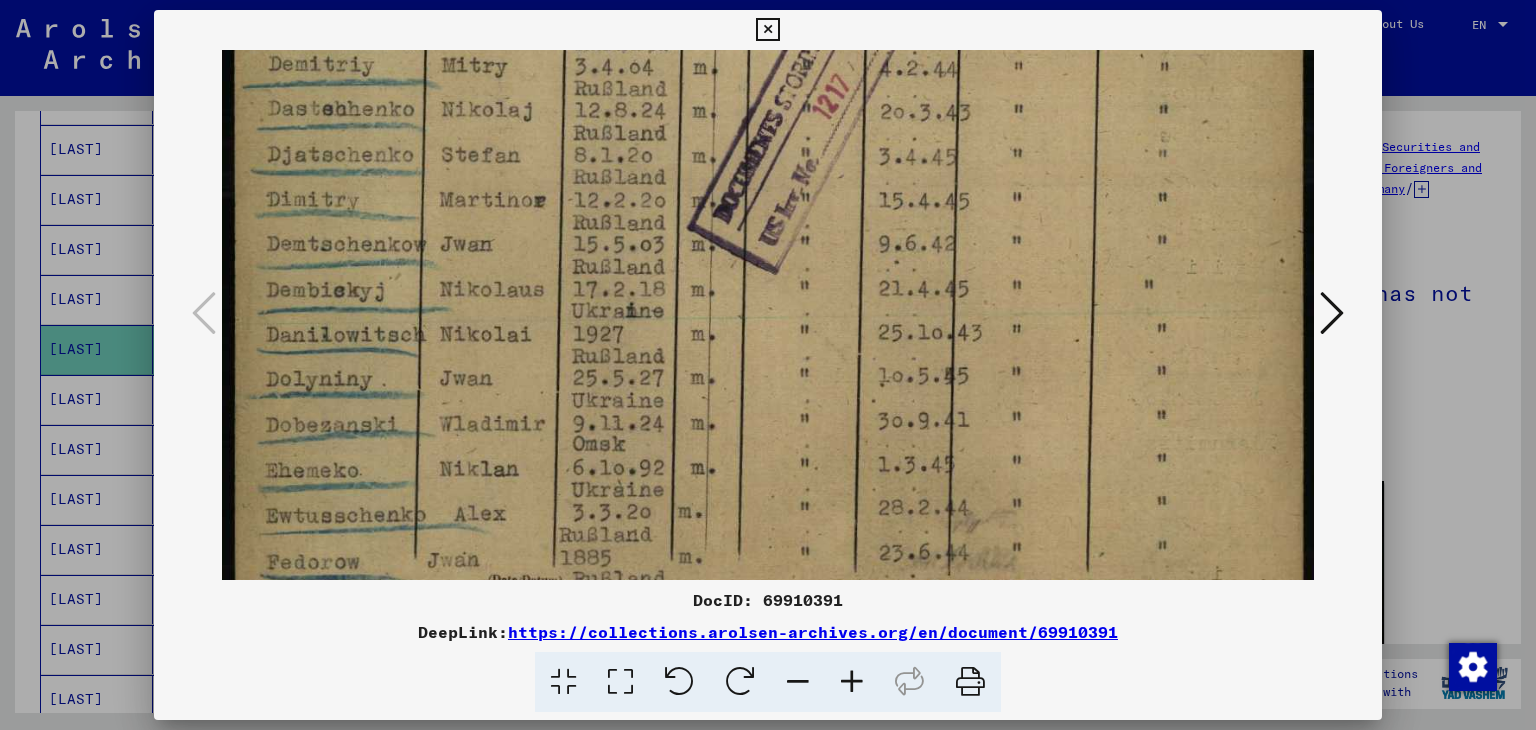 scroll, scrollTop: 859, scrollLeft: 0, axis: vertical 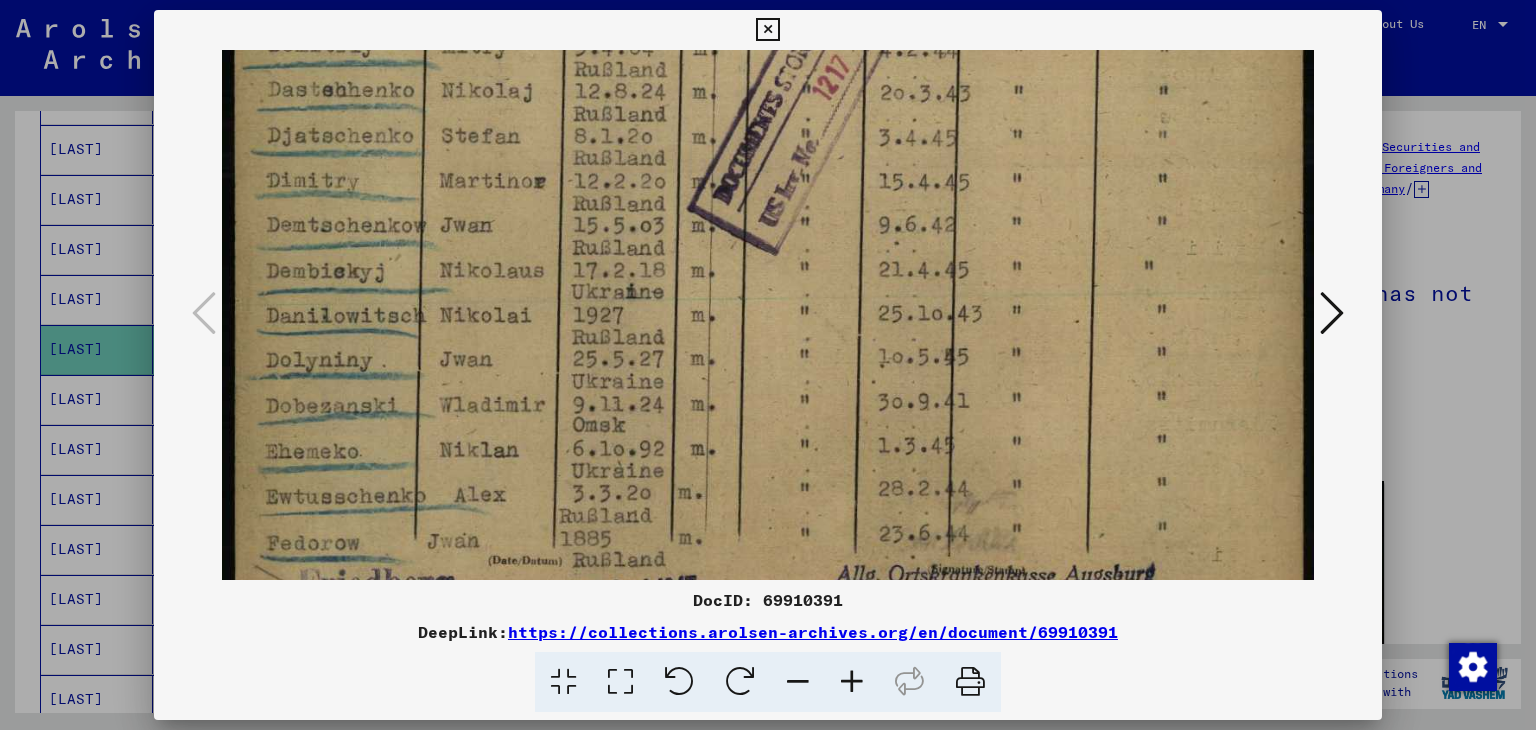 drag, startPoint x: 606, startPoint y: 280, endPoint x: 706, endPoint y: 1, distance: 296.37982 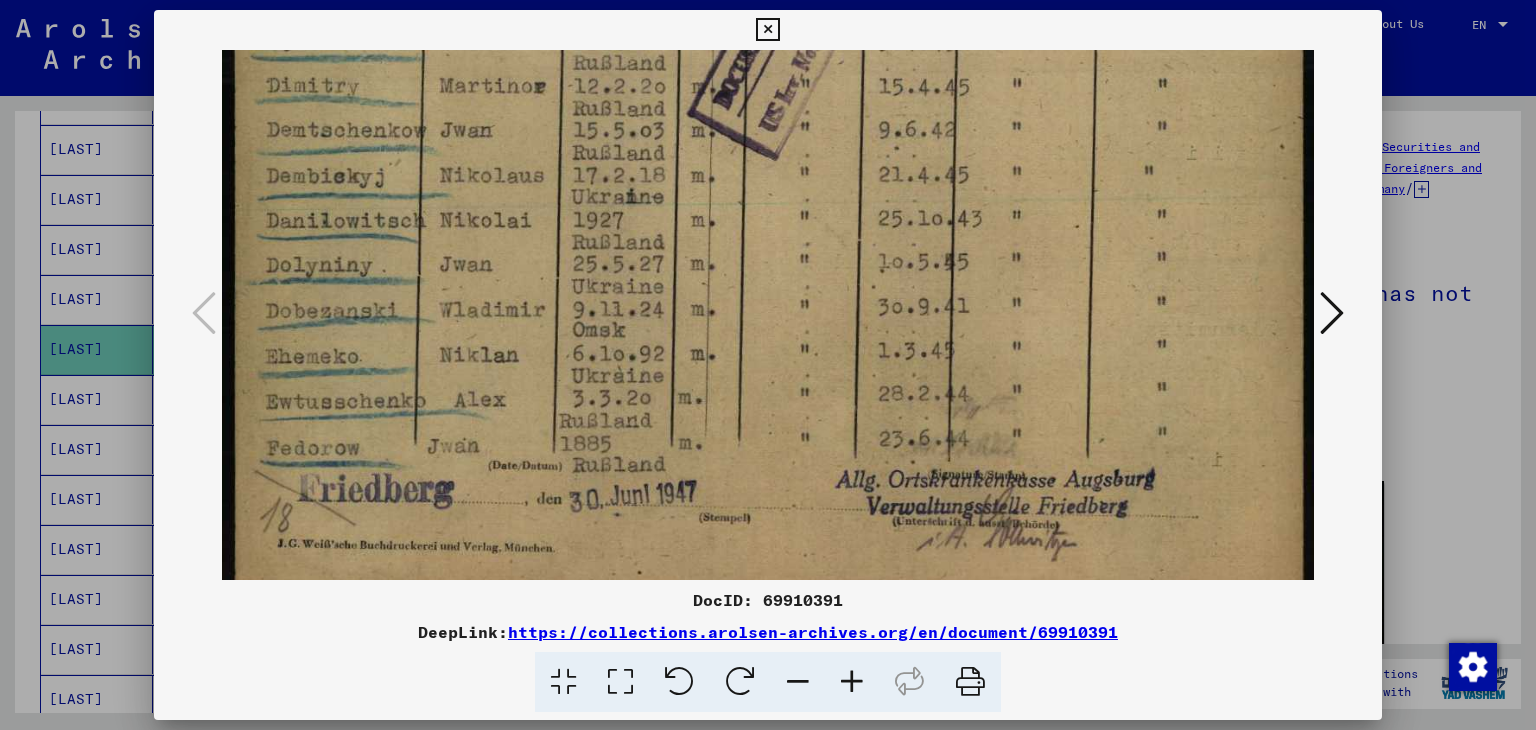 scroll, scrollTop: 998, scrollLeft: 0, axis: vertical 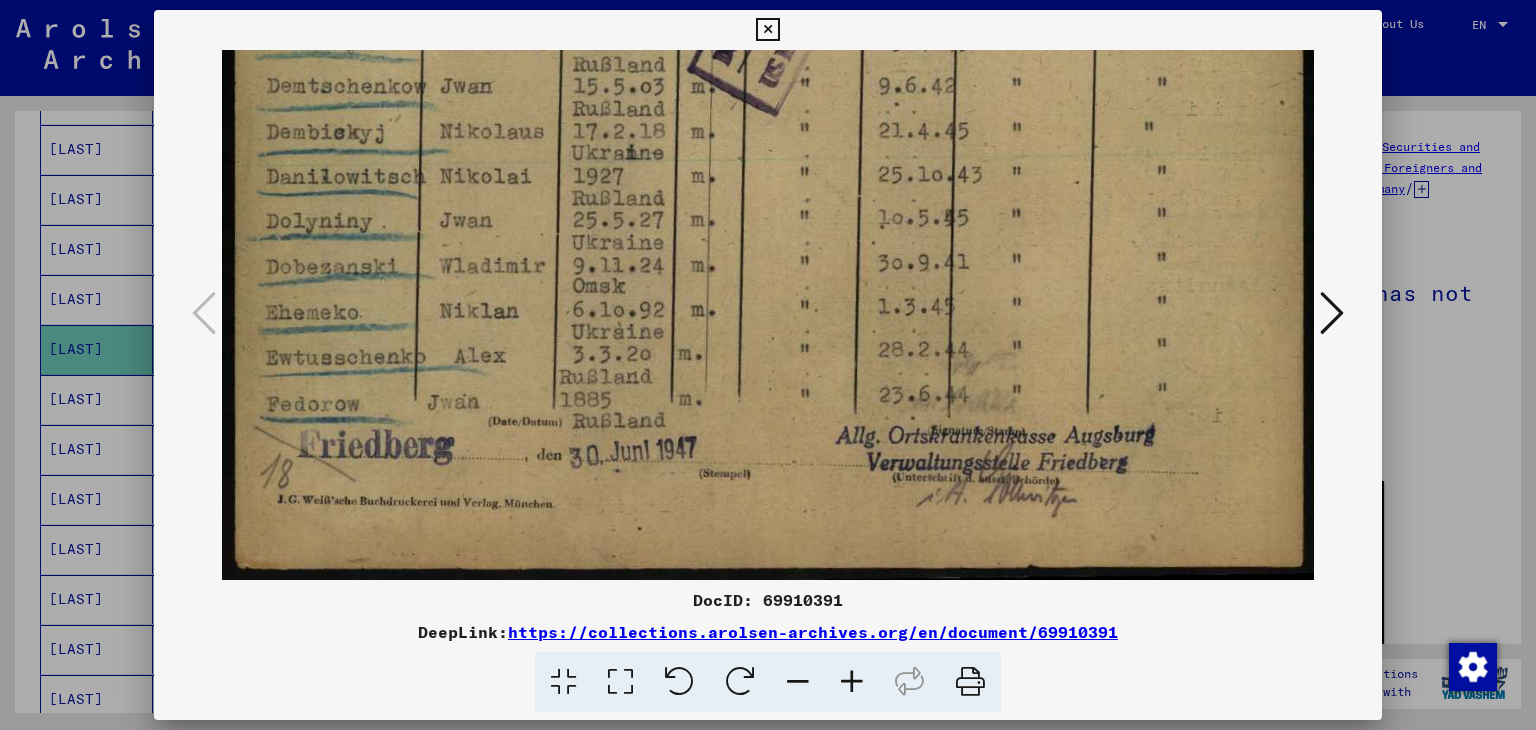 drag, startPoint x: 635, startPoint y: 388, endPoint x: 709, endPoint y: 25, distance: 370.4659 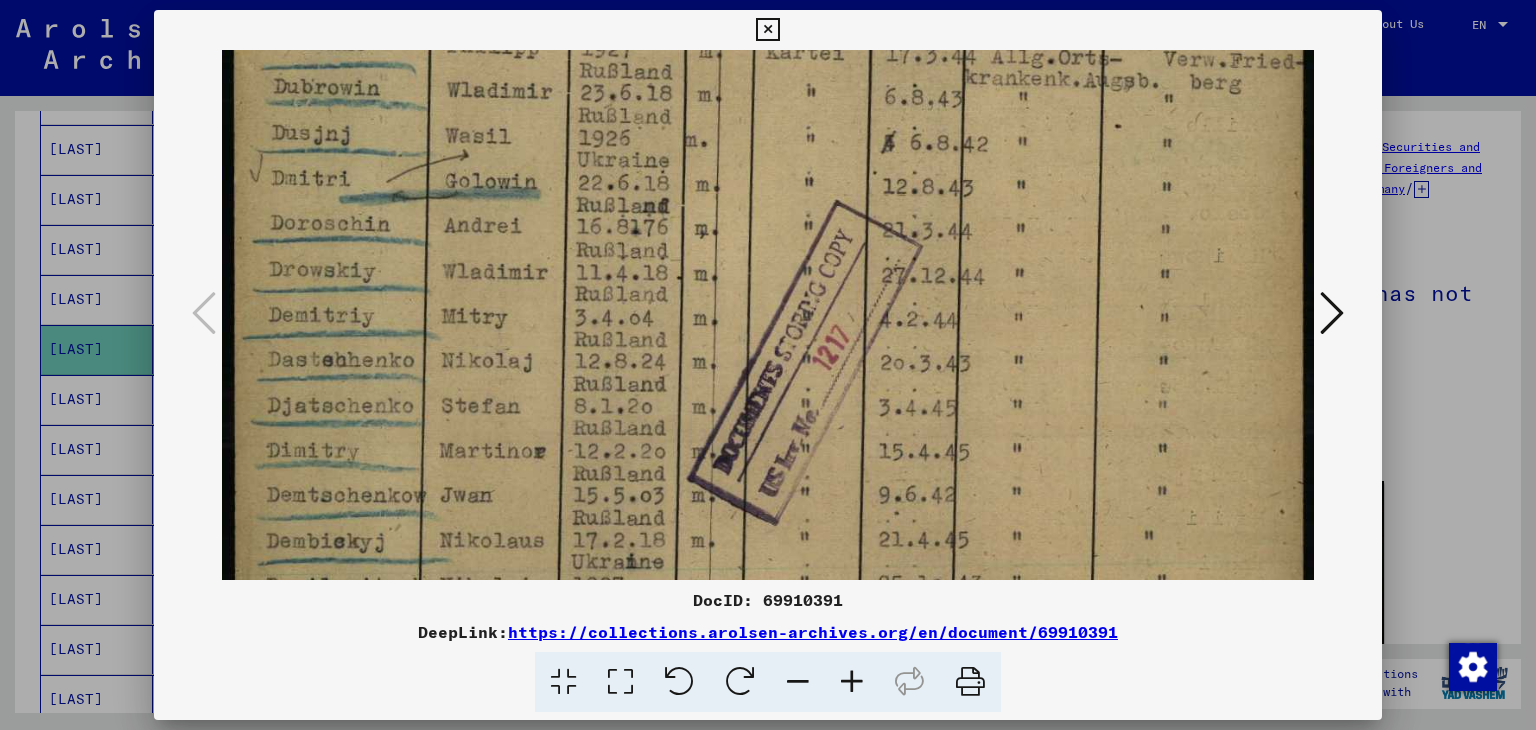 drag, startPoint x: 690, startPoint y: 192, endPoint x: 746, endPoint y: 527, distance: 339.64835 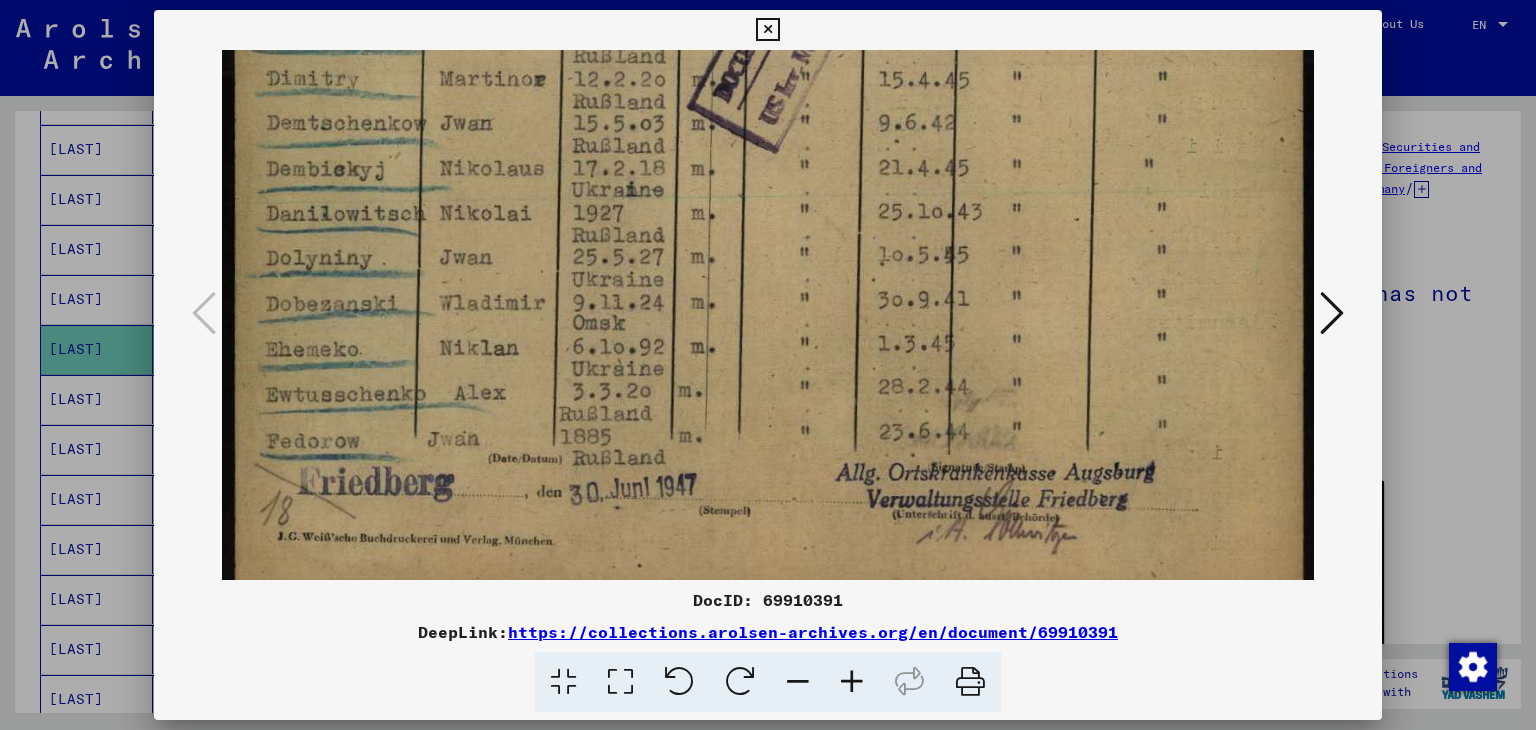 scroll, scrollTop: 964, scrollLeft: 0, axis: vertical 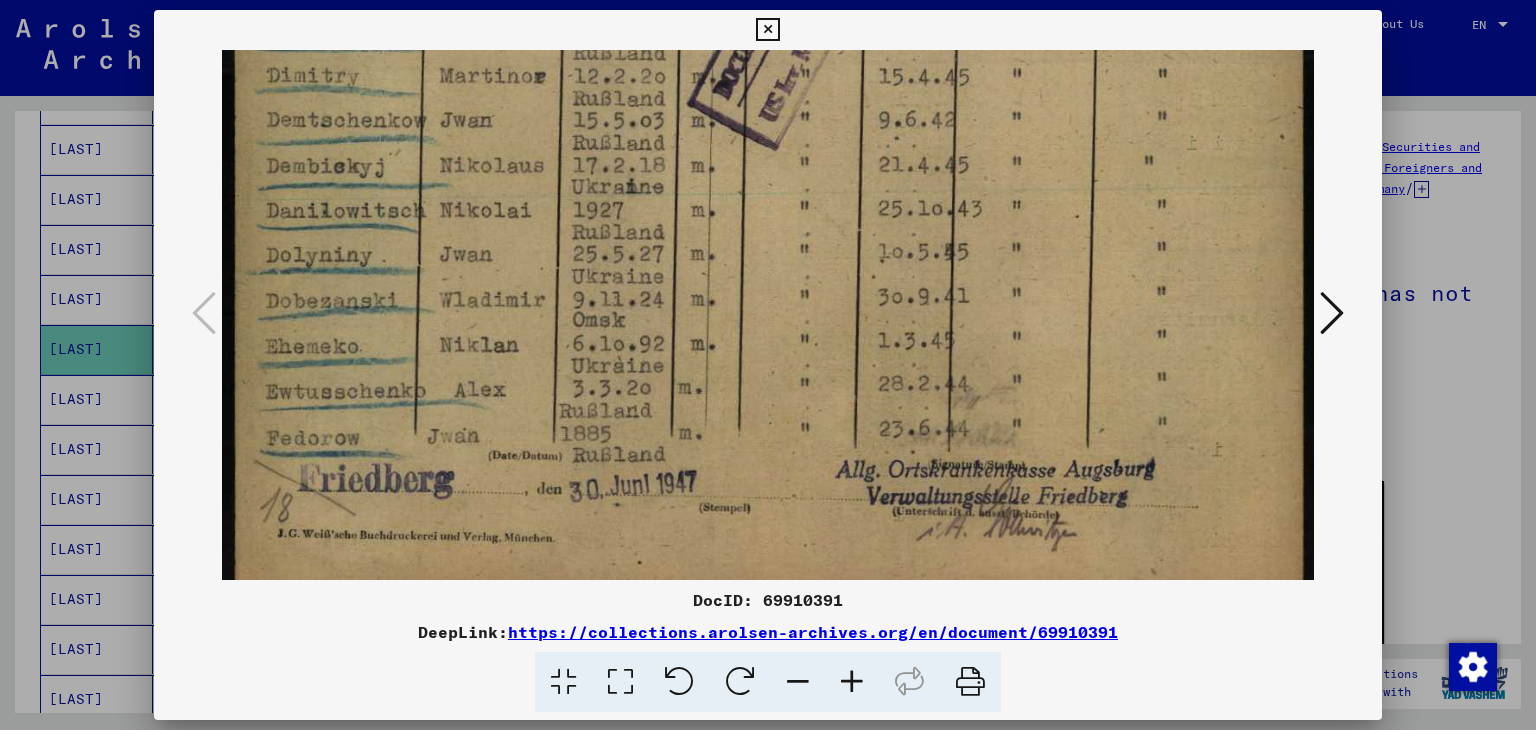 drag, startPoint x: 750, startPoint y: 517, endPoint x: 828, endPoint y: 150, distance: 375.1973 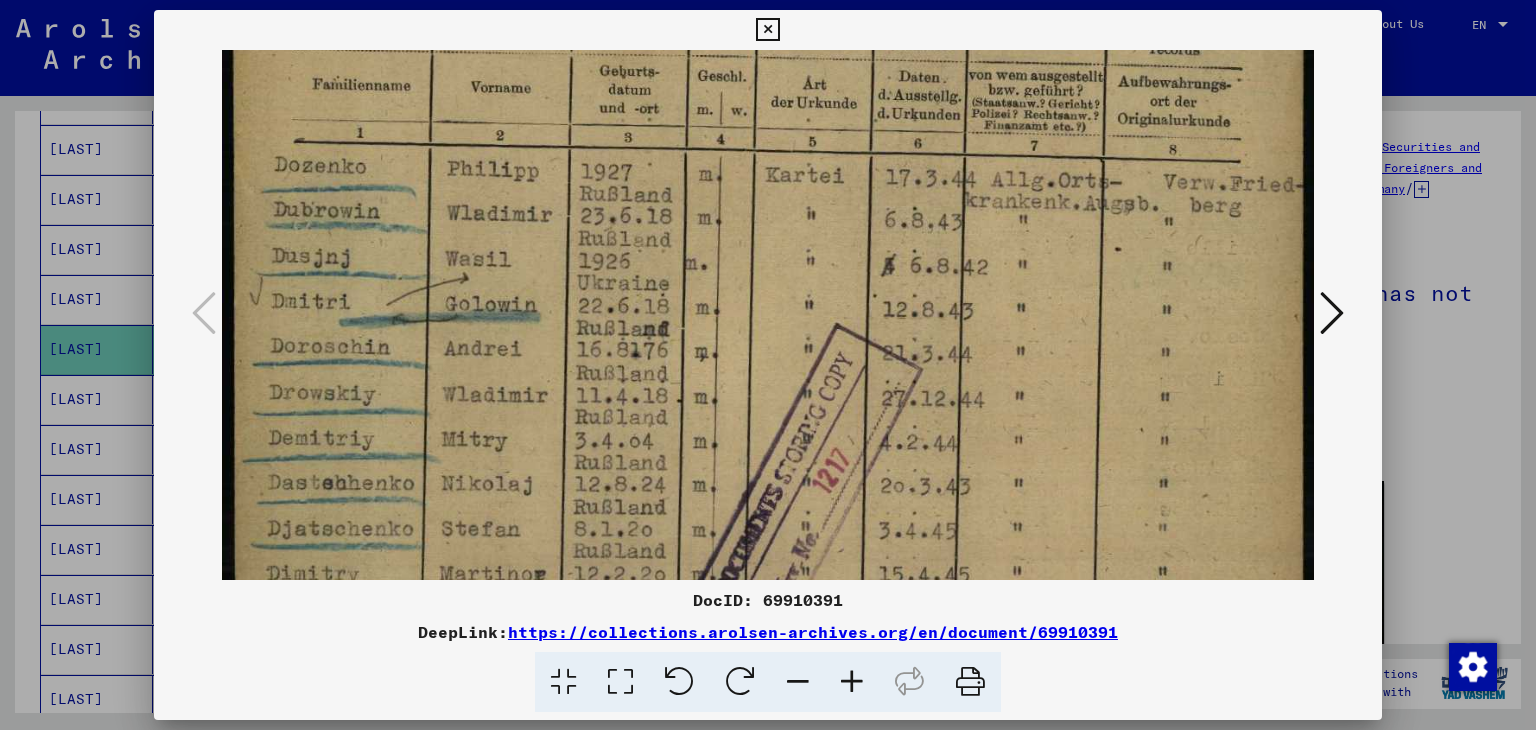 scroll, scrollTop: 464, scrollLeft: 0, axis: vertical 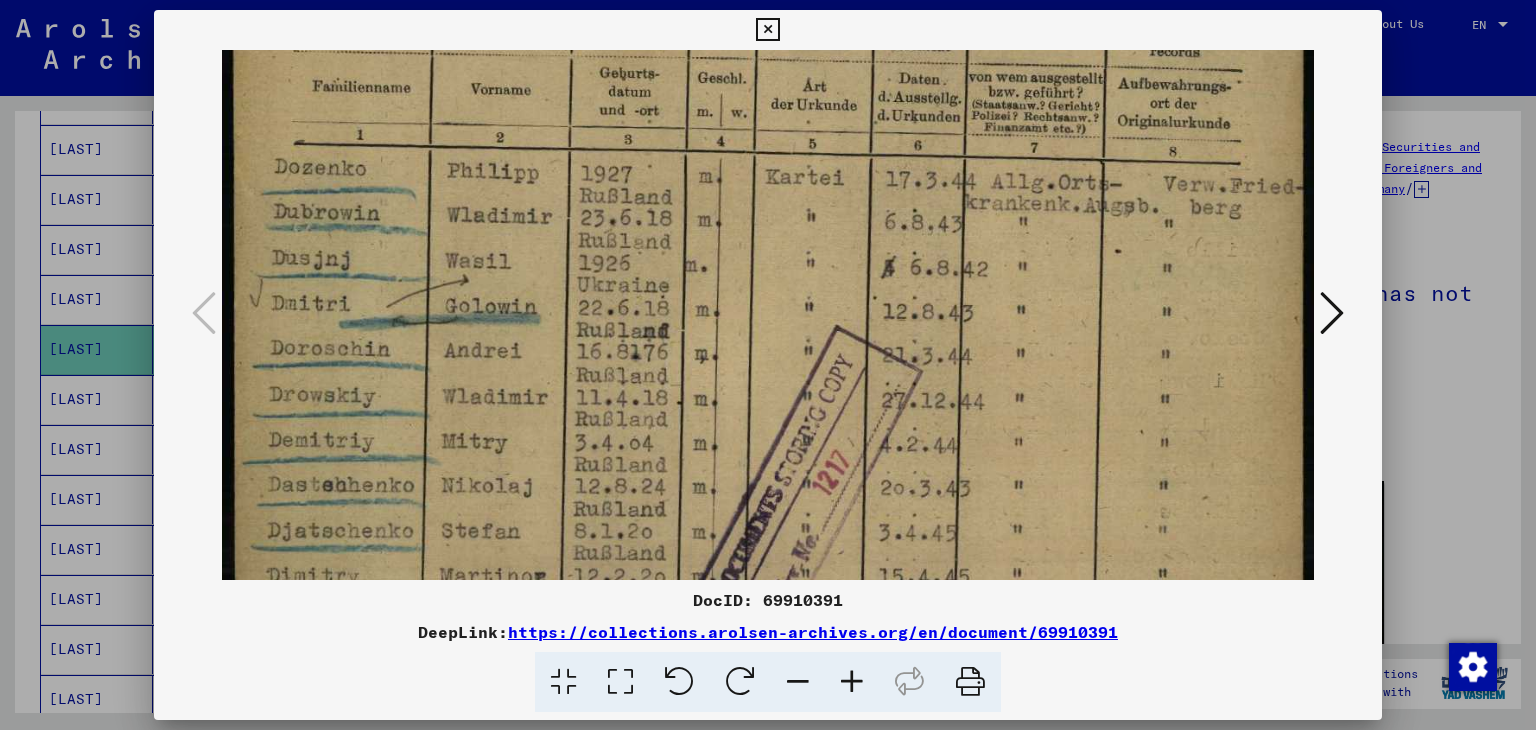 drag, startPoint x: 828, startPoint y: 150, endPoint x: 756, endPoint y: 525, distance: 381.84946 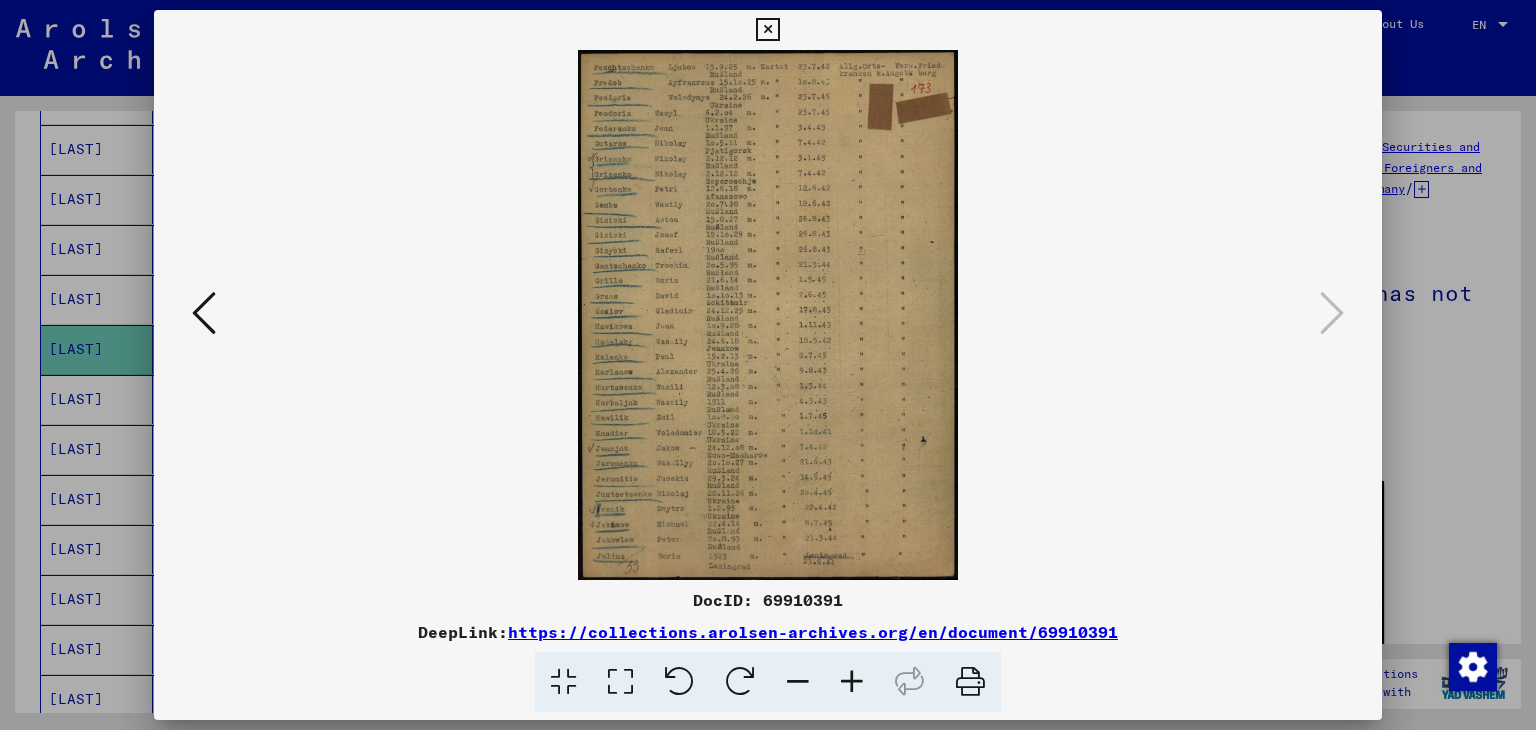 click at bounding box center [620, 682] 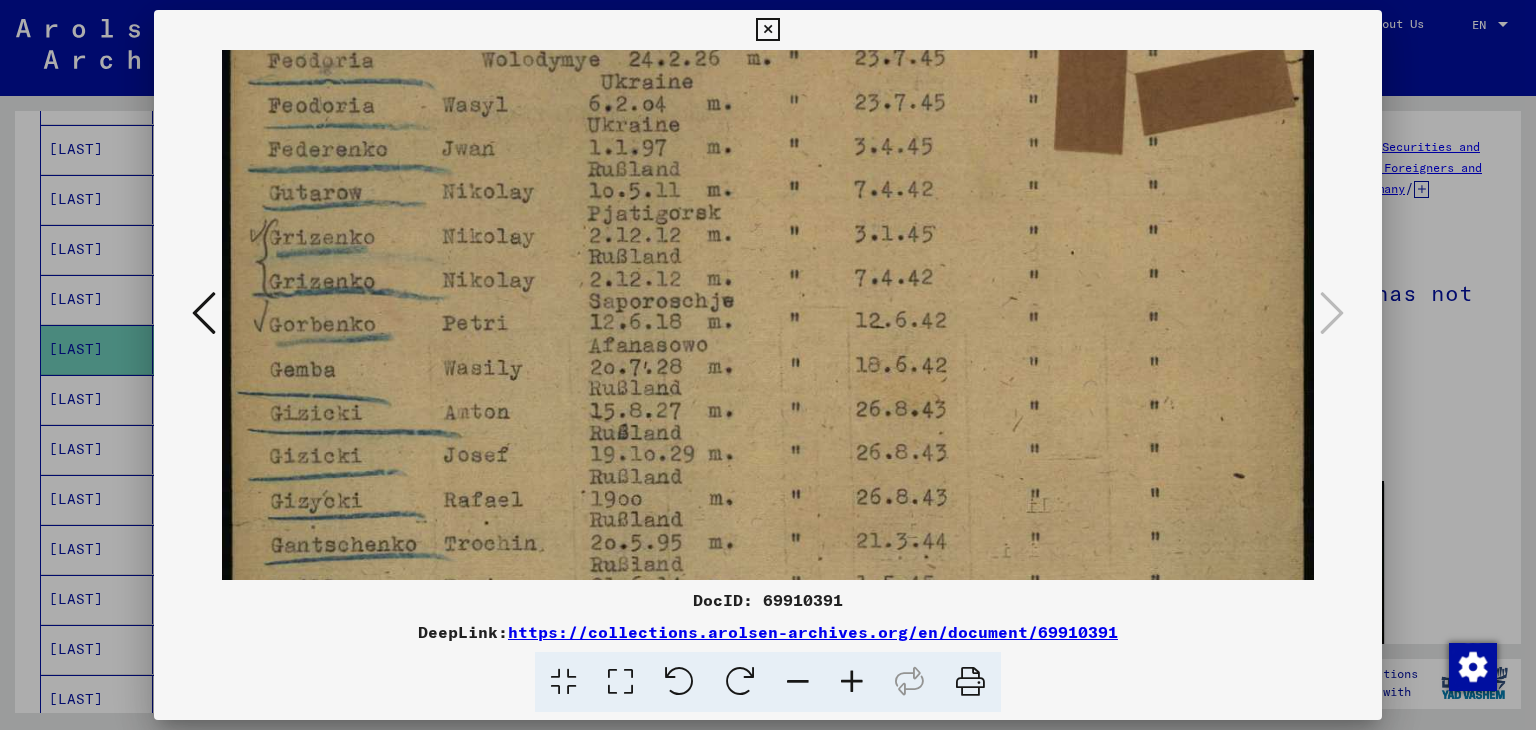scroll, scrollTop: 128, scrollLeft: 0, axis: vertical 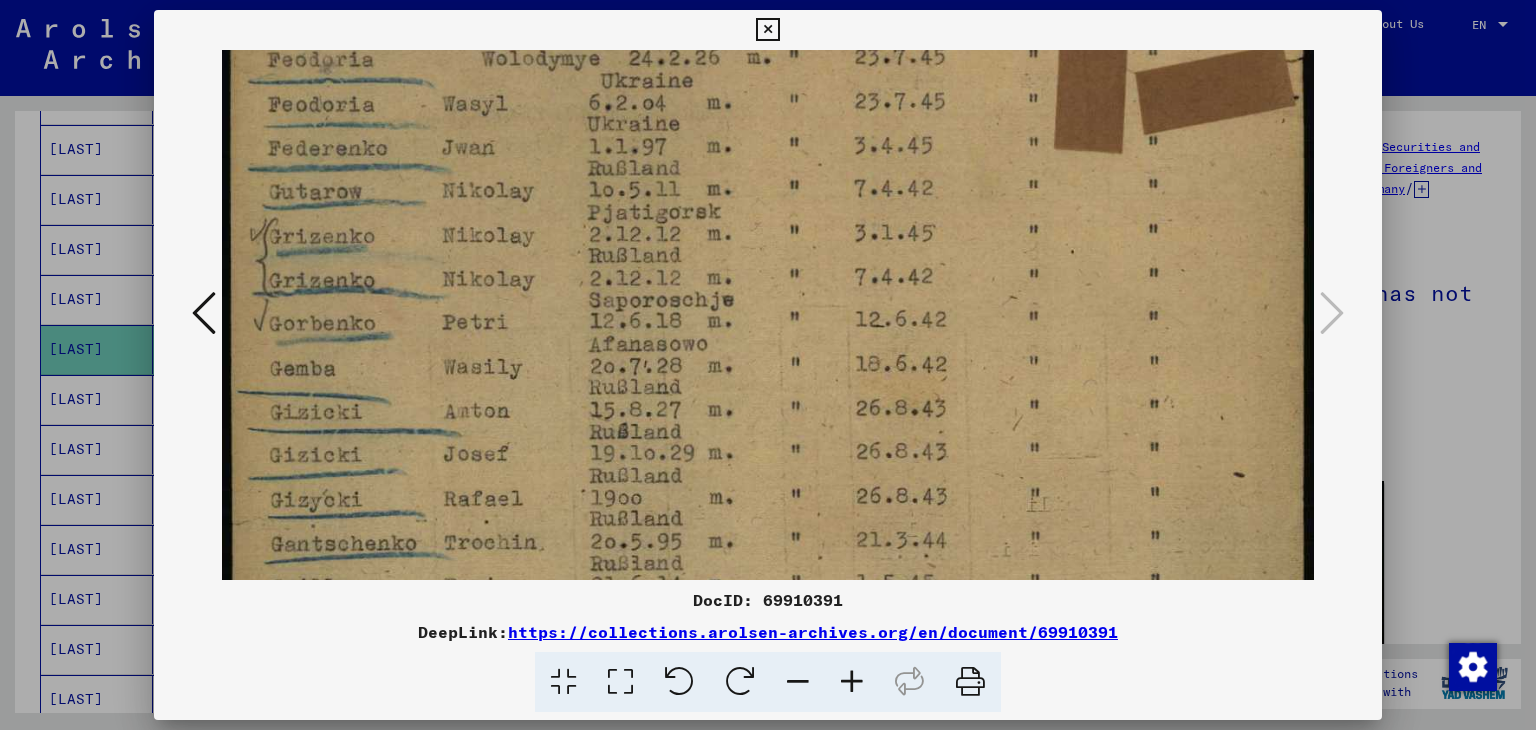 drag, startPoint x: 612, startPoint y: 497, endPoint x: 637, endPoint y: 367, distance: 132.38202 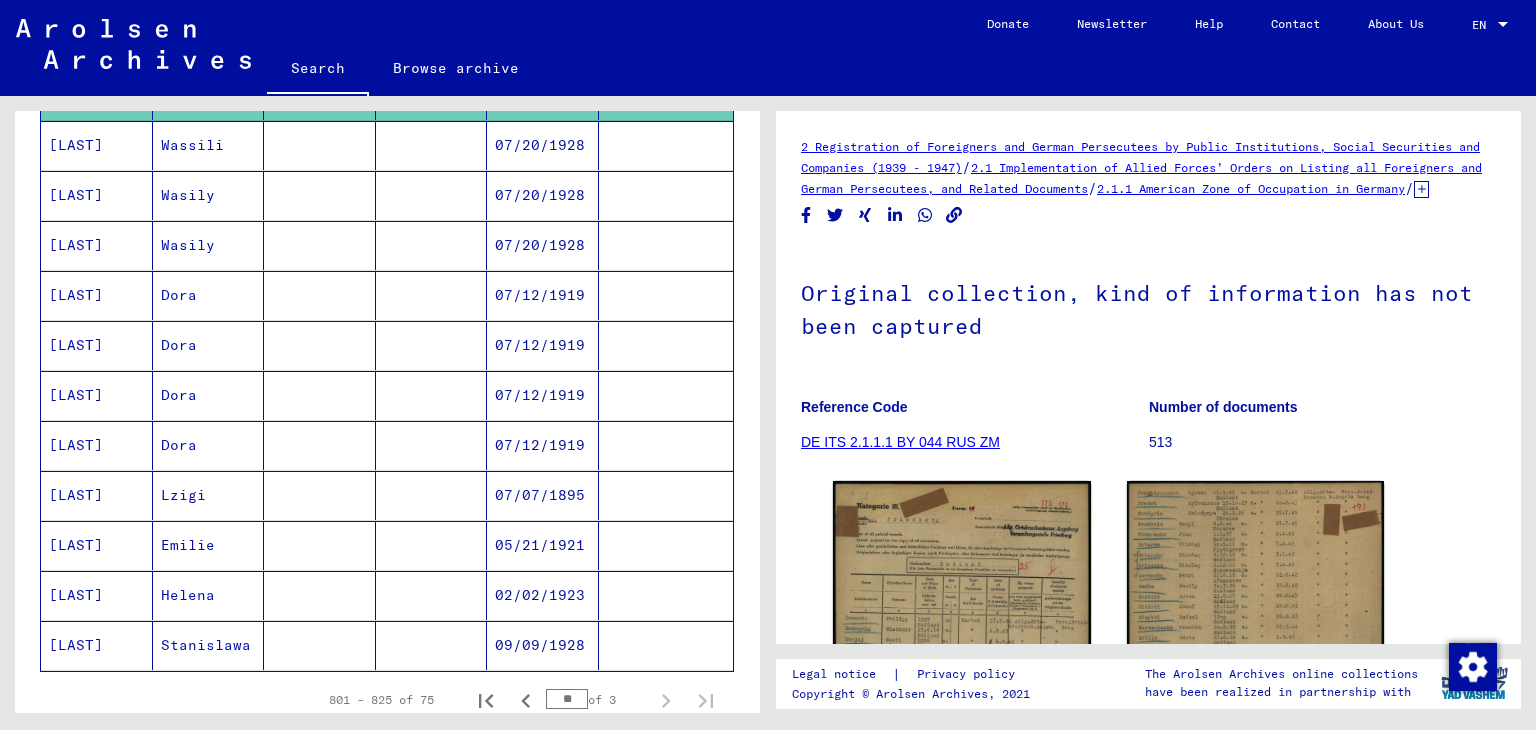 scroll, scrollTop: 1045, scrollLeft: 0, axis: vertical 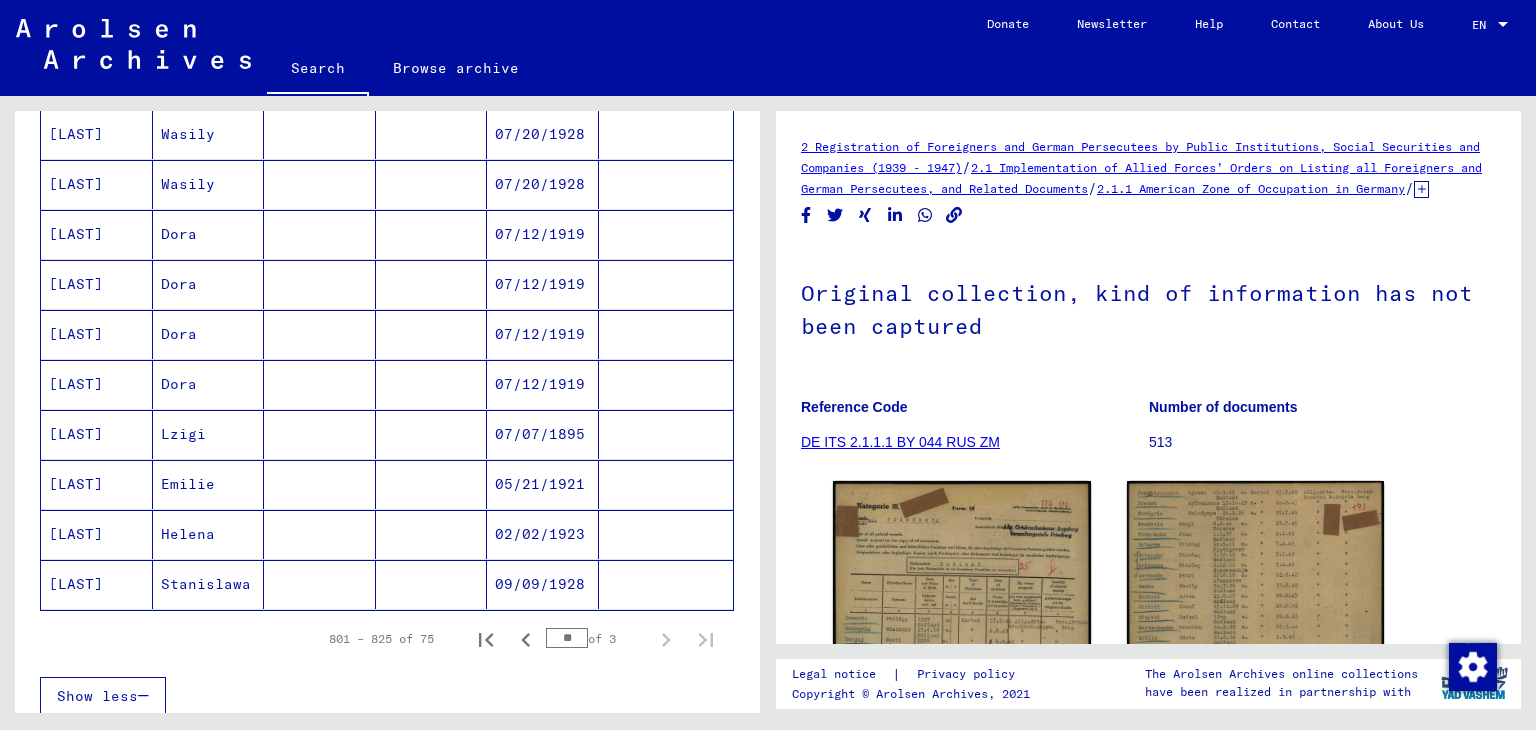 click on "Helena" at bounding box center (209, 584) 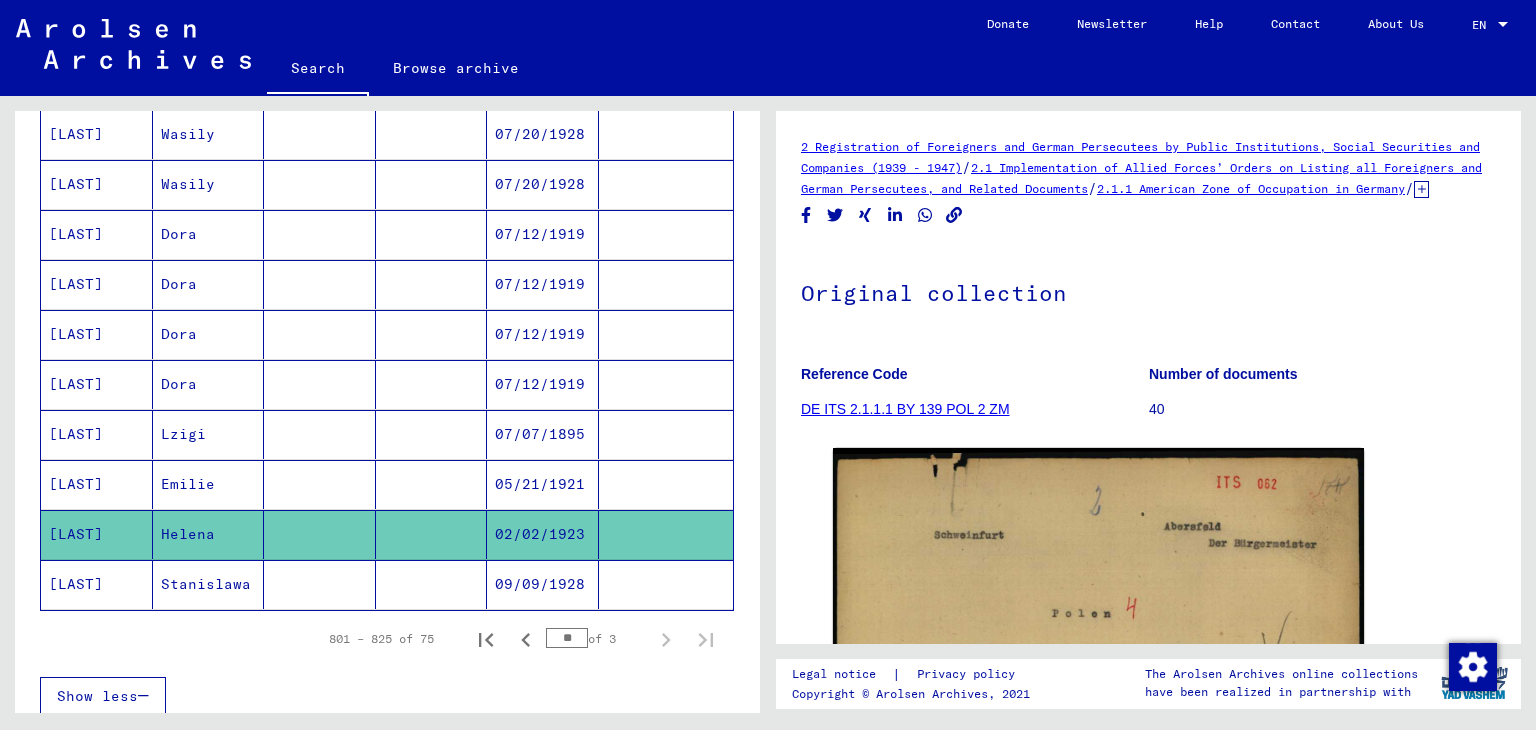 scroll, scrollTop: 0, scrollLeft: 0, axis: both 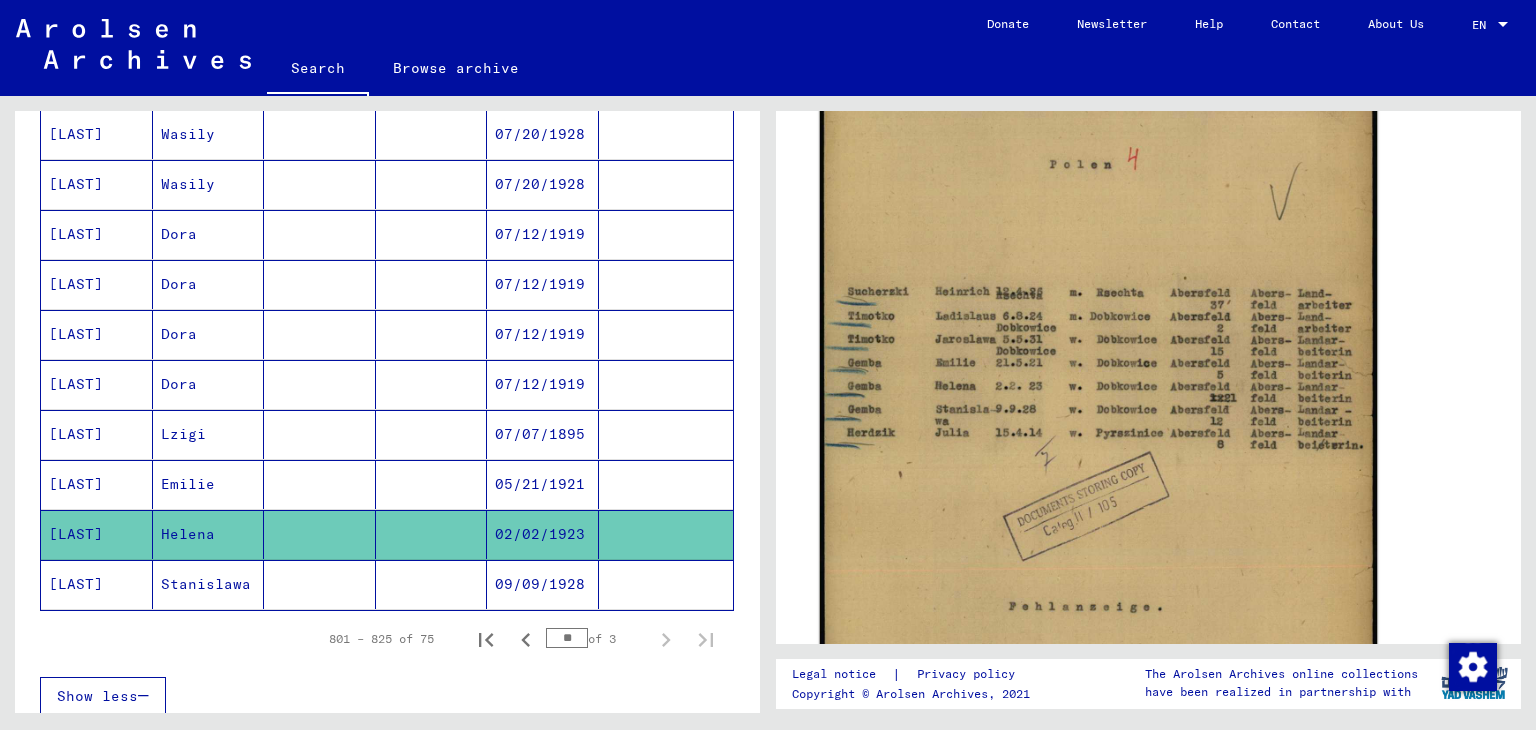 click 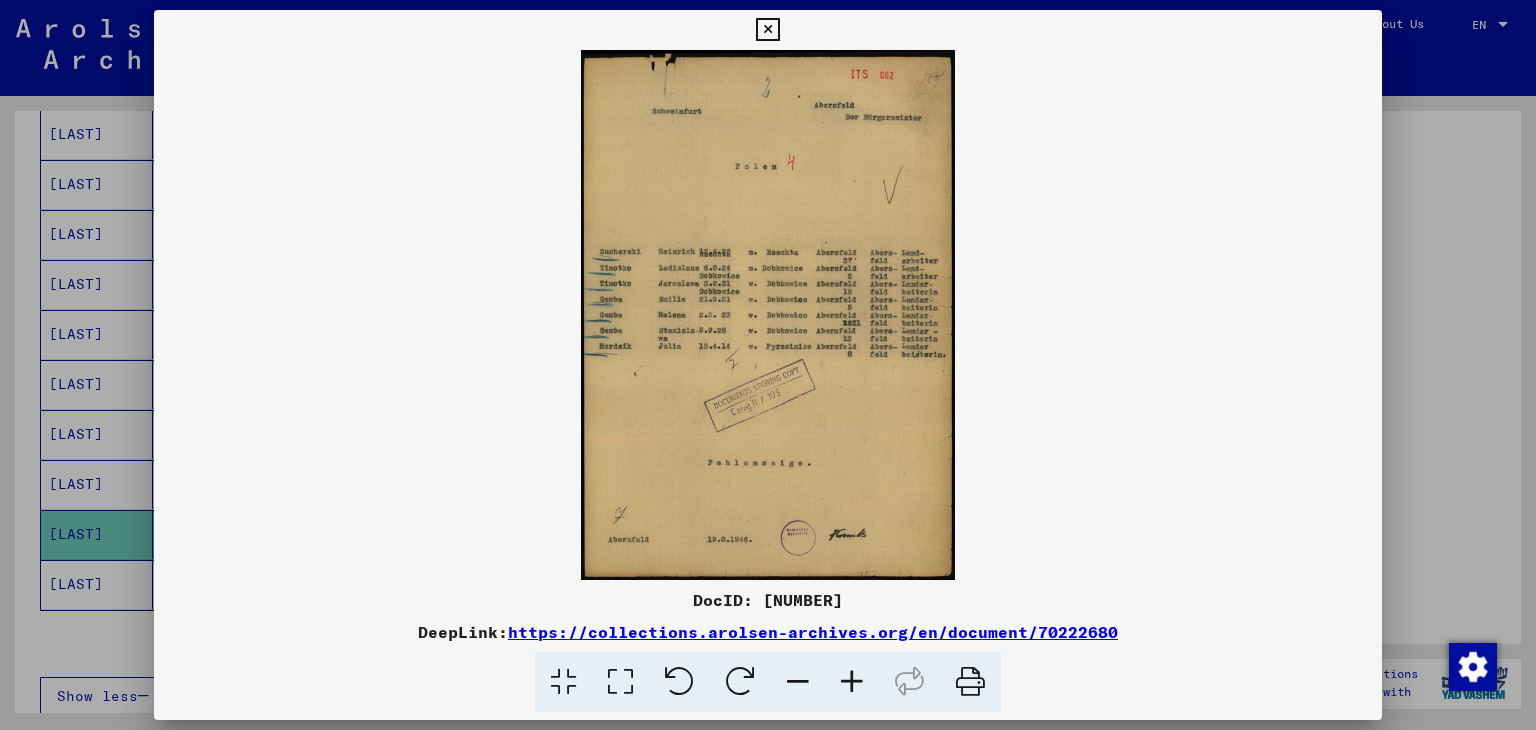 click at bounding box center [620, 682] 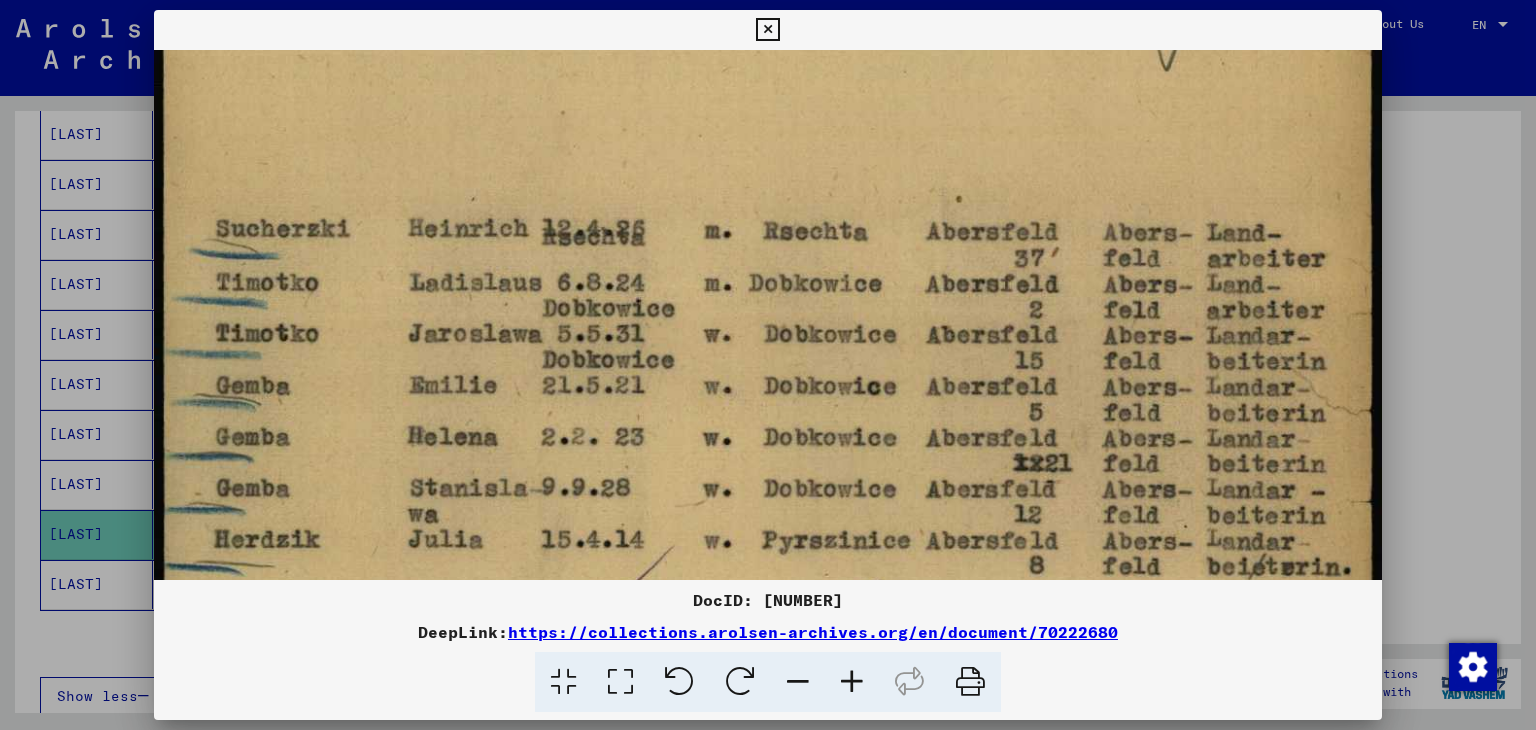 scroll, scrollTop: 500, scrollLeft: 0, axis: vertical 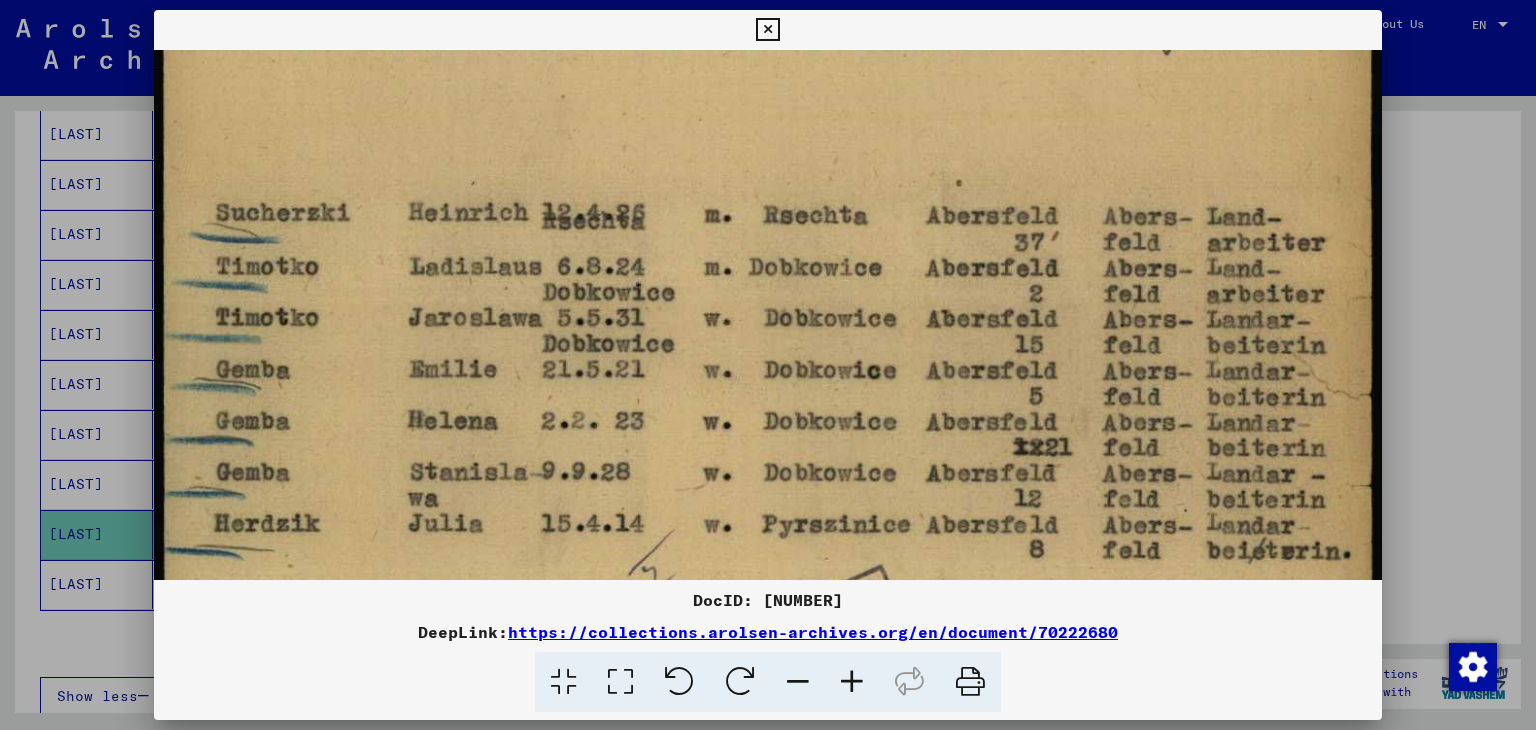drag, startPoint x: 652, startPoint y: 497, endPoint x: 752, endPoint y: -2, distance: 508.92142 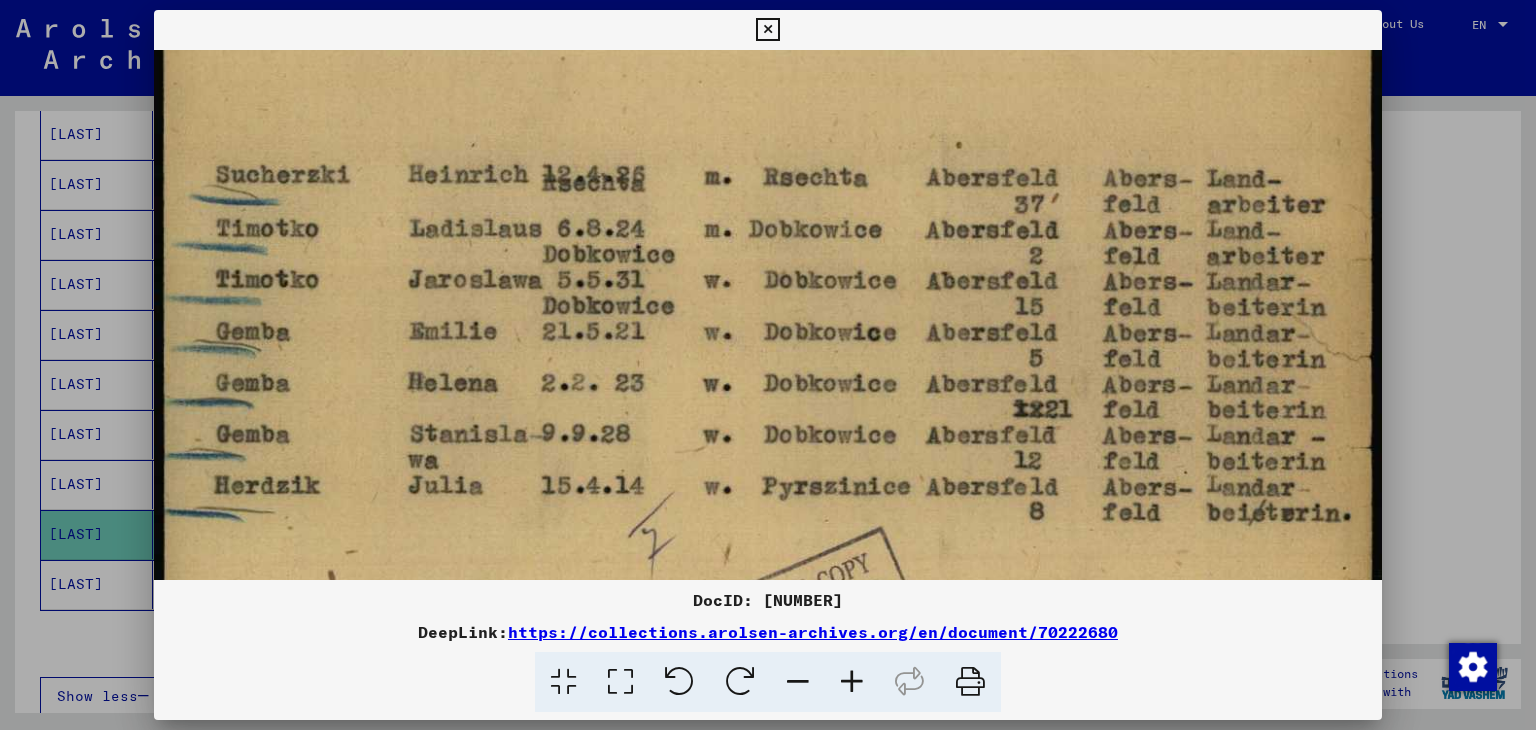 drag, startPoint x: 745, startPoint y: 325, endPoint x: 753, endPoint y: 287, distance: 38.832977 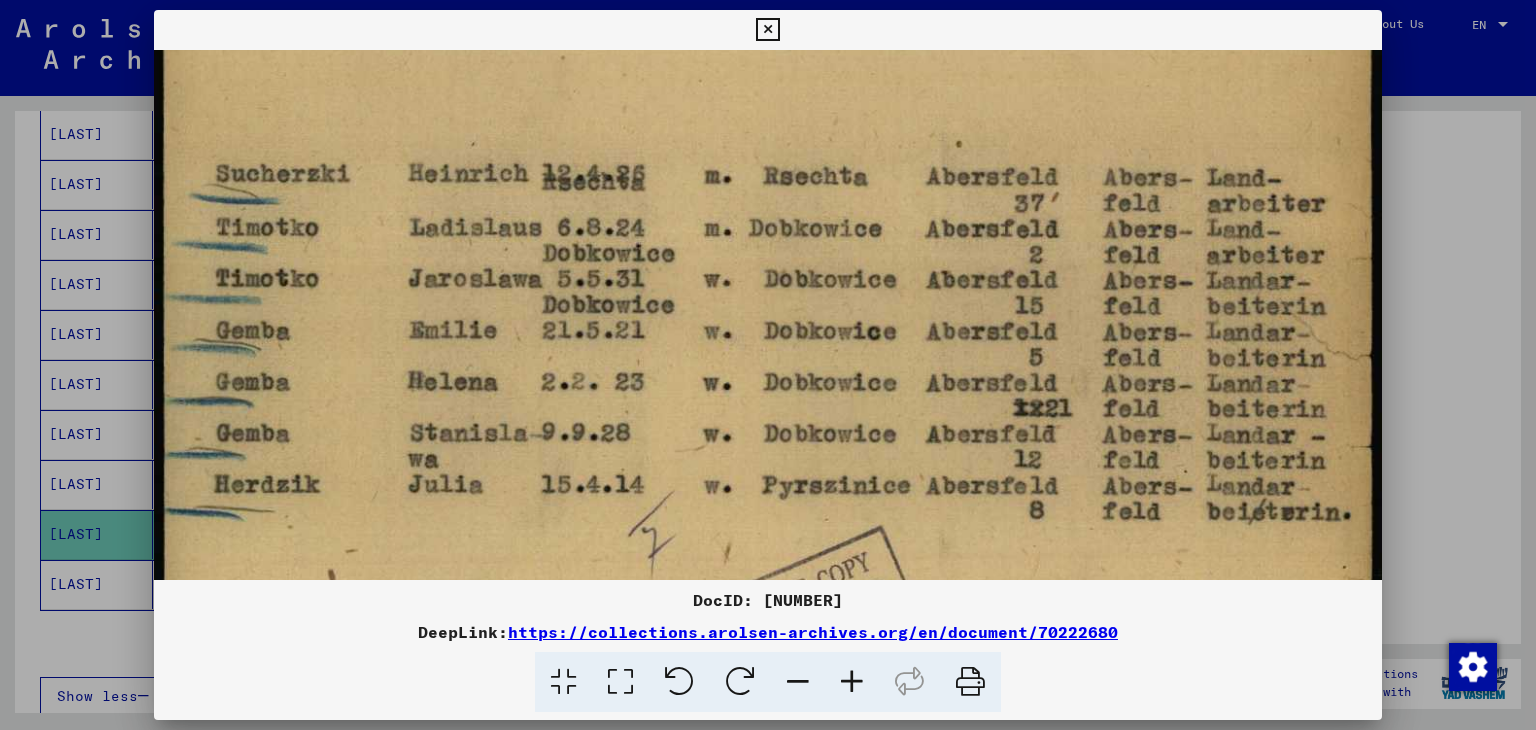 click at bounding box center (768, 382) 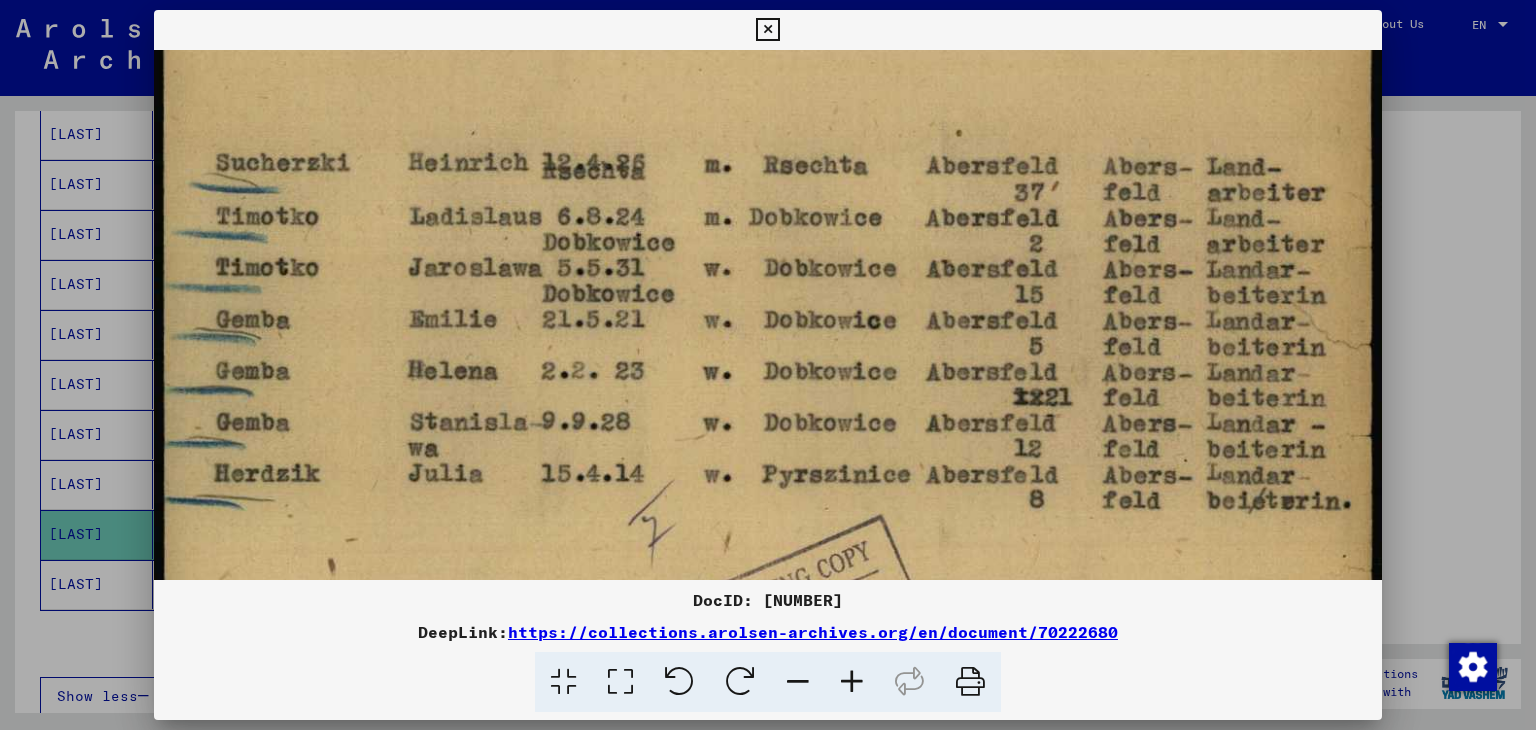 scroll, scrollTop: 557, scrollLeft: 0, axis: vertical 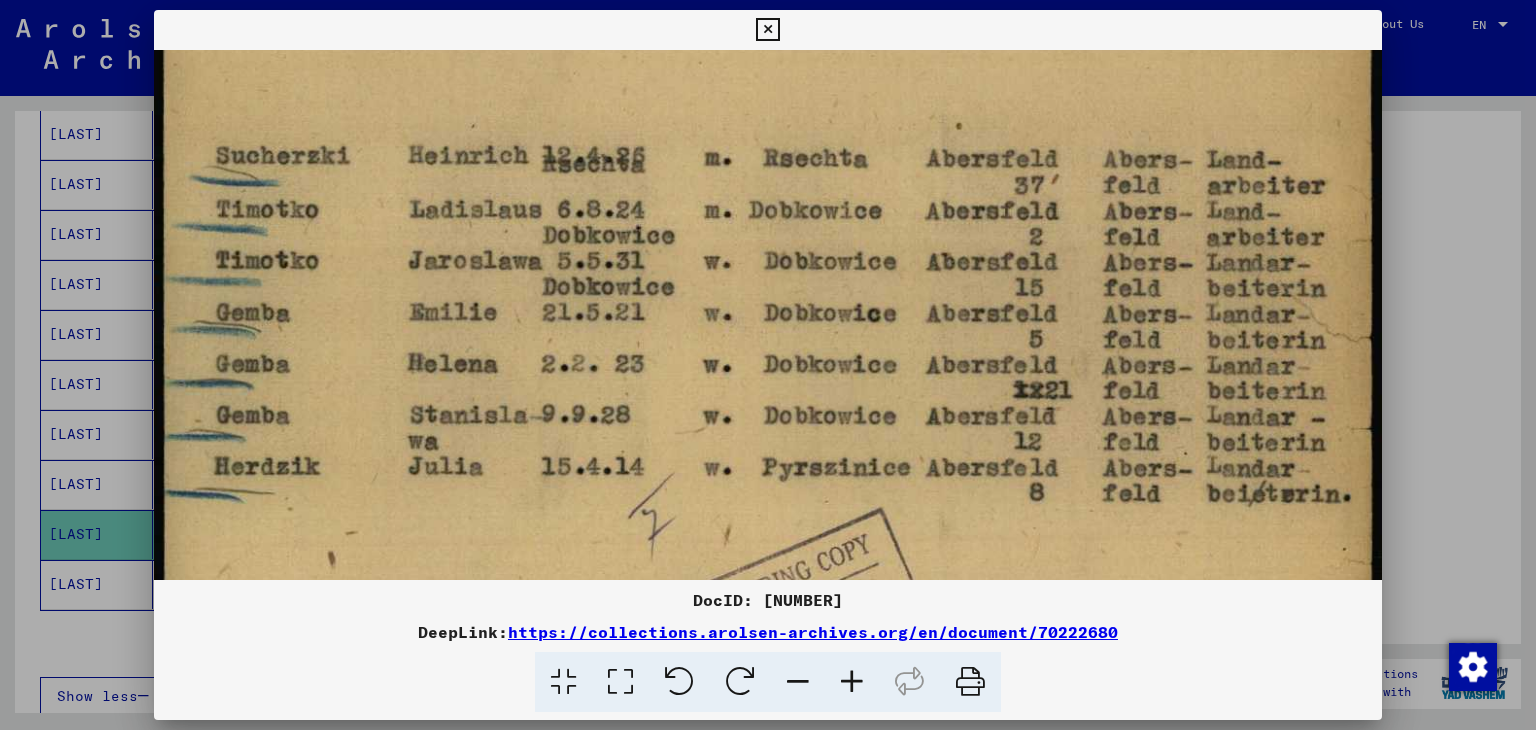 drag, startPoint x: 753, startPoint y: 287, endPoint x: 763, endPoint y: 269, distance: 20.59126 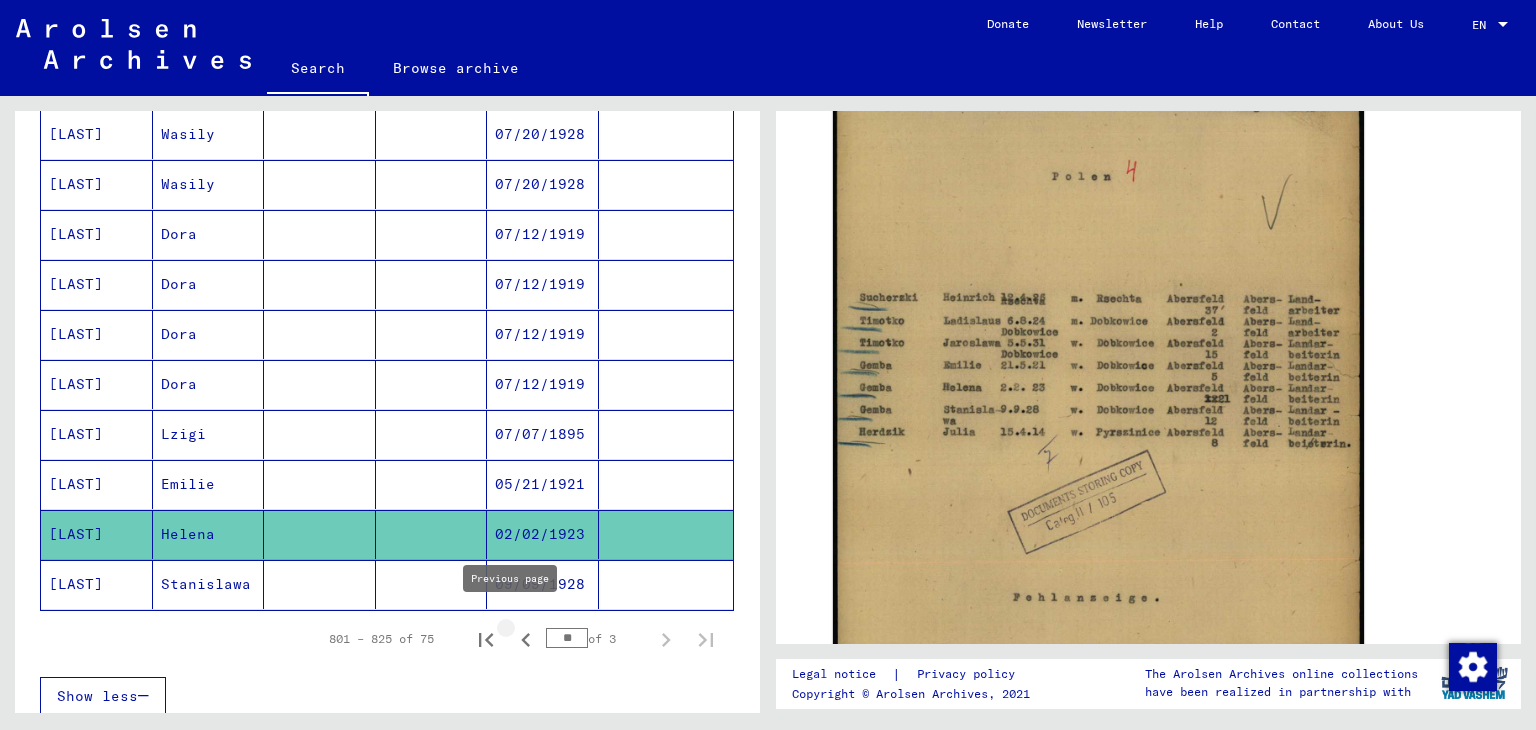 click 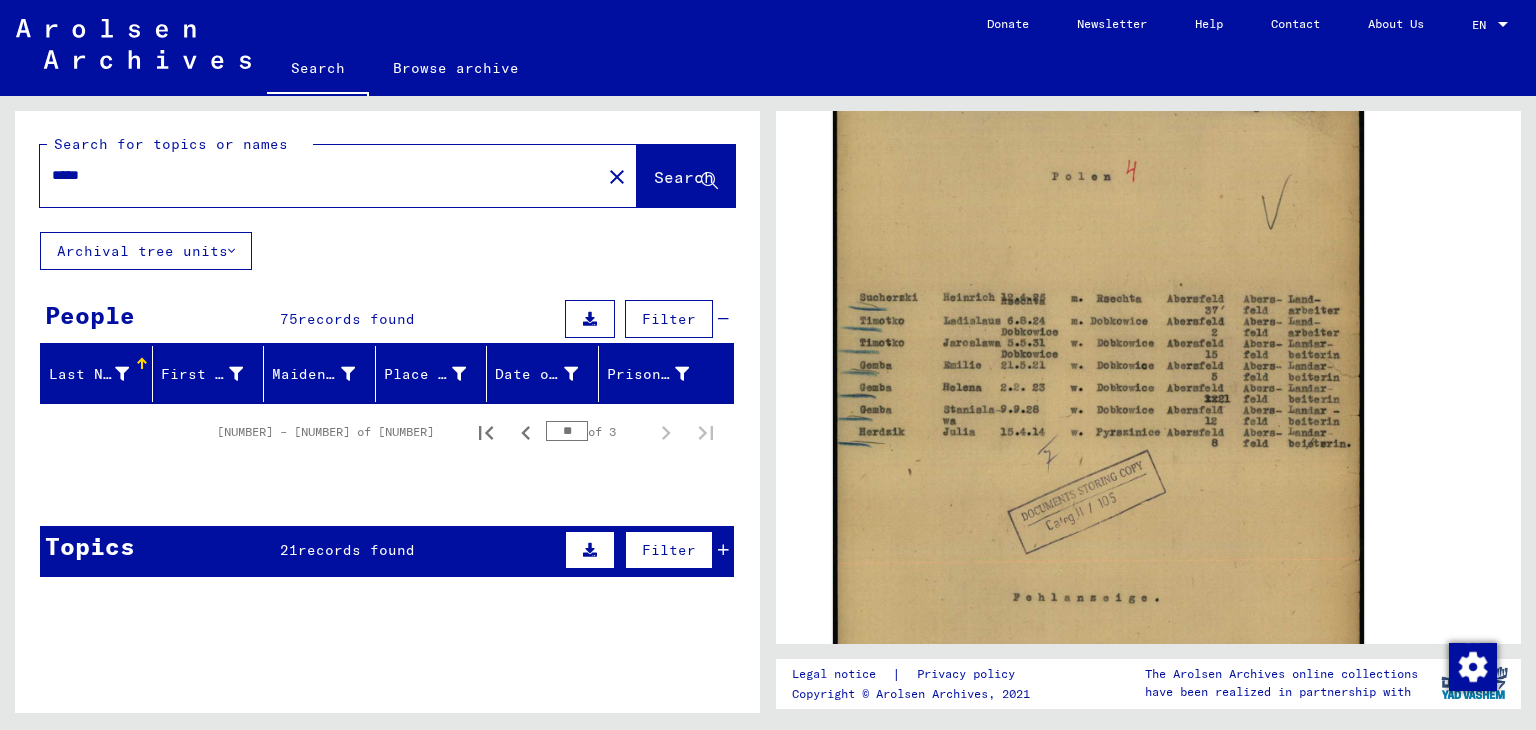 scroll, scrollTop: 0, scrollLeft: 0, axis: both 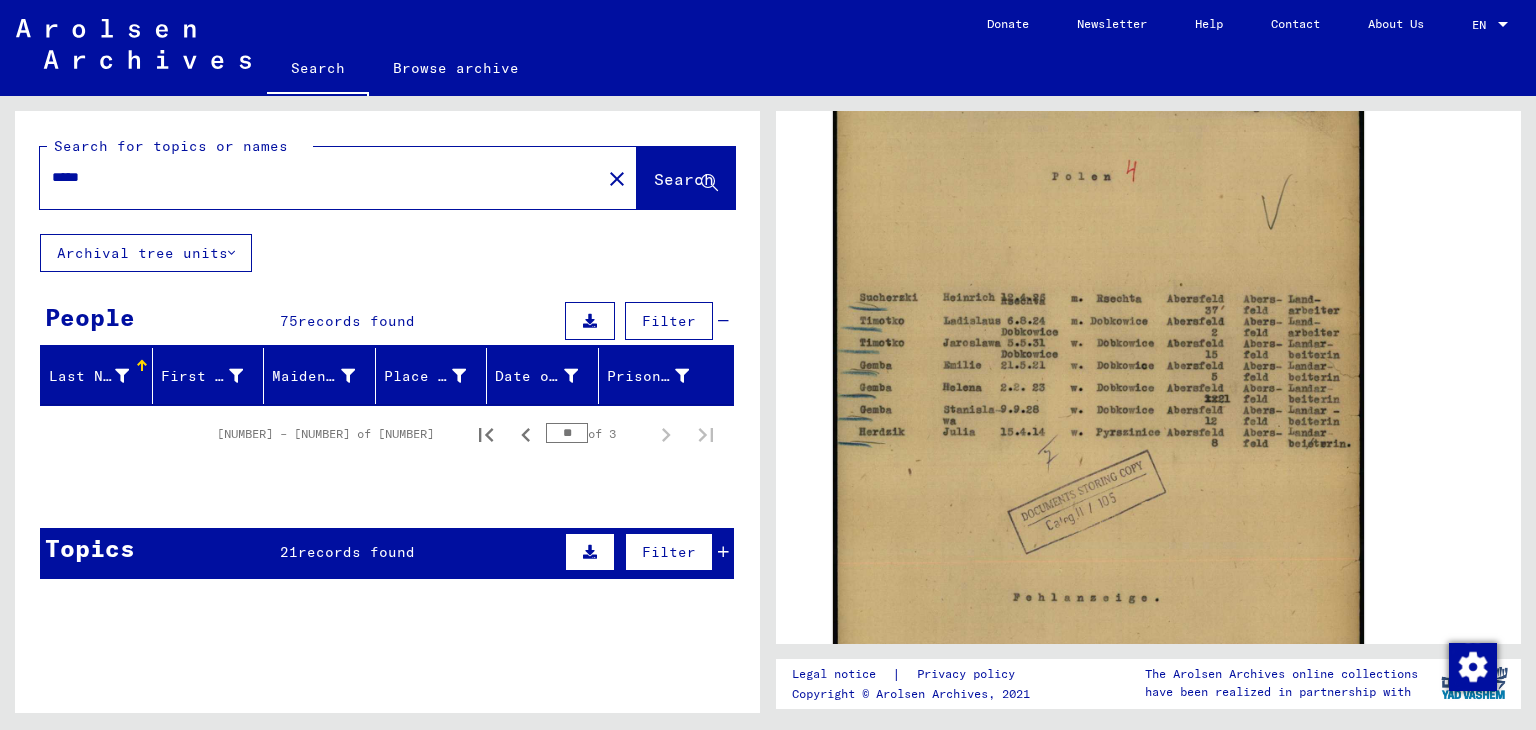 click on "*****" 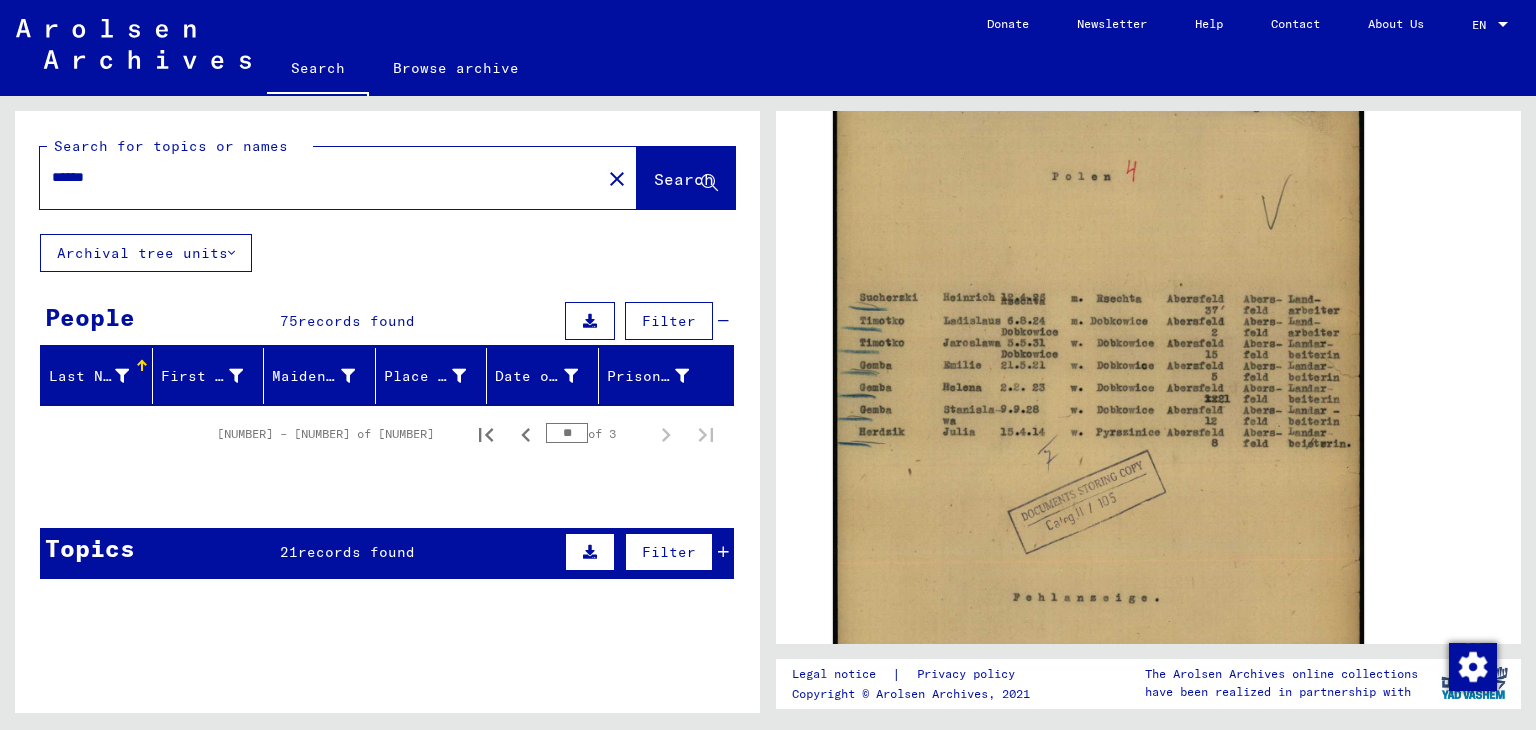 type on "******" 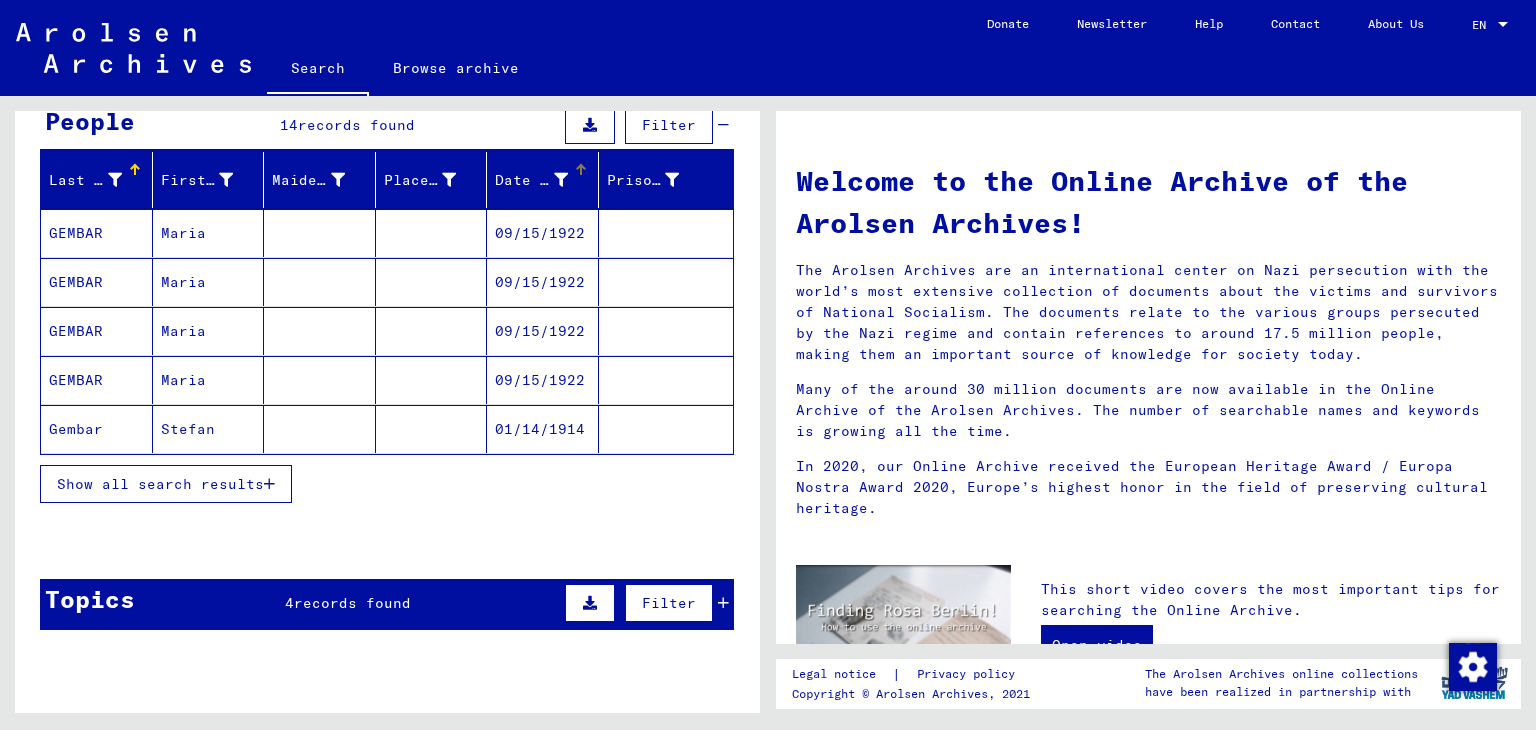 scroll, scrollTop: 196, scrollLeft: 0, axis: vertical 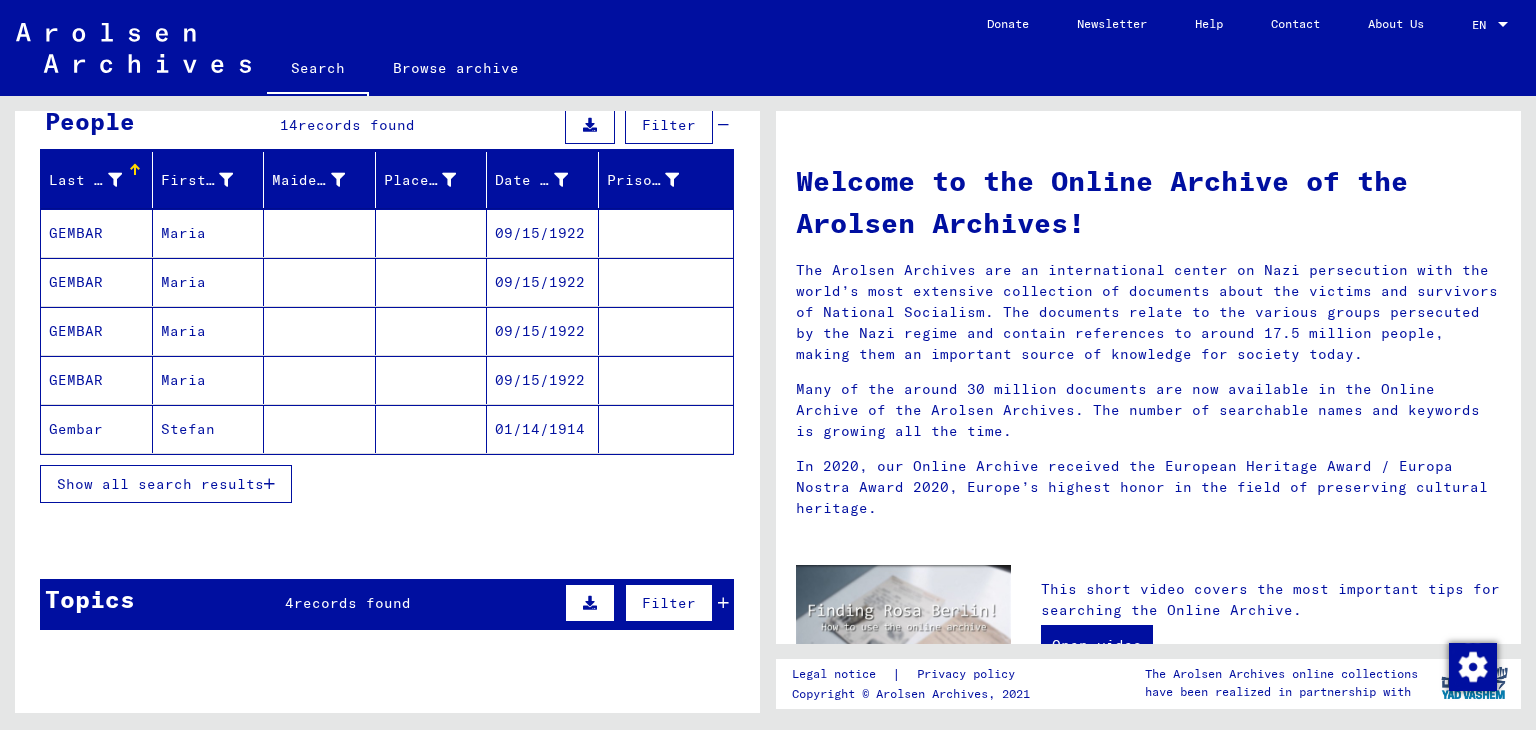 click at bounding box center (269, 484) 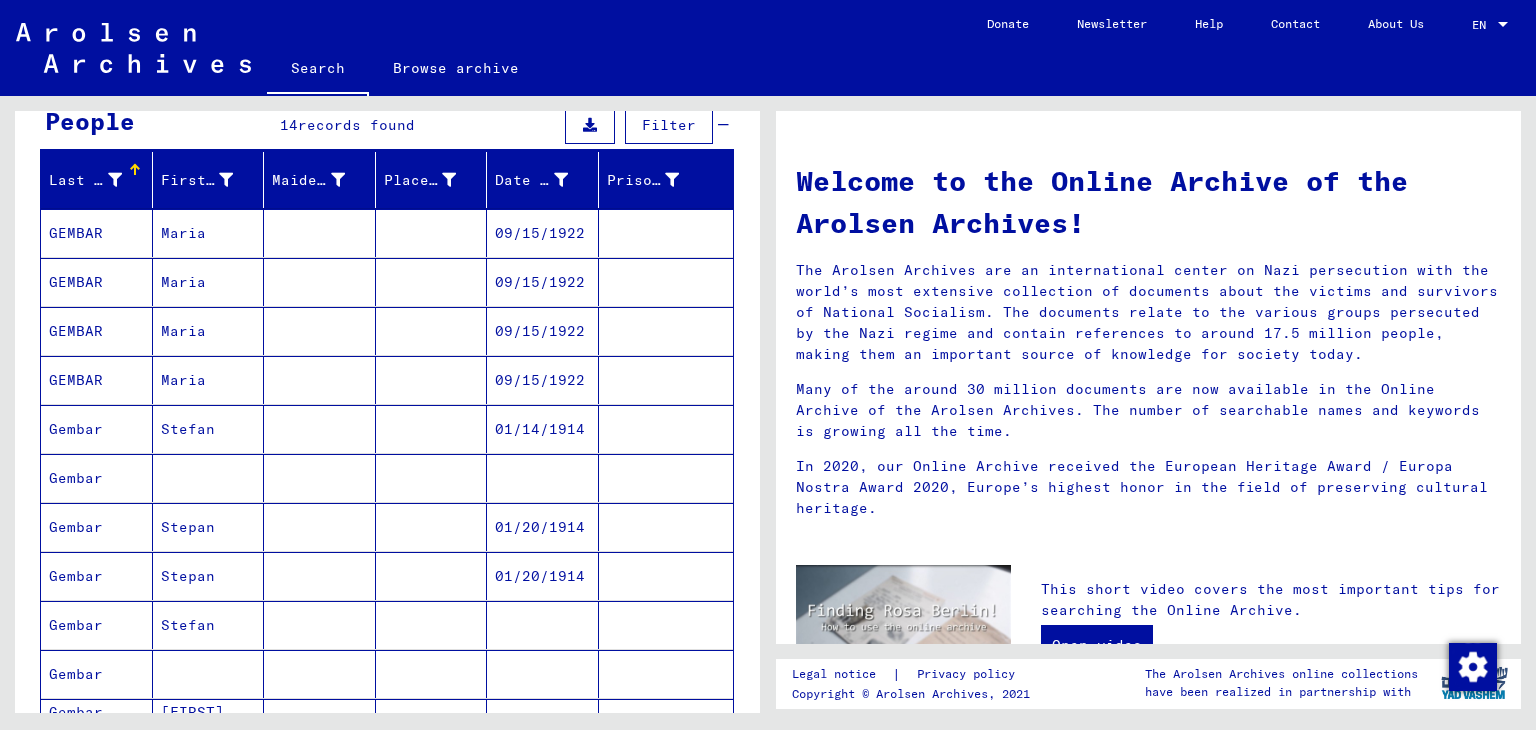 click on "Gembar" at bounding box center (97, 527) 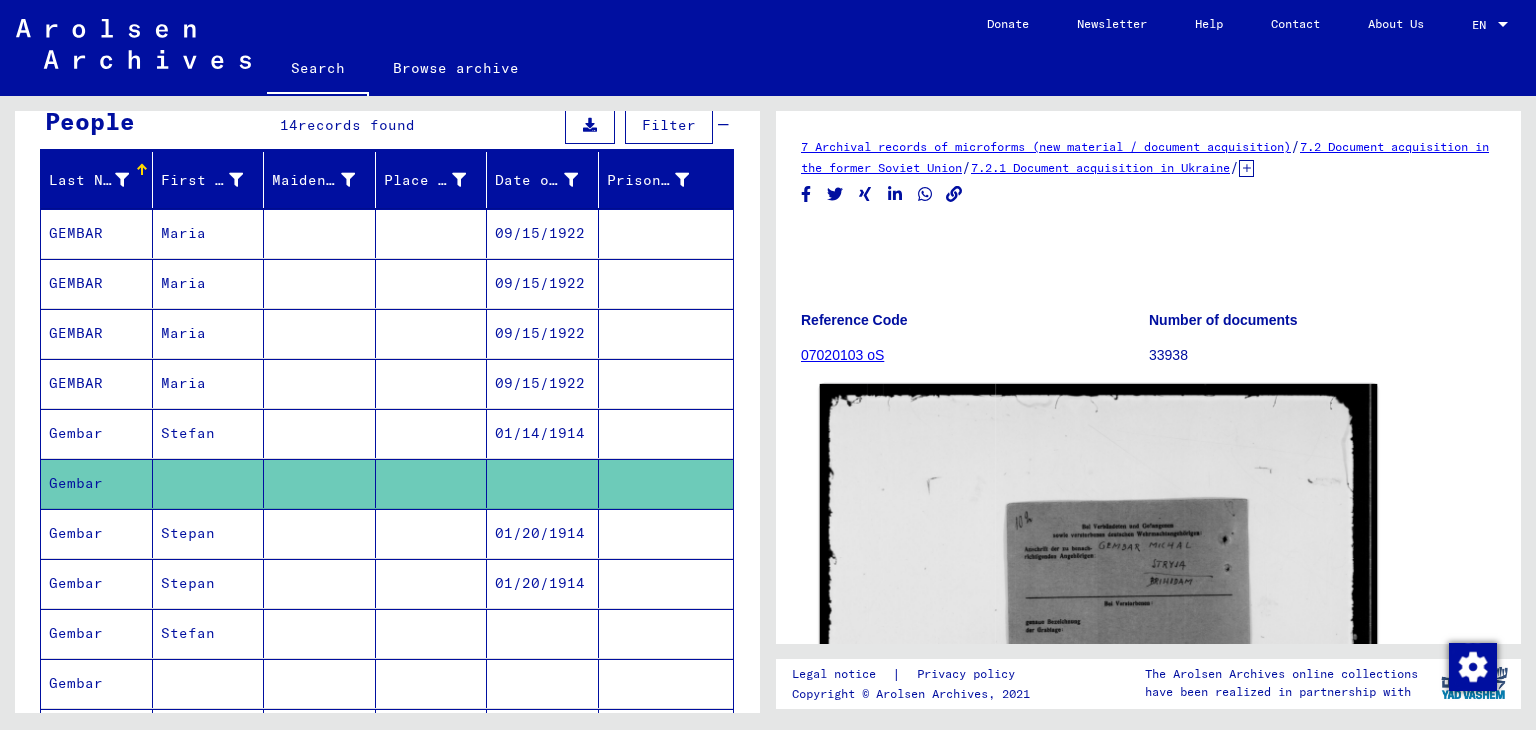 scroll, scrollTop: 0, scrollLeft: 0, axis: both 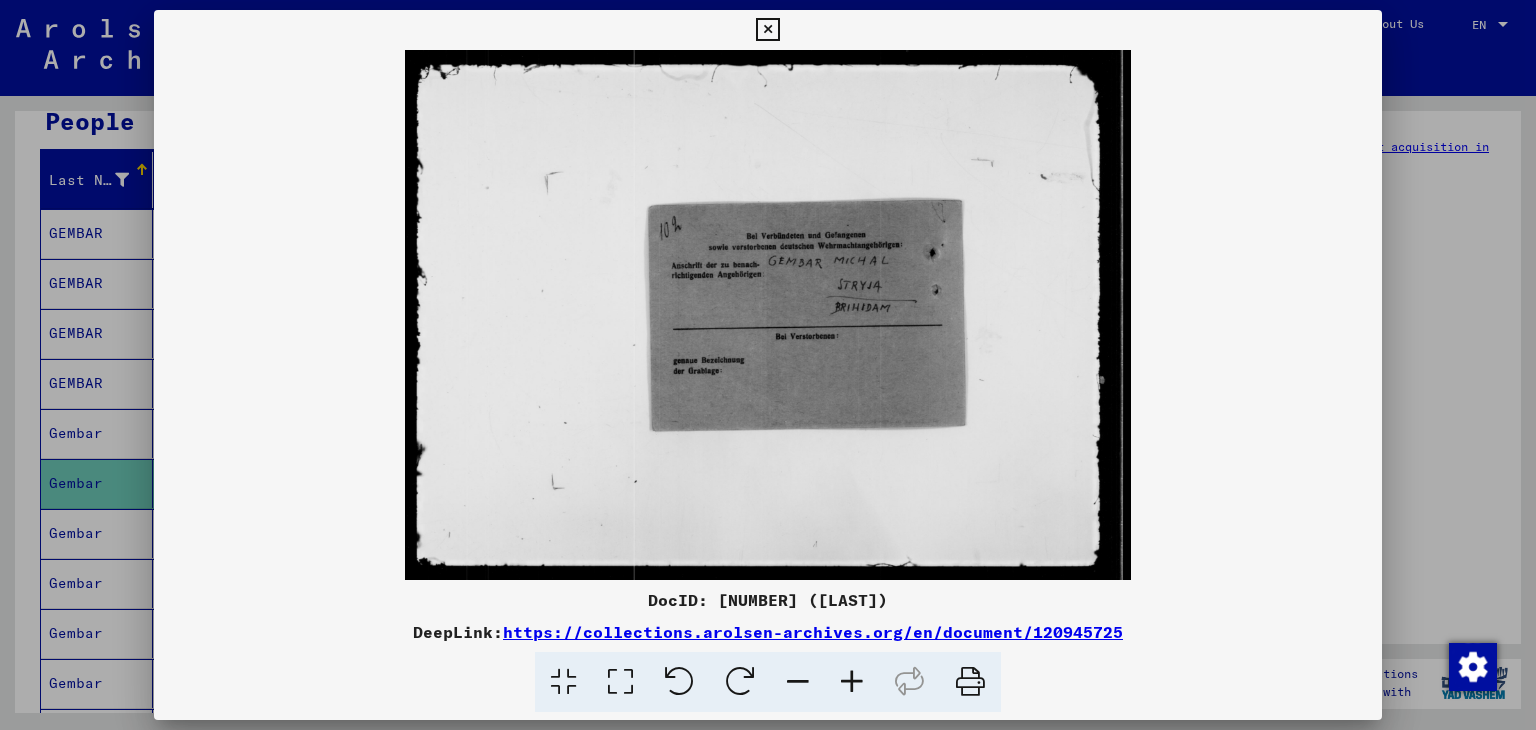 click at bounding box center (620, 682) 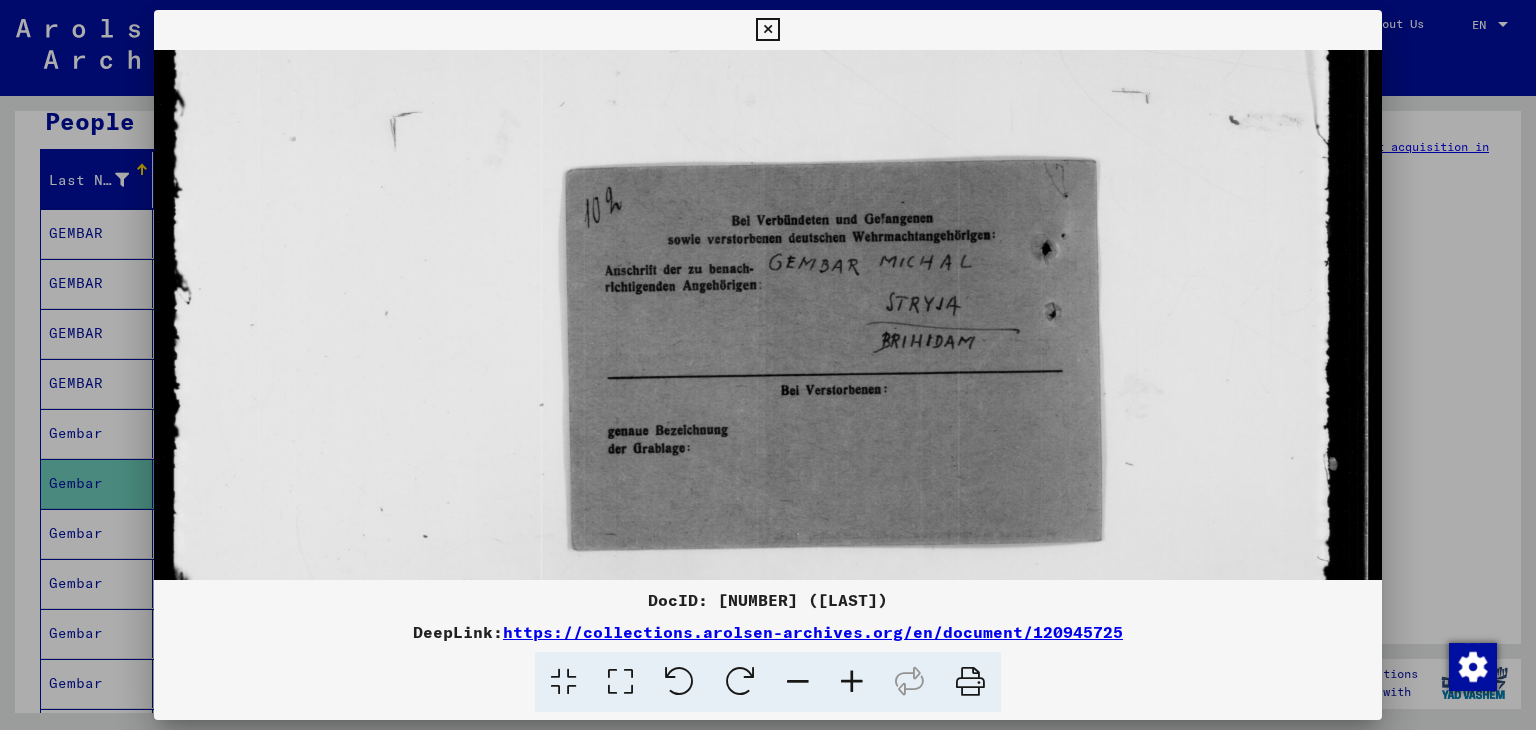 scroll, scrollTop: 144, scrollLeft: 0, axis: vertical 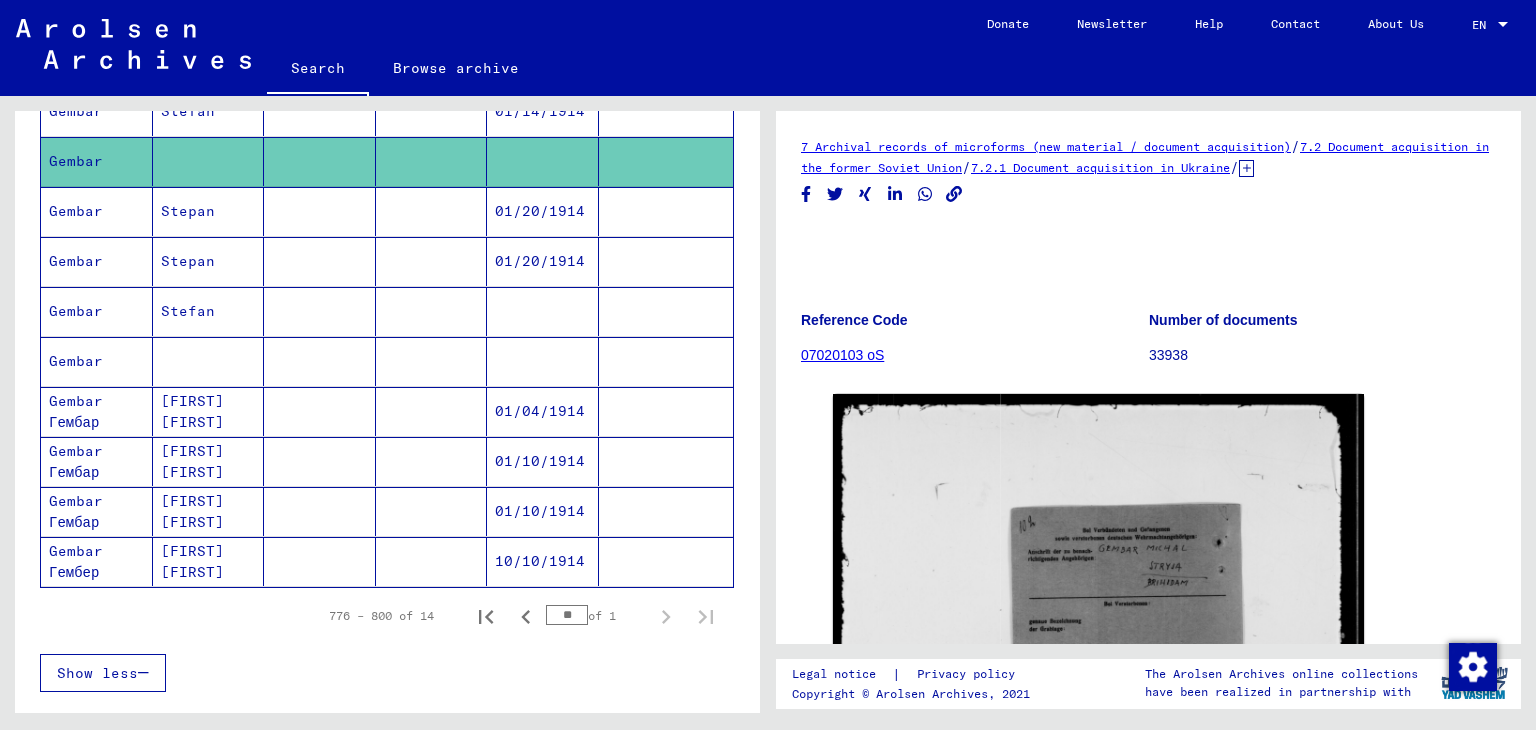 click on "[FIRST] [FIRST]" 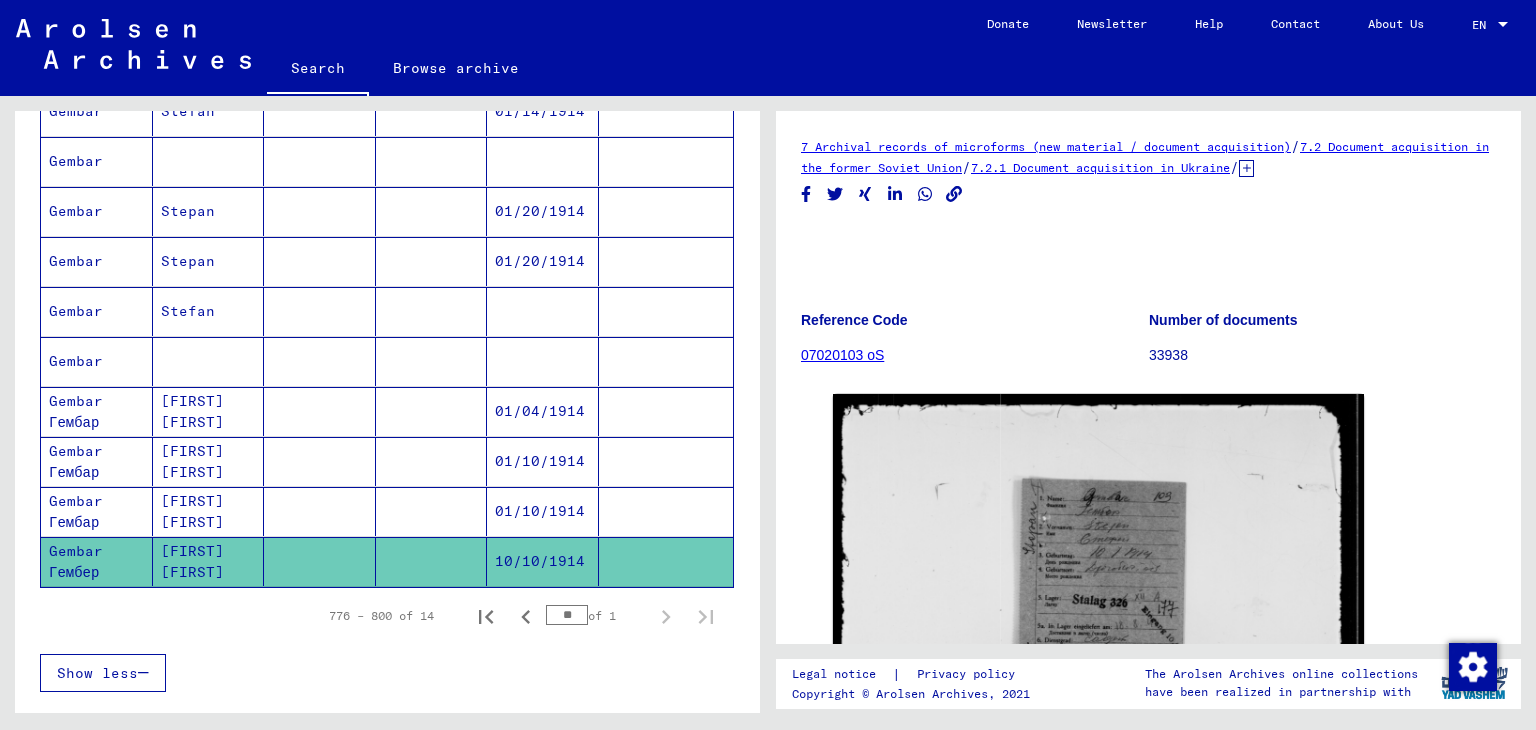 scroll, scrollTop: 0, scrollLeft: 0, axis: both 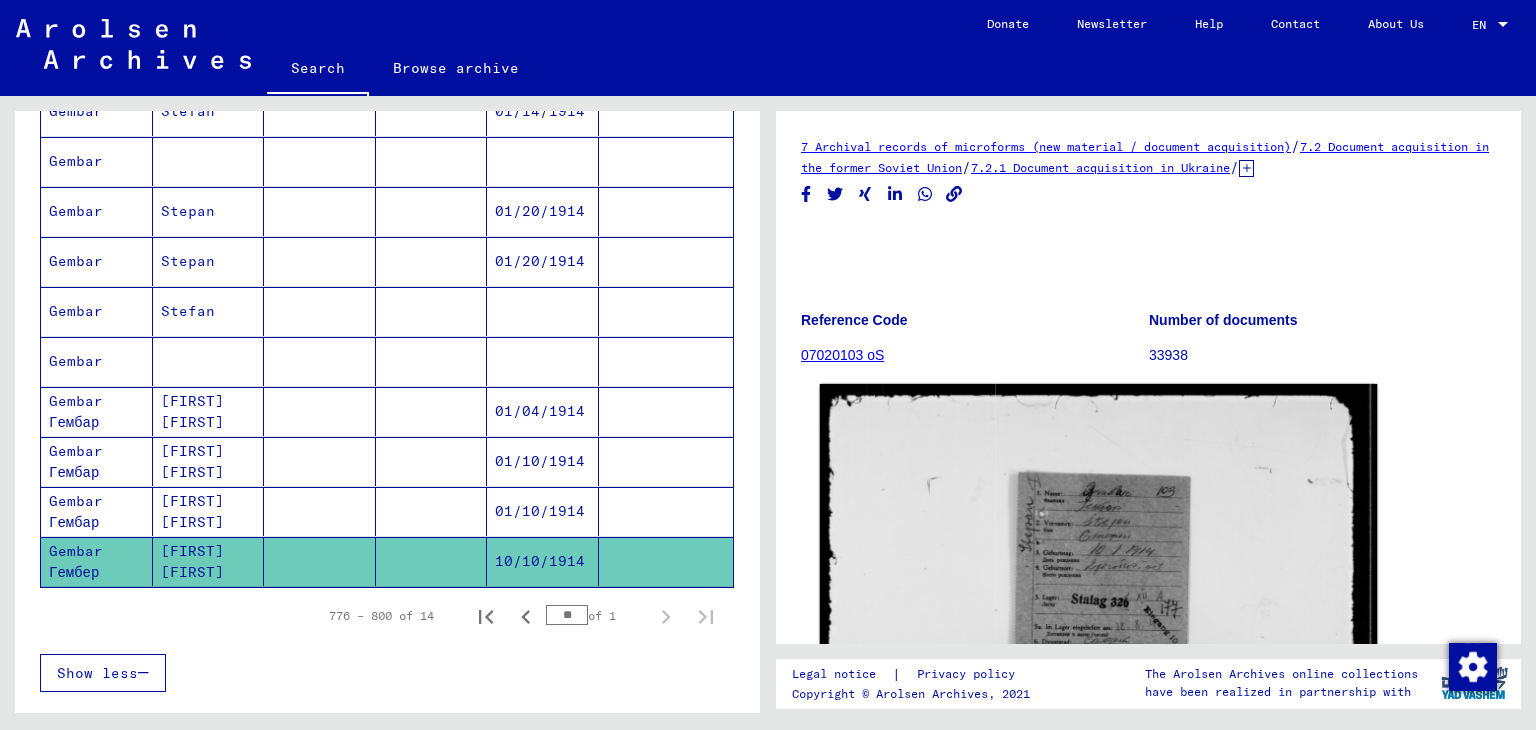 click 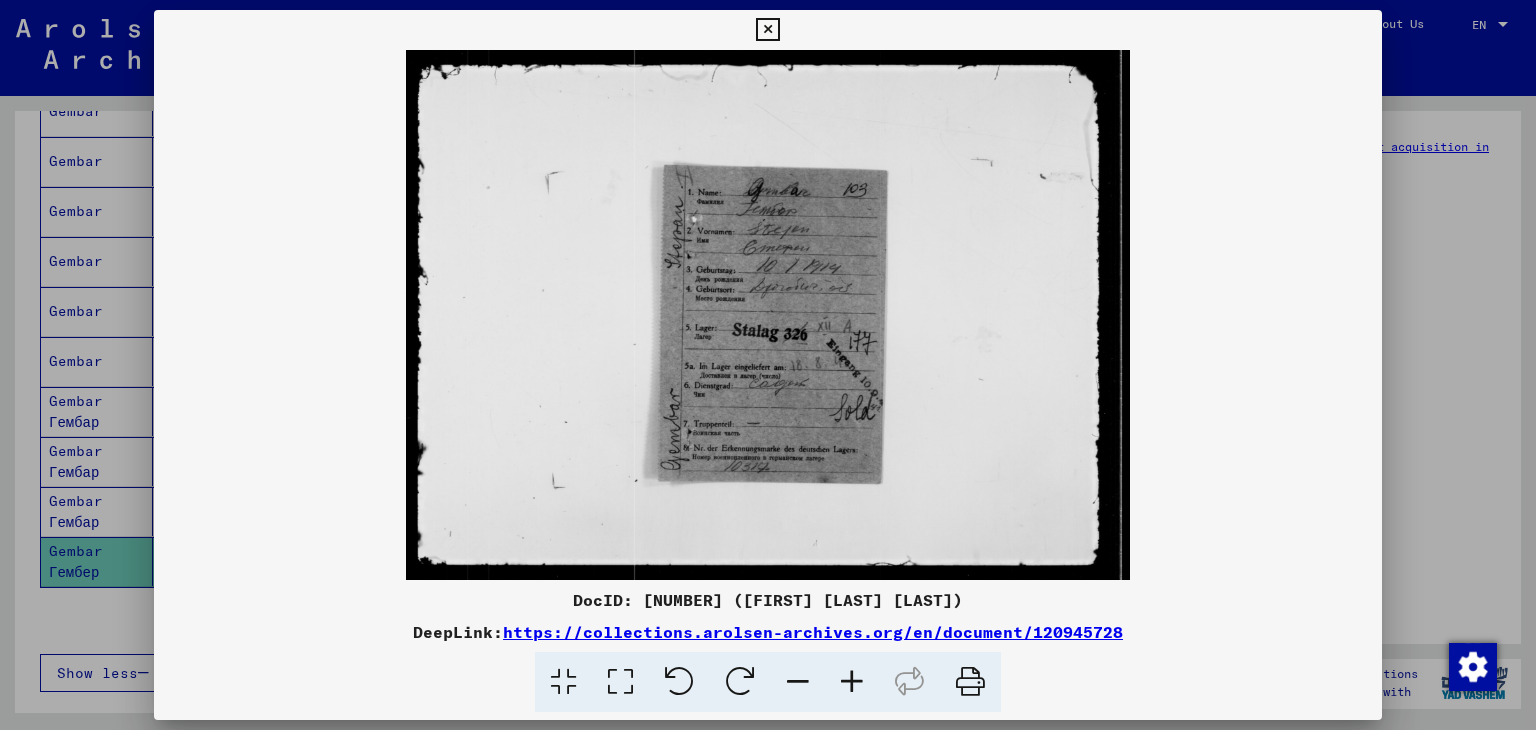 click at bounding box center [768, 315] 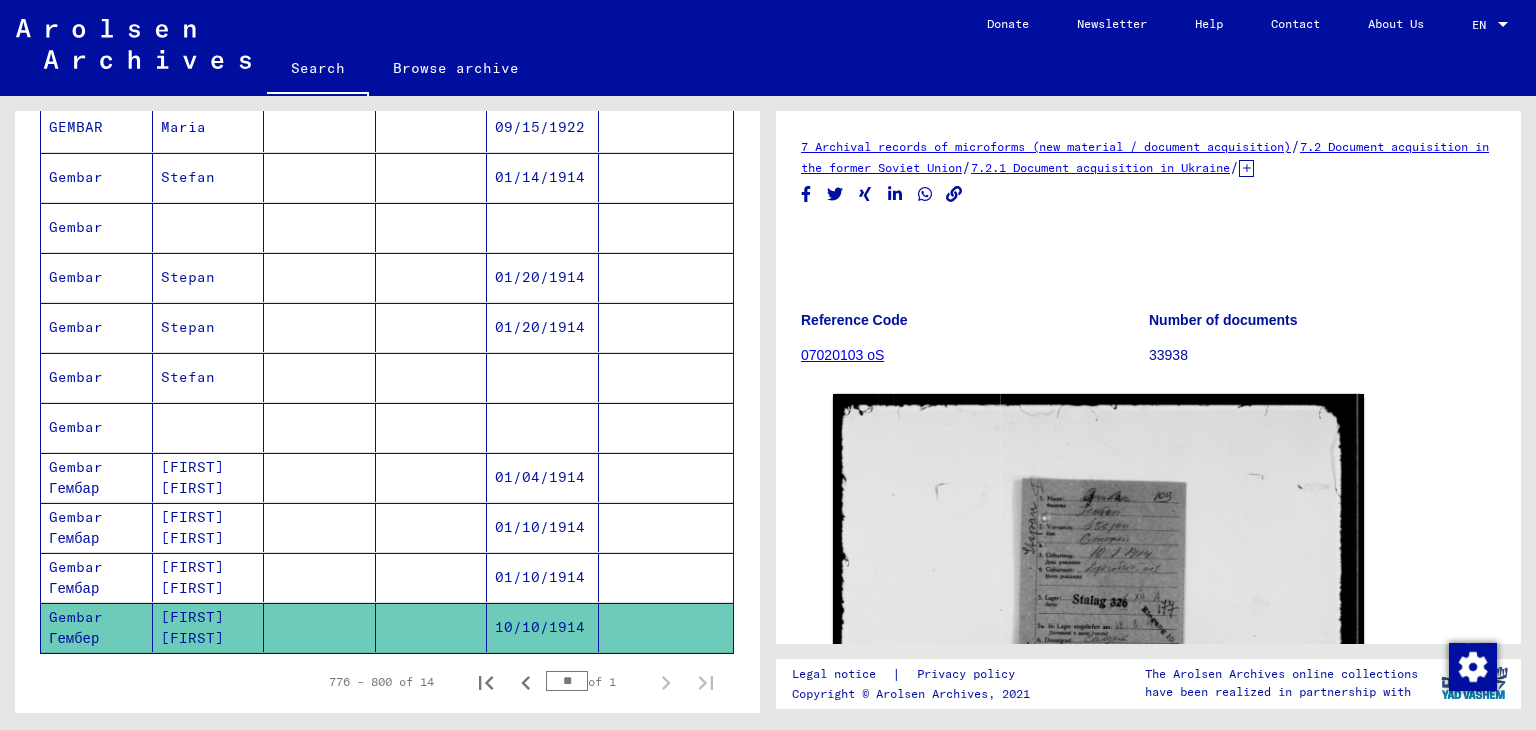 scroll, scrollTop: 456, scrollLeft: 0, axis: vertical 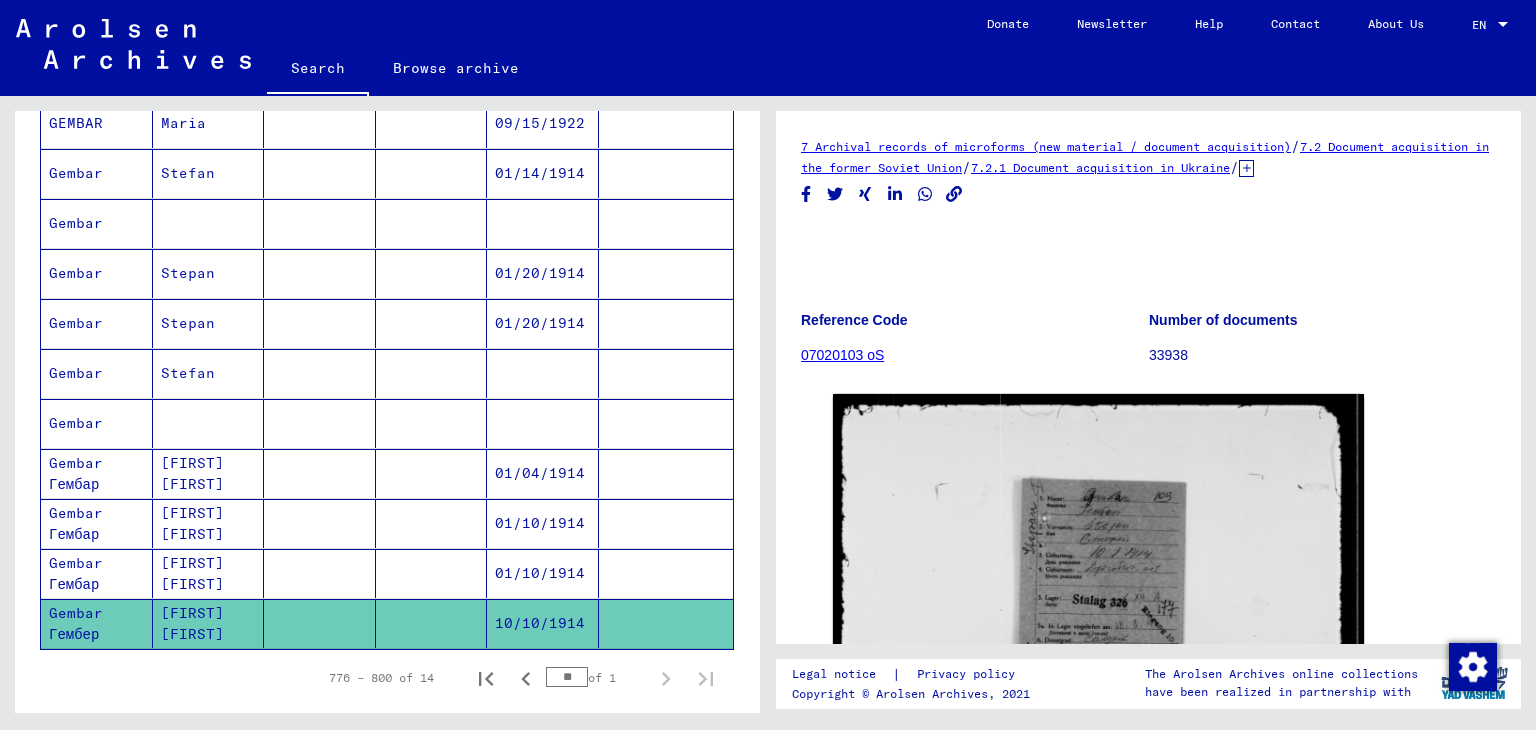 click at bounding box center (209, 473) 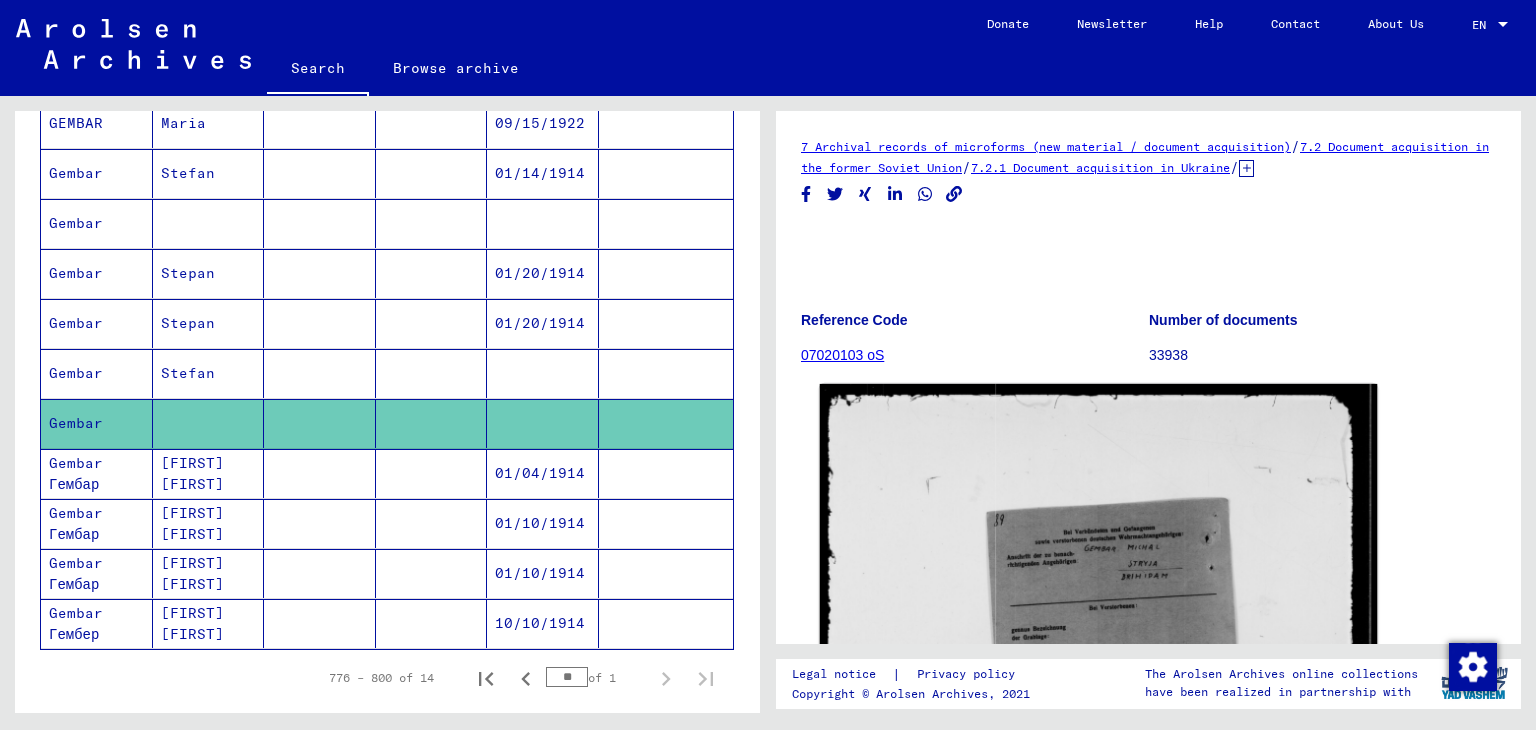 scroll, scrollTop: 0, scrollLeft: 0, axis: both 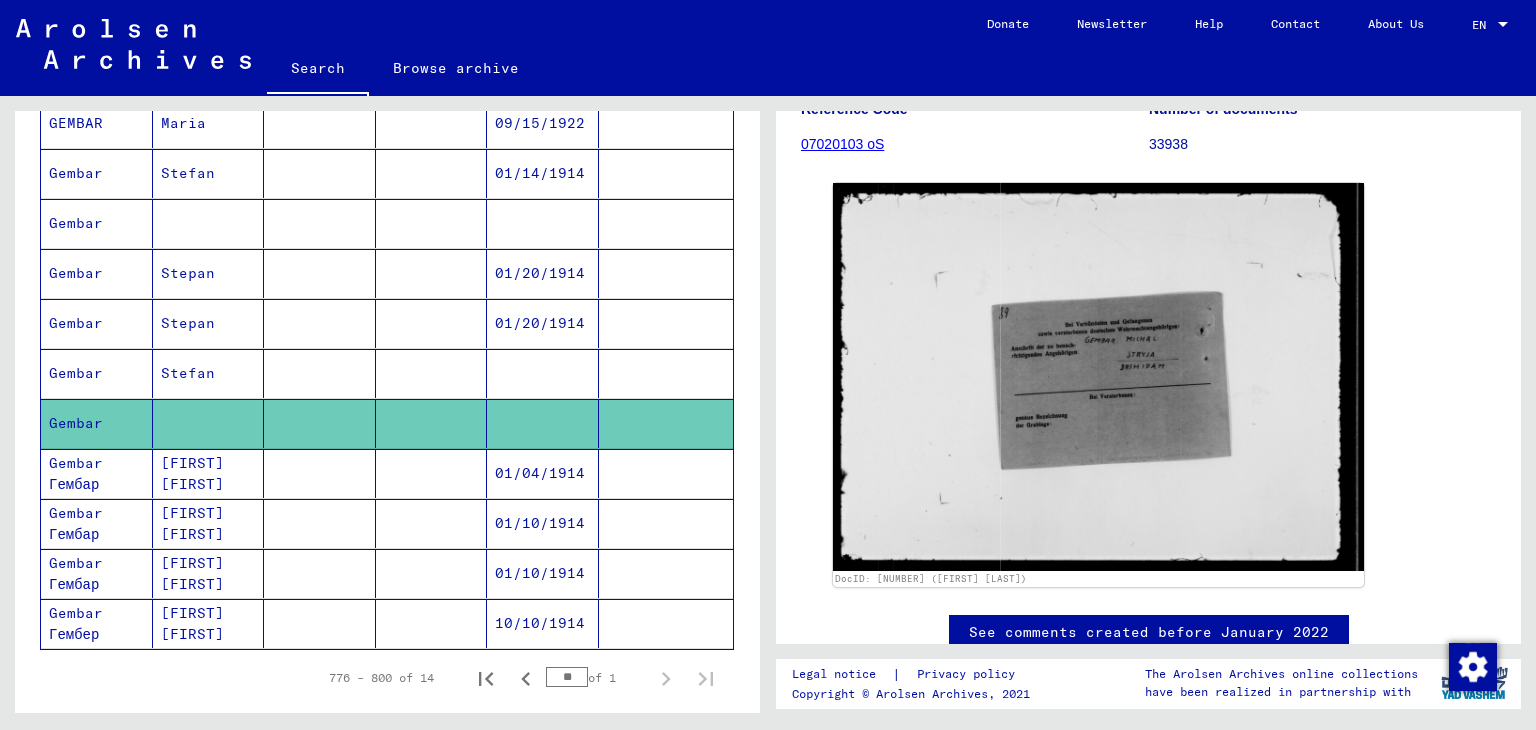 click at bounding box center [209, 273] 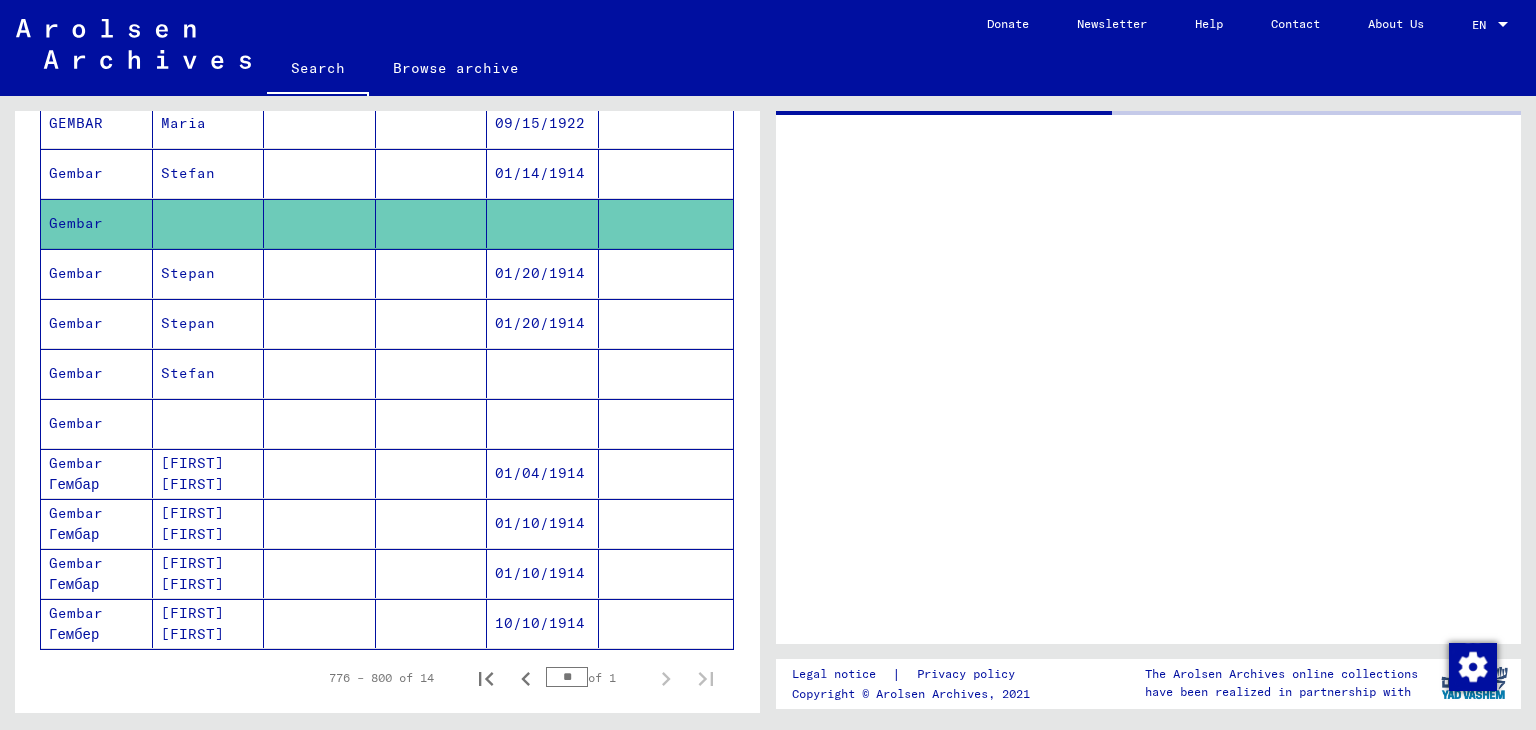 scroll, scrollTop: 0, scrollLeft: 0, axis: both 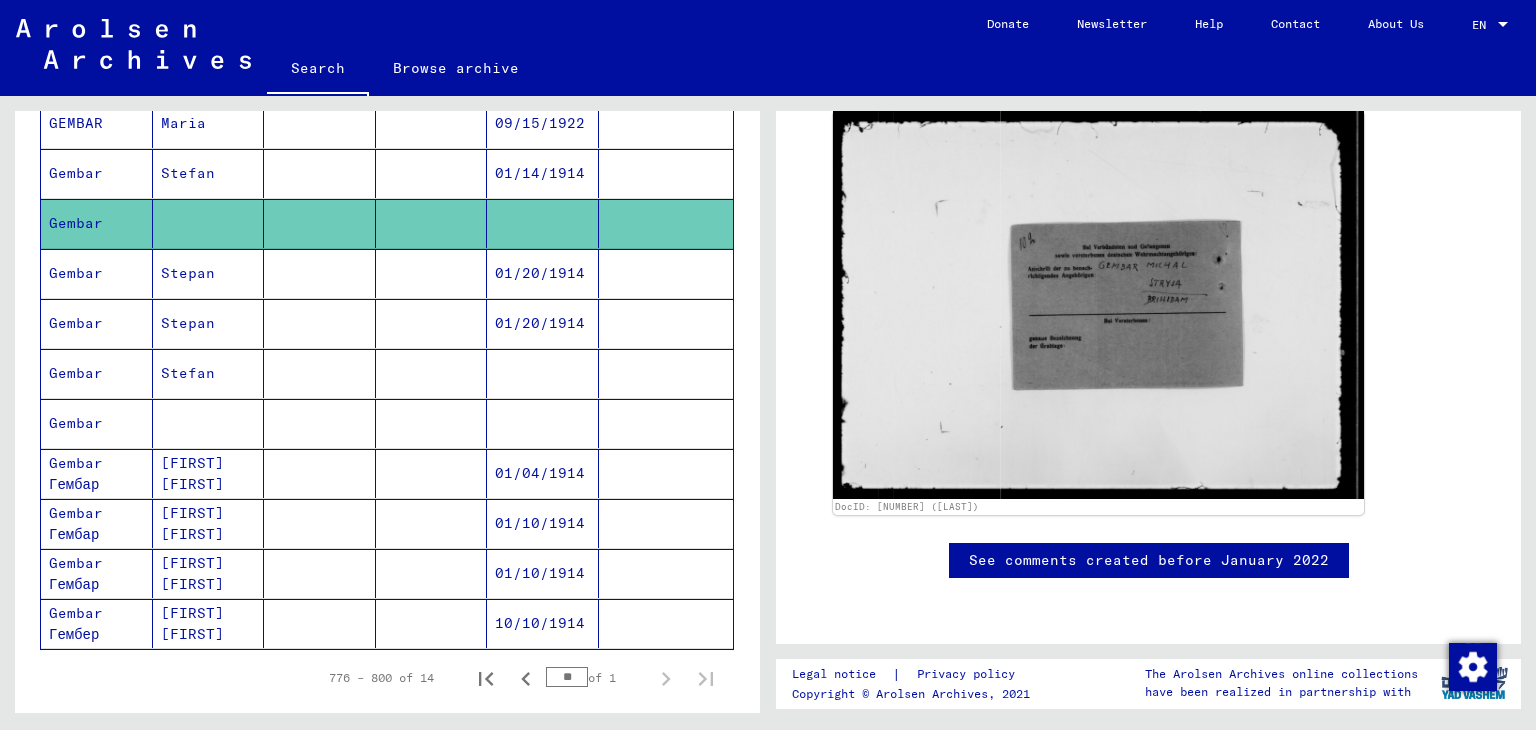 click on "Stefan" at bounding box center (209, 423) 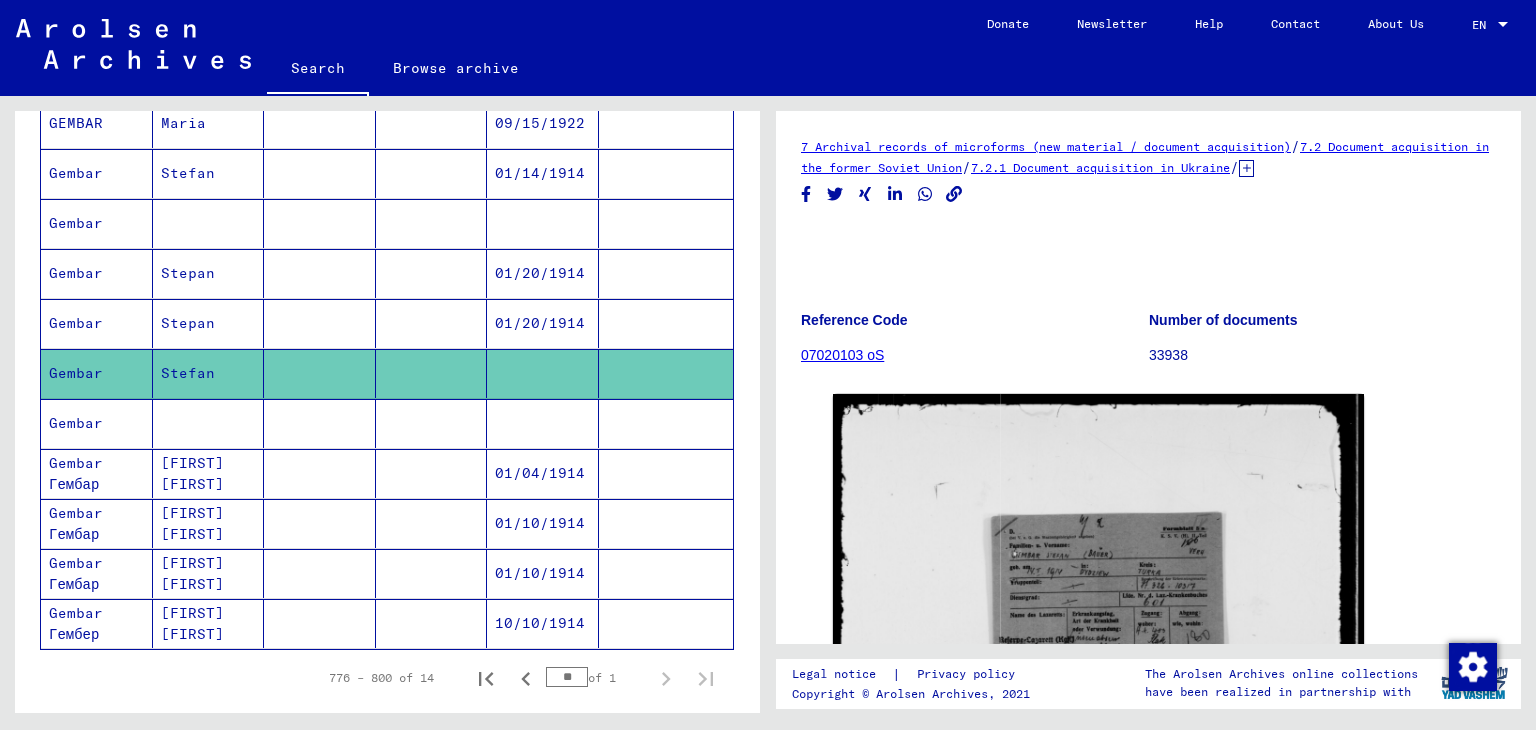 scroll, scrollTop: 0, scrollLeft: 0, axis: both 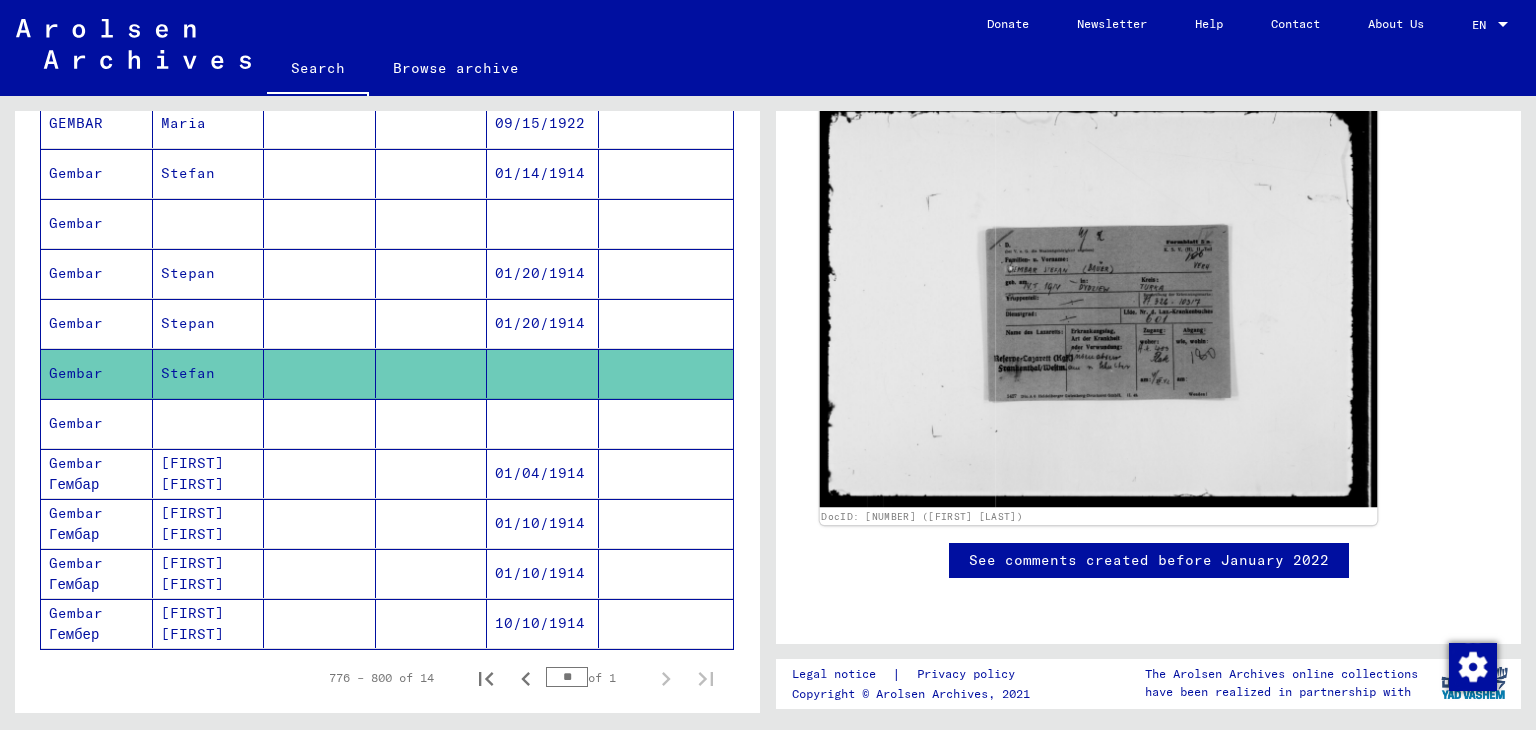 click 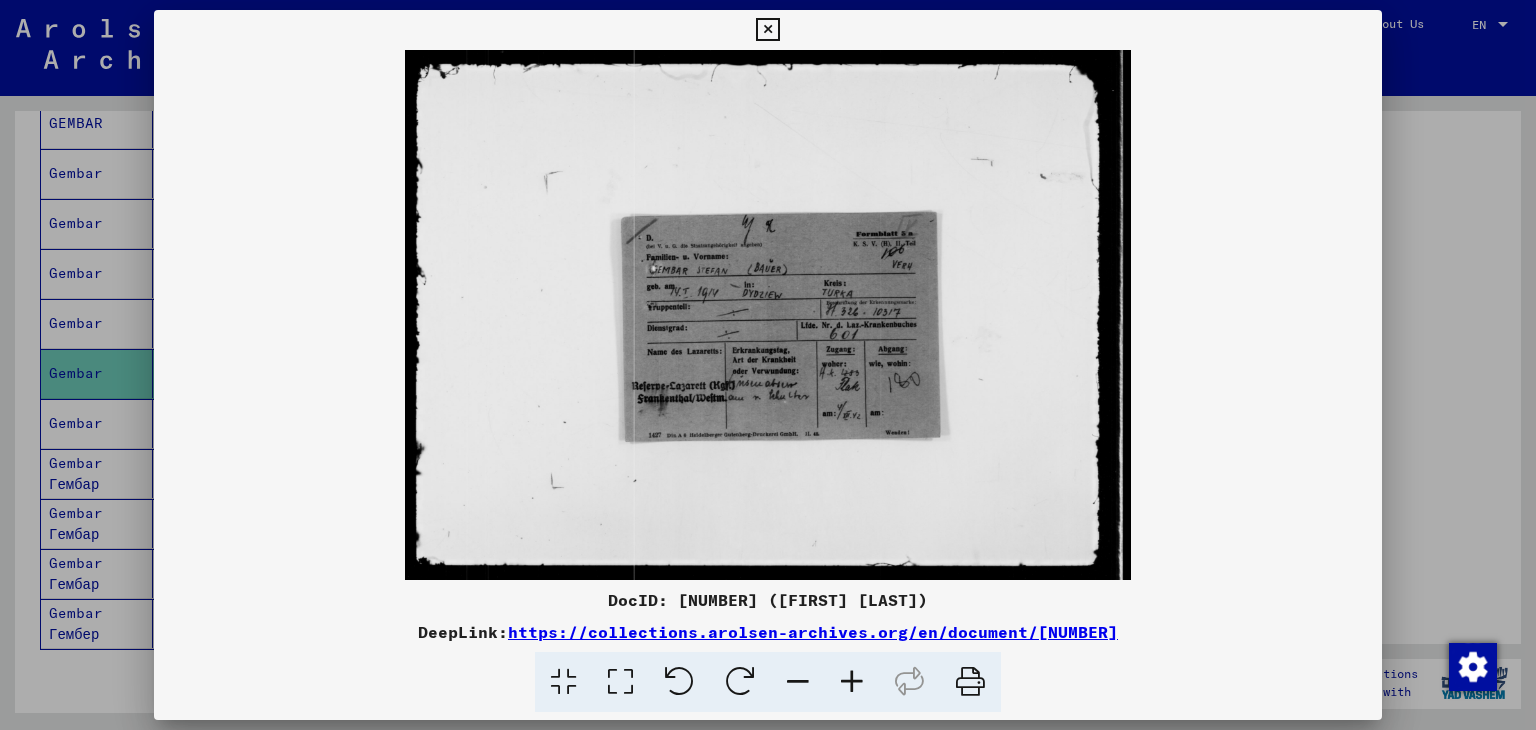 click at bounding box center (620, 682) 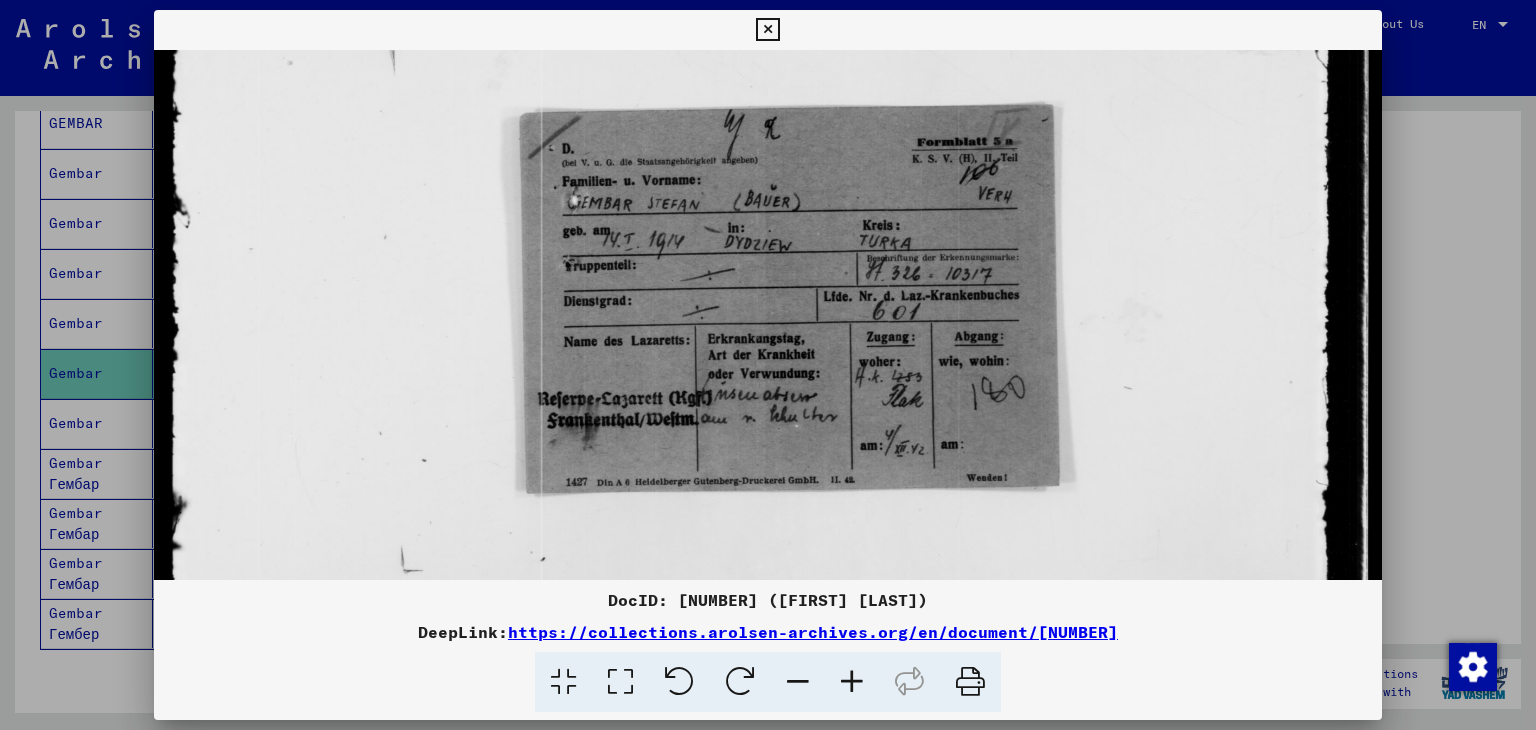 scroll, scrollTop: 220, scrollLeft: 0, axis: vertical 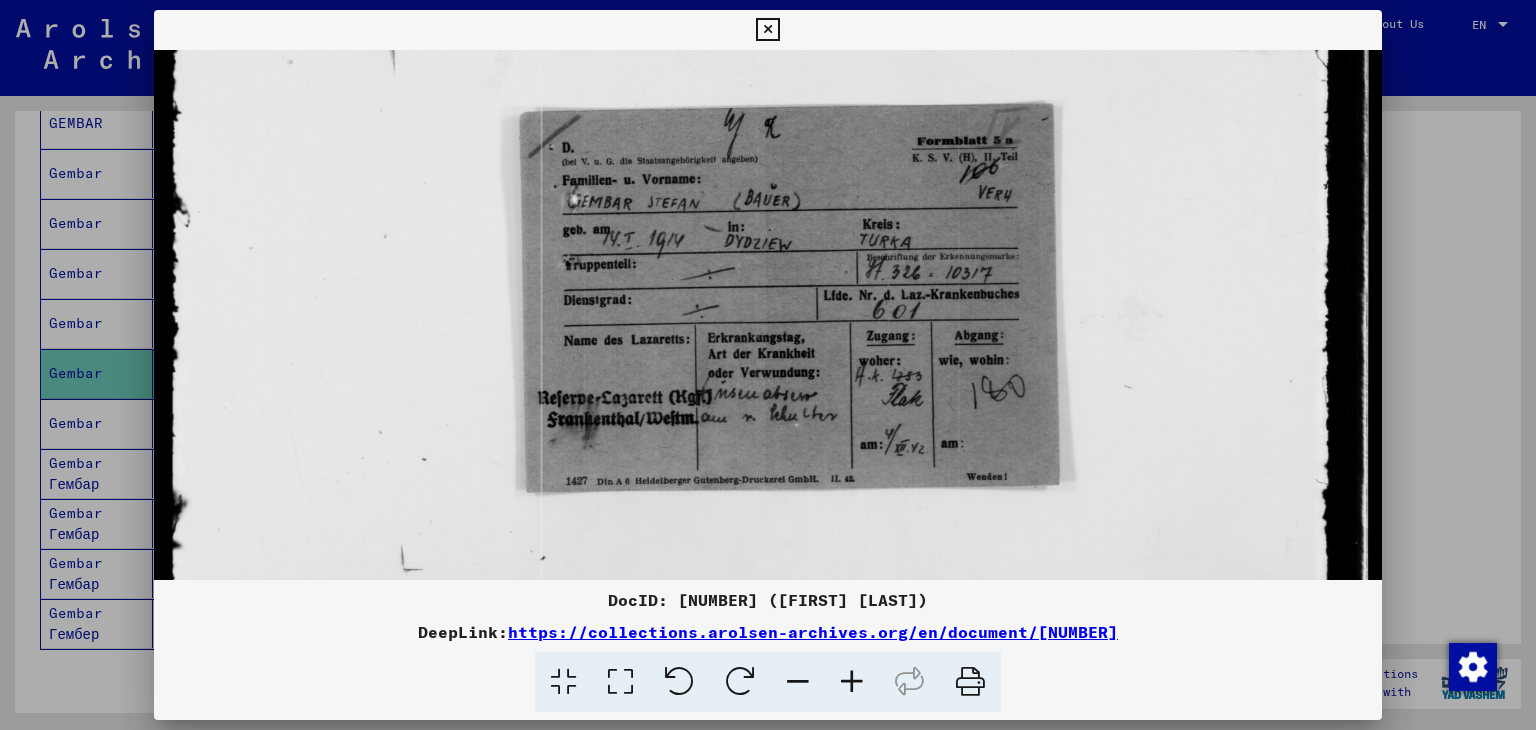 drag, startPoint x: 668, startPoint y: 529, endPoint x: 663, endPoint y: 314, distance: 215.05814 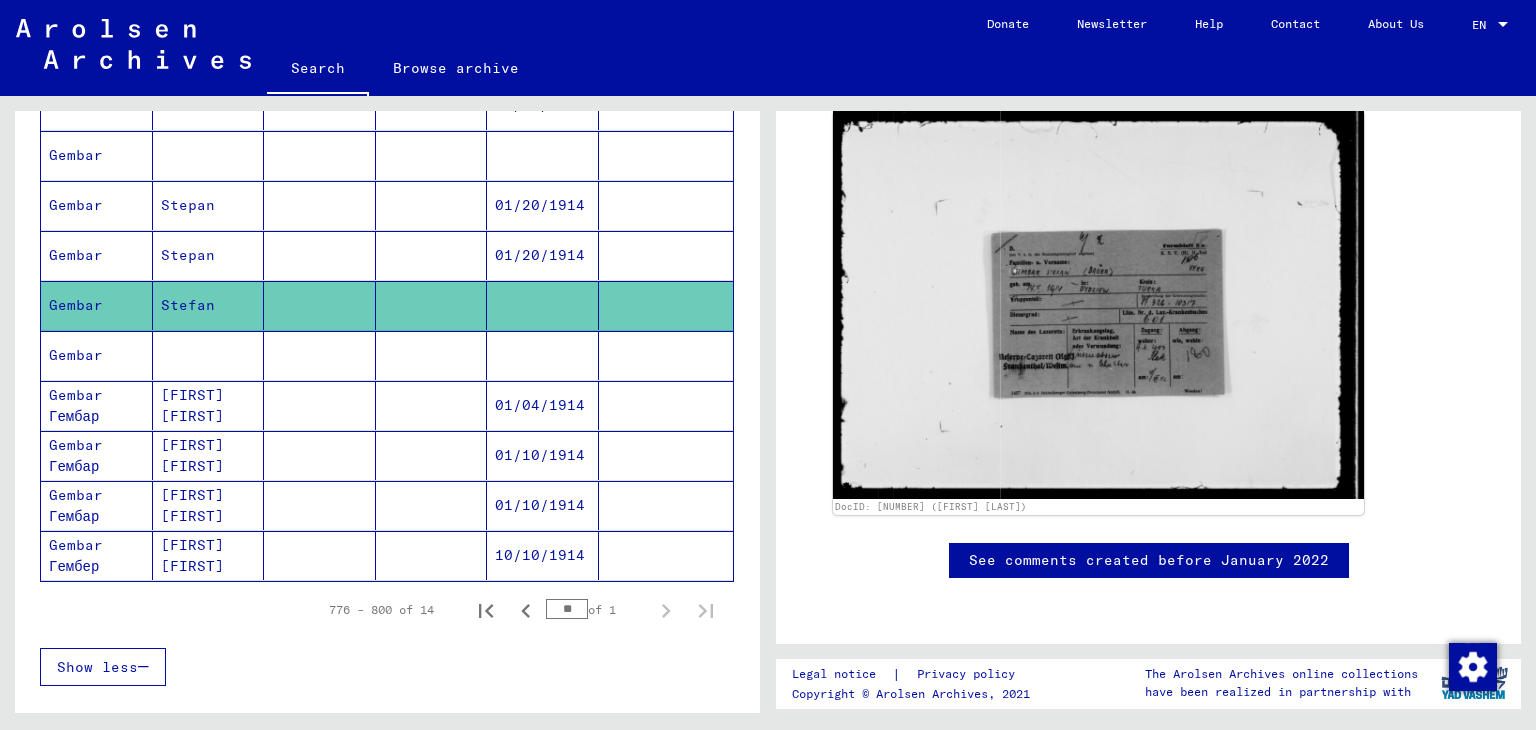 scroll, scrollTop: 526, scrollLeft: 0, axis: vertical 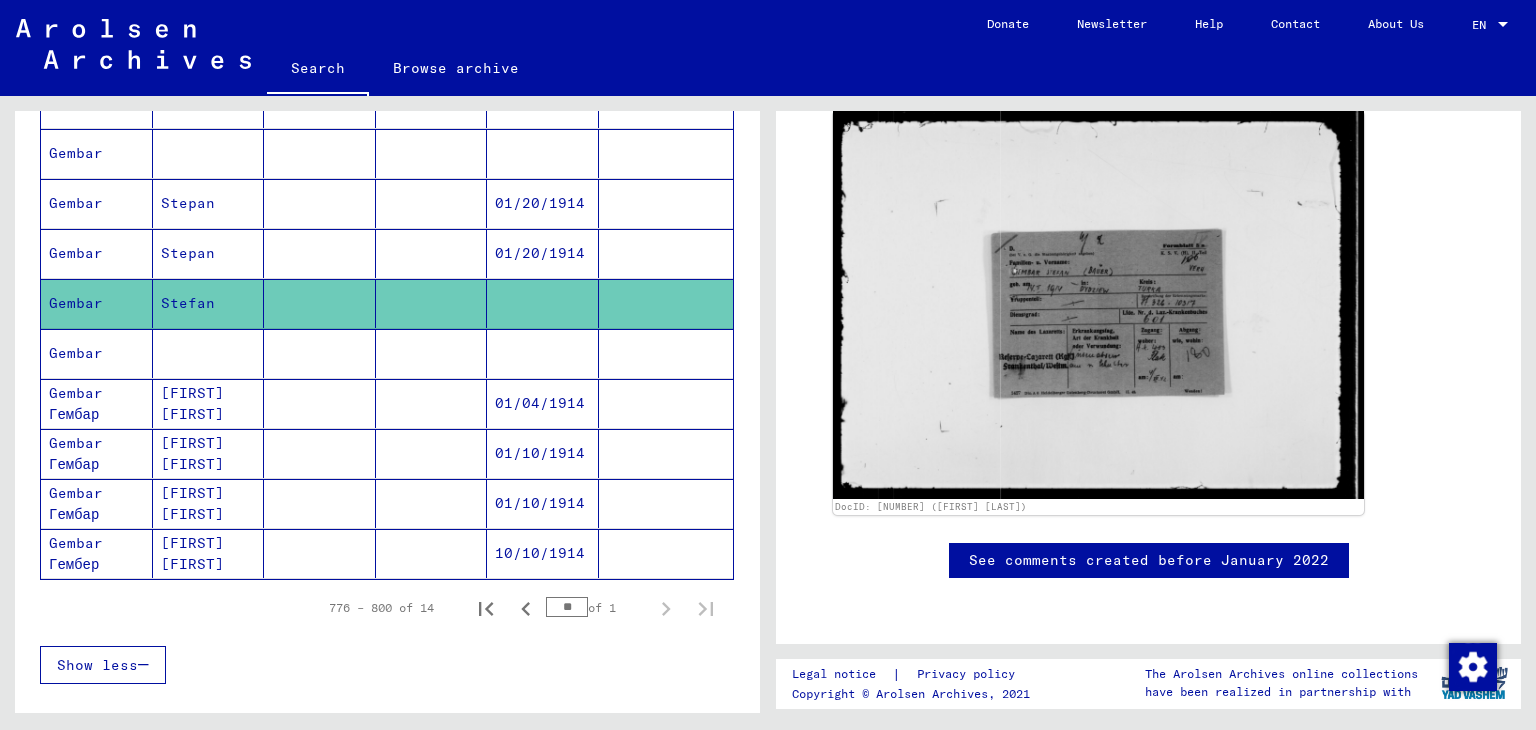 click on "Gembar Гембер" 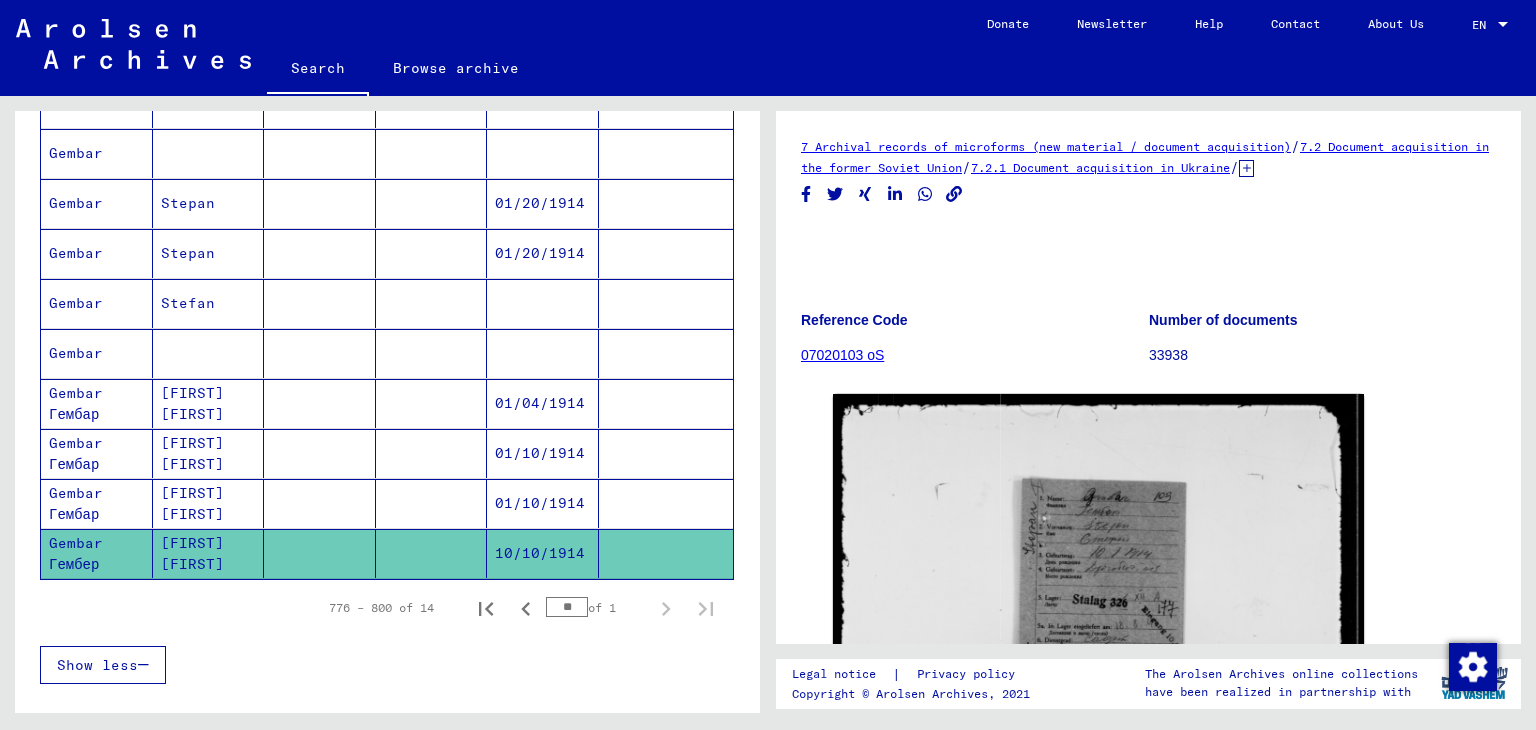 scroll, scrollTop: 0, scrollLeft: 0, axis: both 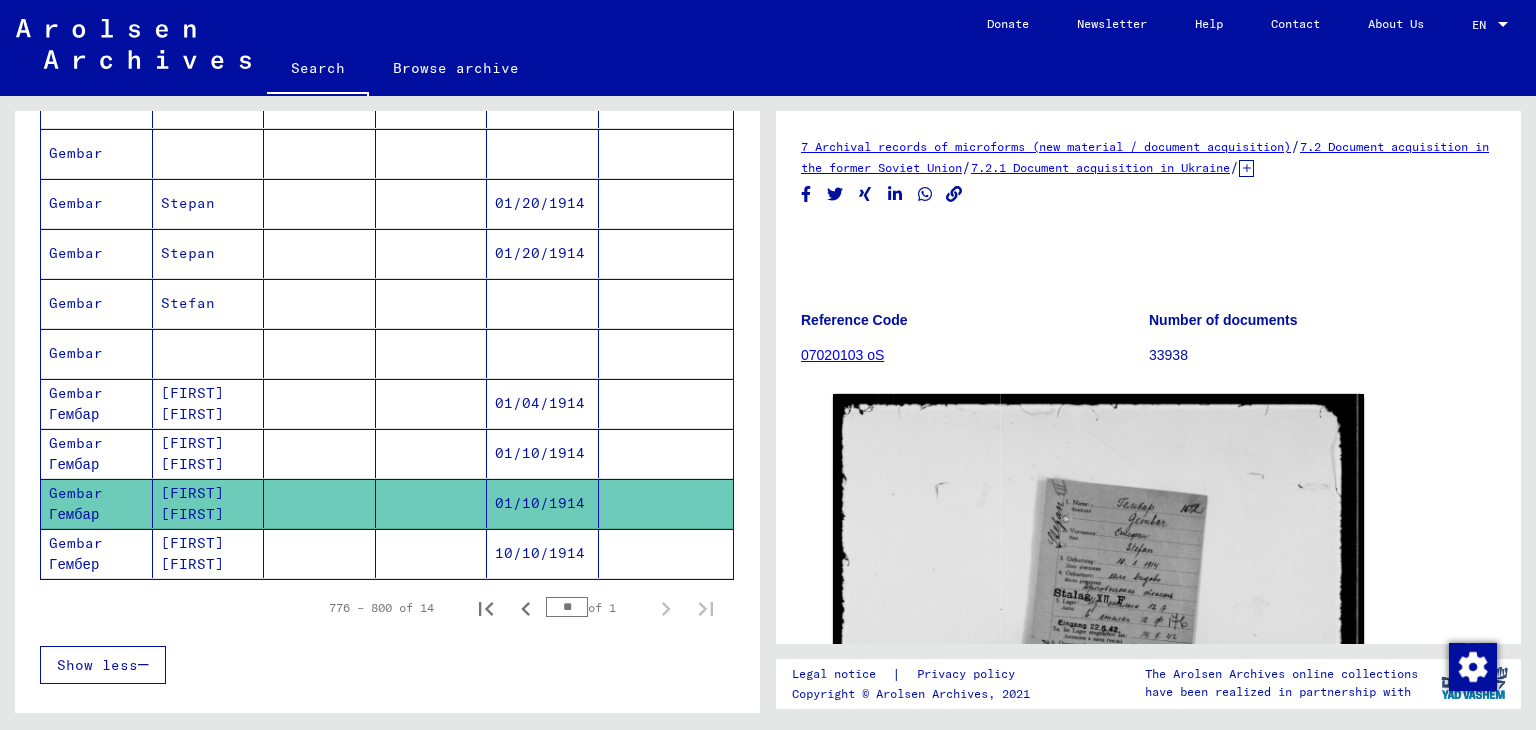 click on "Gembar Гембар" at bounding box center [97, 453] 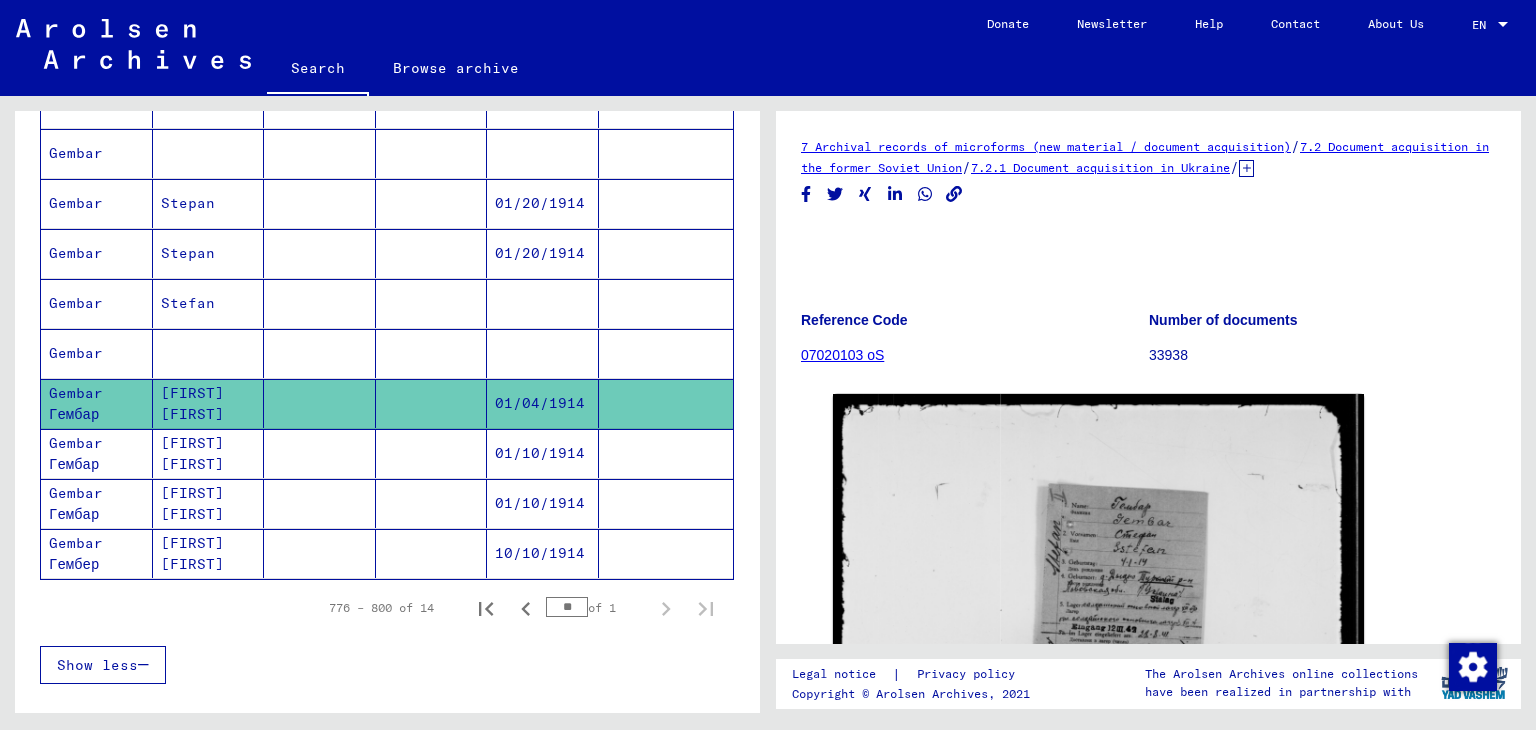 scroll, scrollTop: 0, scrollLeft: 0, axis: both 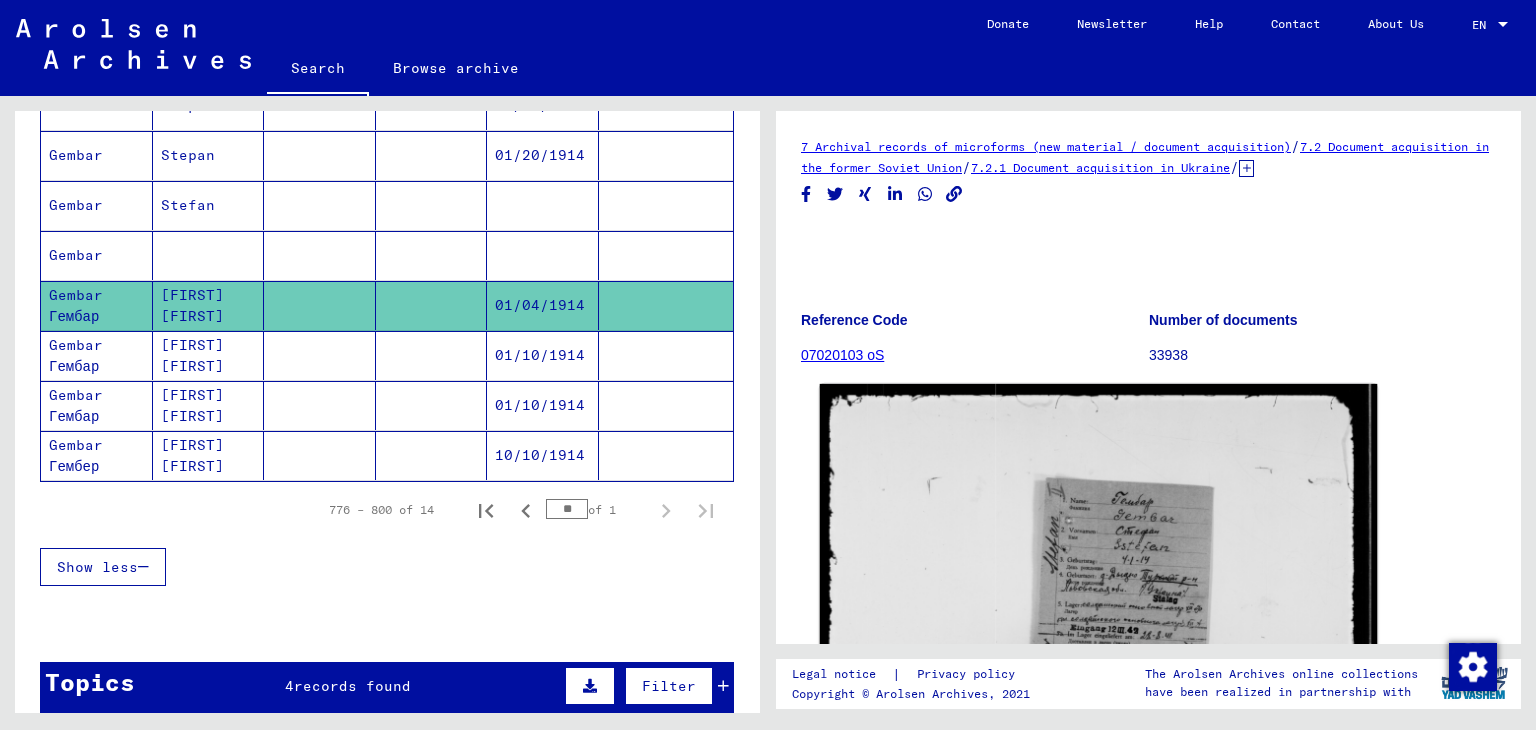 click 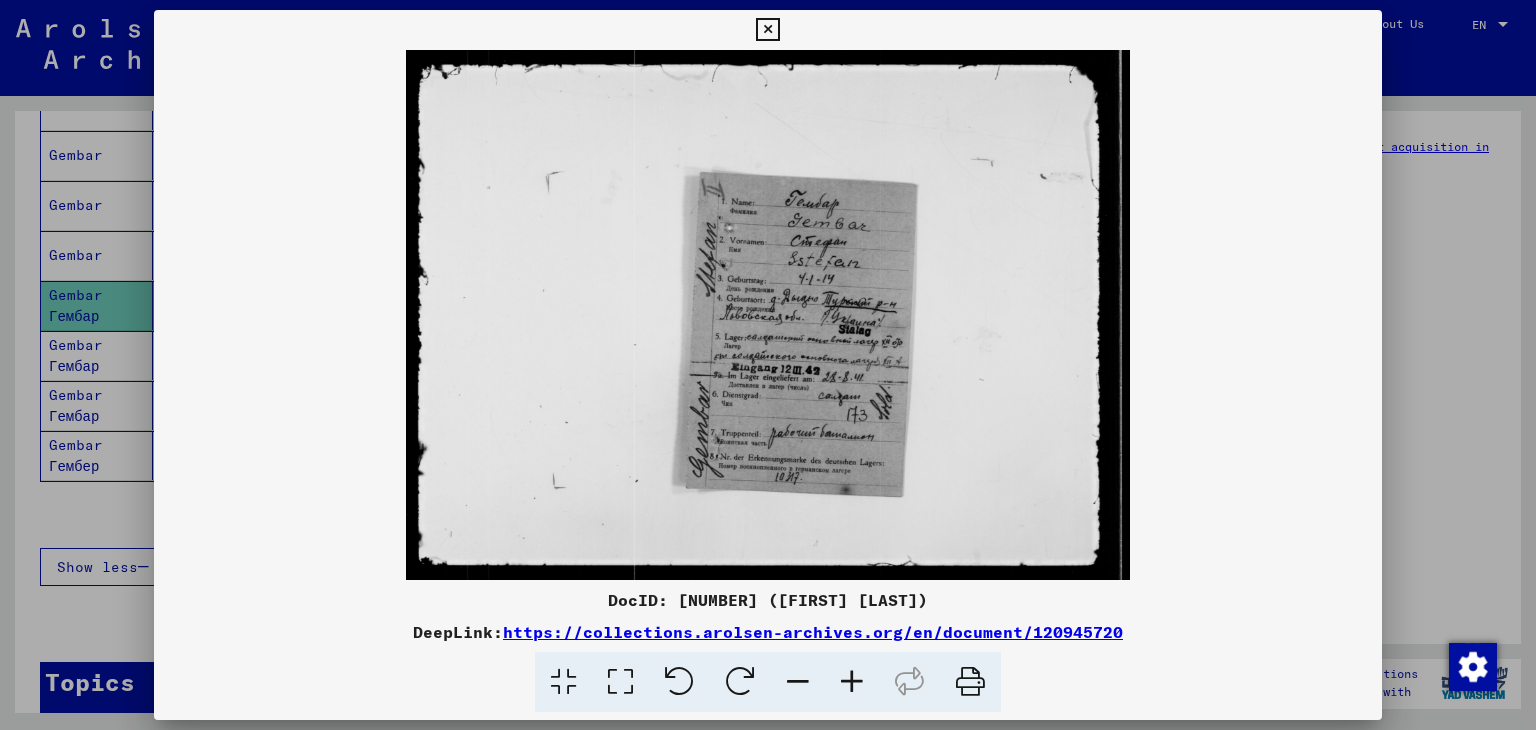 click at bounding box center (620, 682) 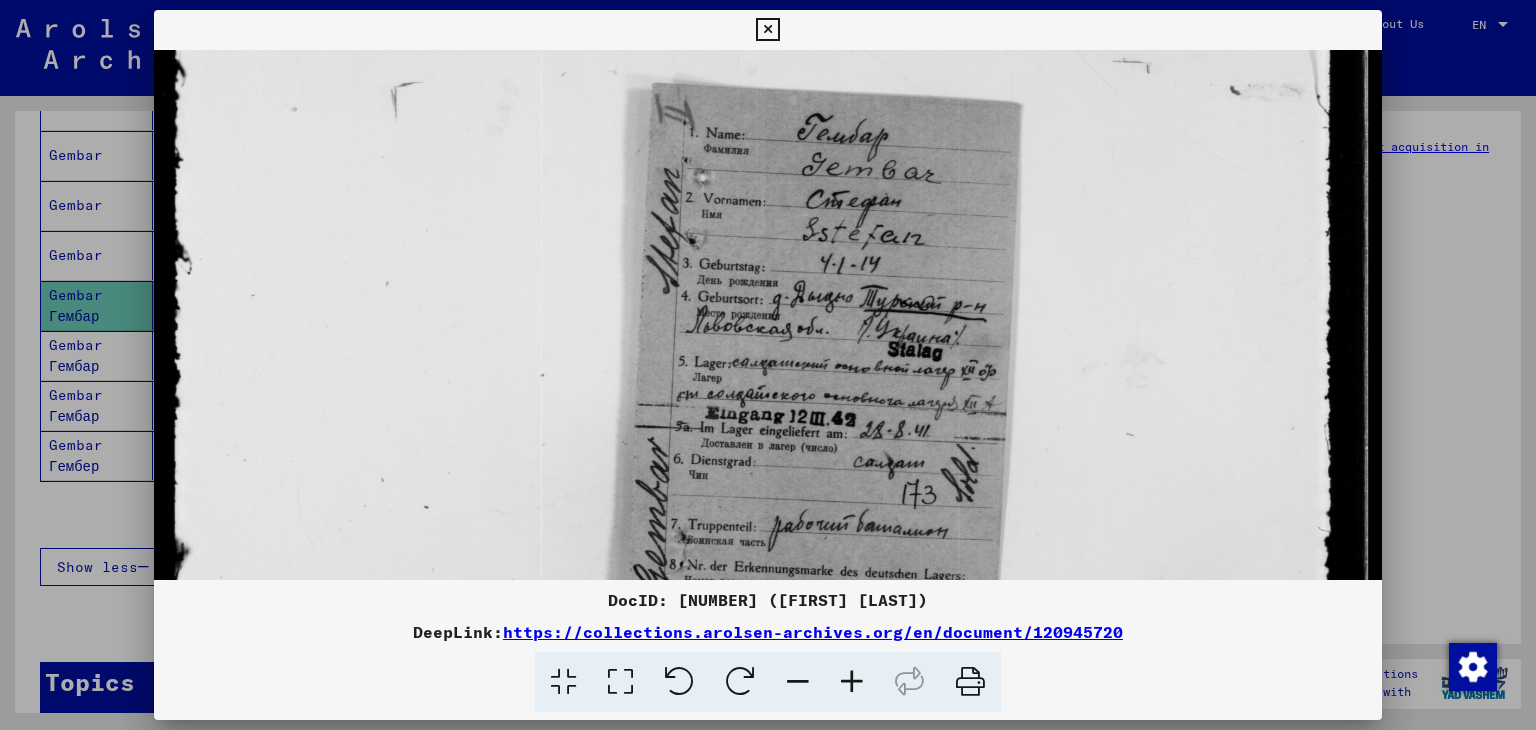 drag, startPoint x: 676, startPoint y: 389, endPoint x: 684, endPoint y: 216, distance: 173.18488 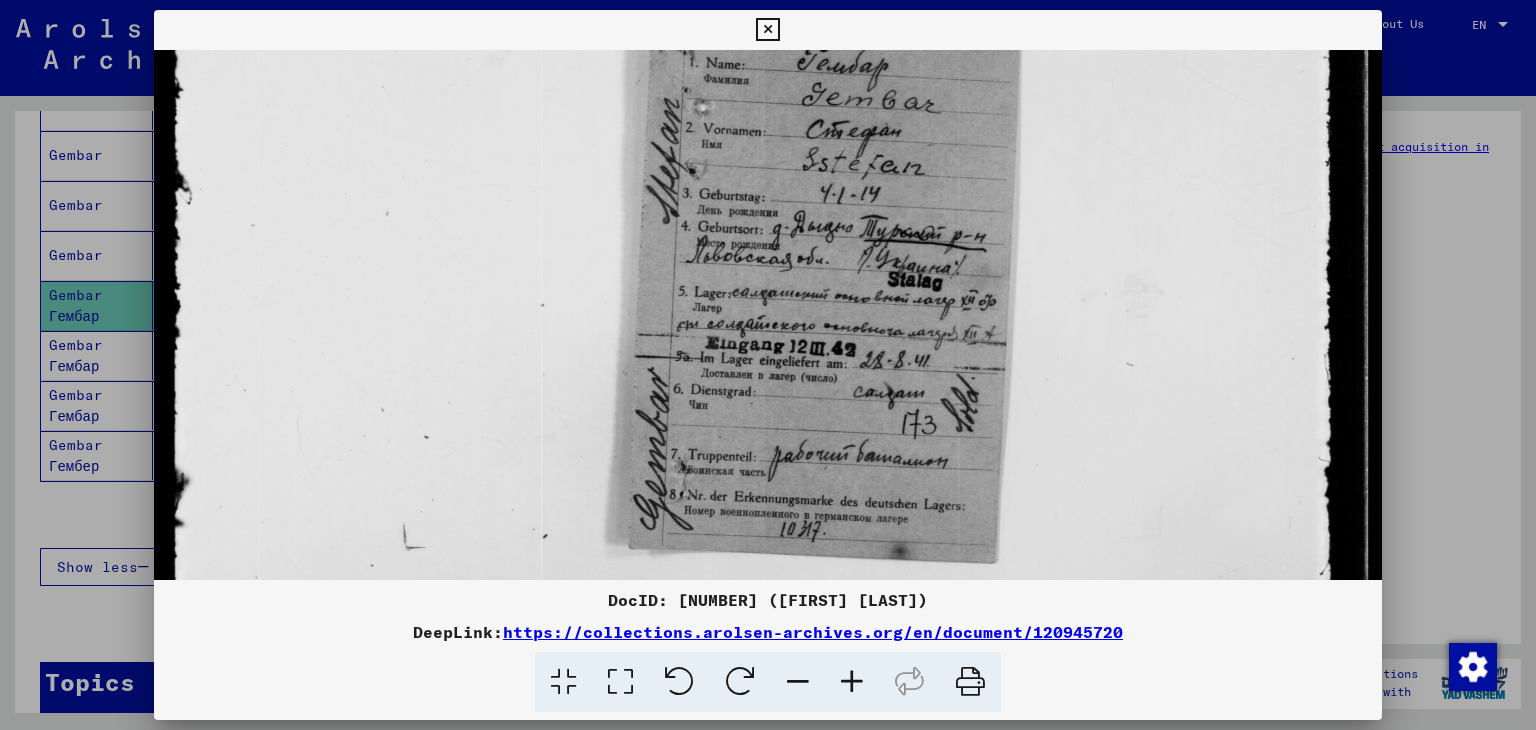 scroll, scrollTop: 261, scrollLeft: 0, axis: vertical 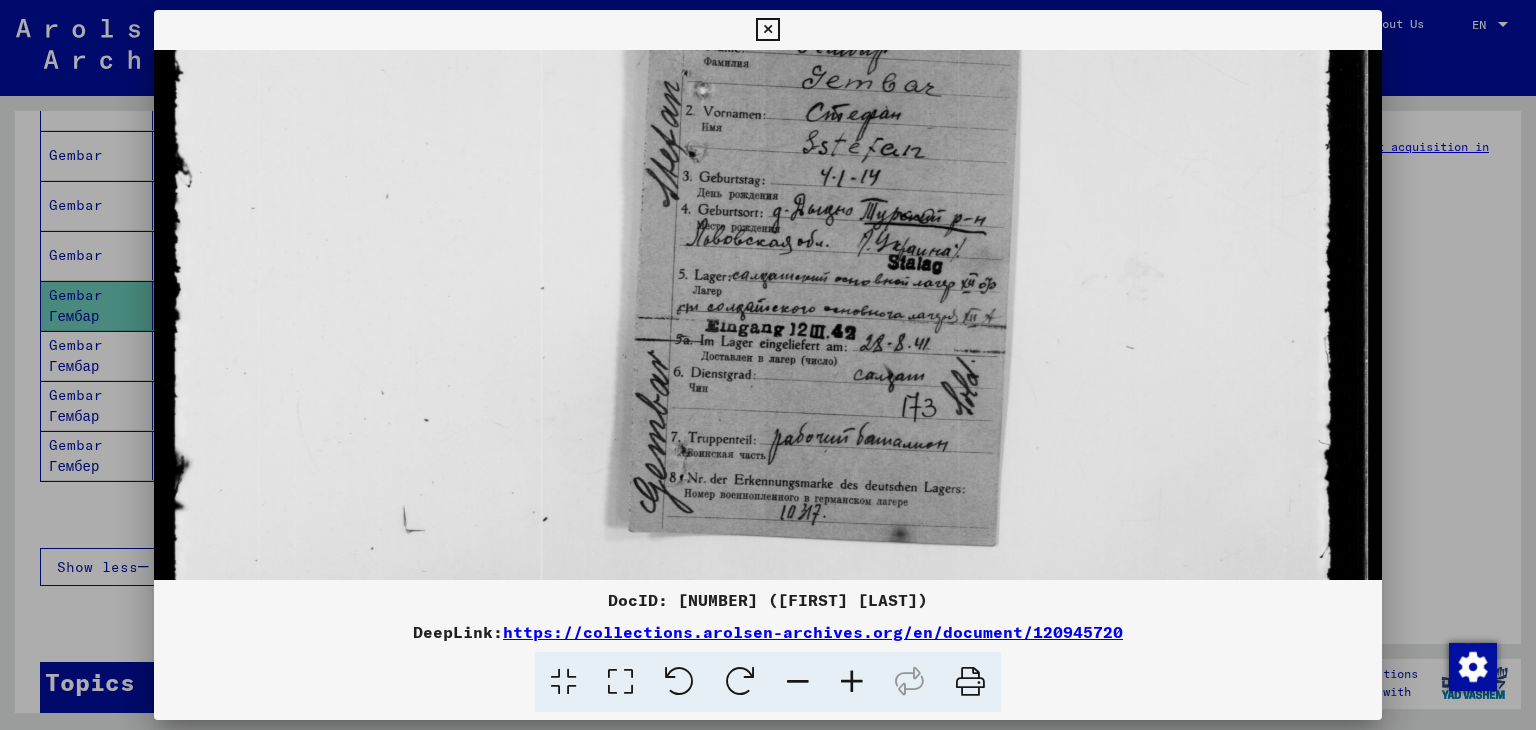 drag, startPoint x: 684, startPoint y: 216, endPoint x: 705, endPoint y: 132, distance: 86.58522 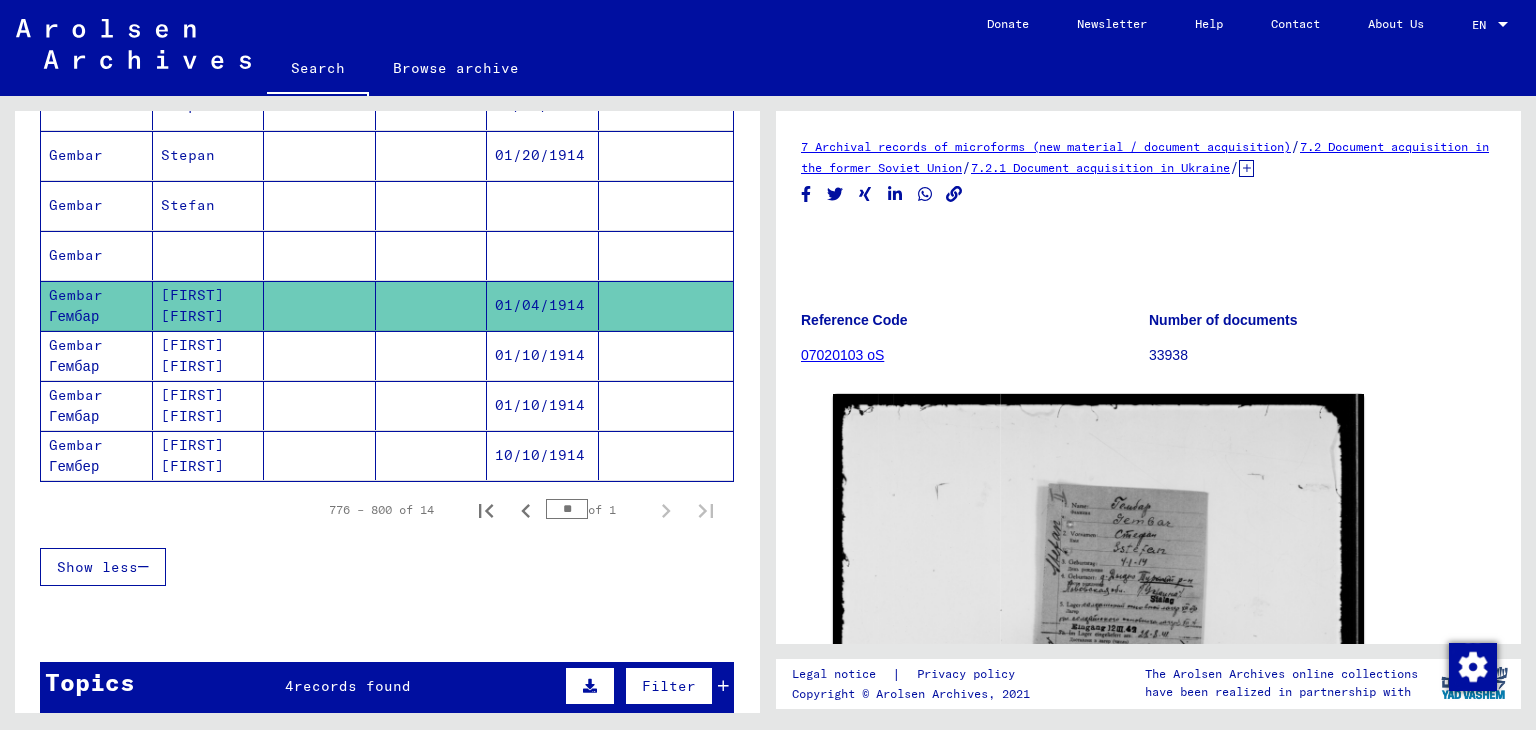 scroll, scrollTop: 735, scrollLeft: 0, axis: vertical 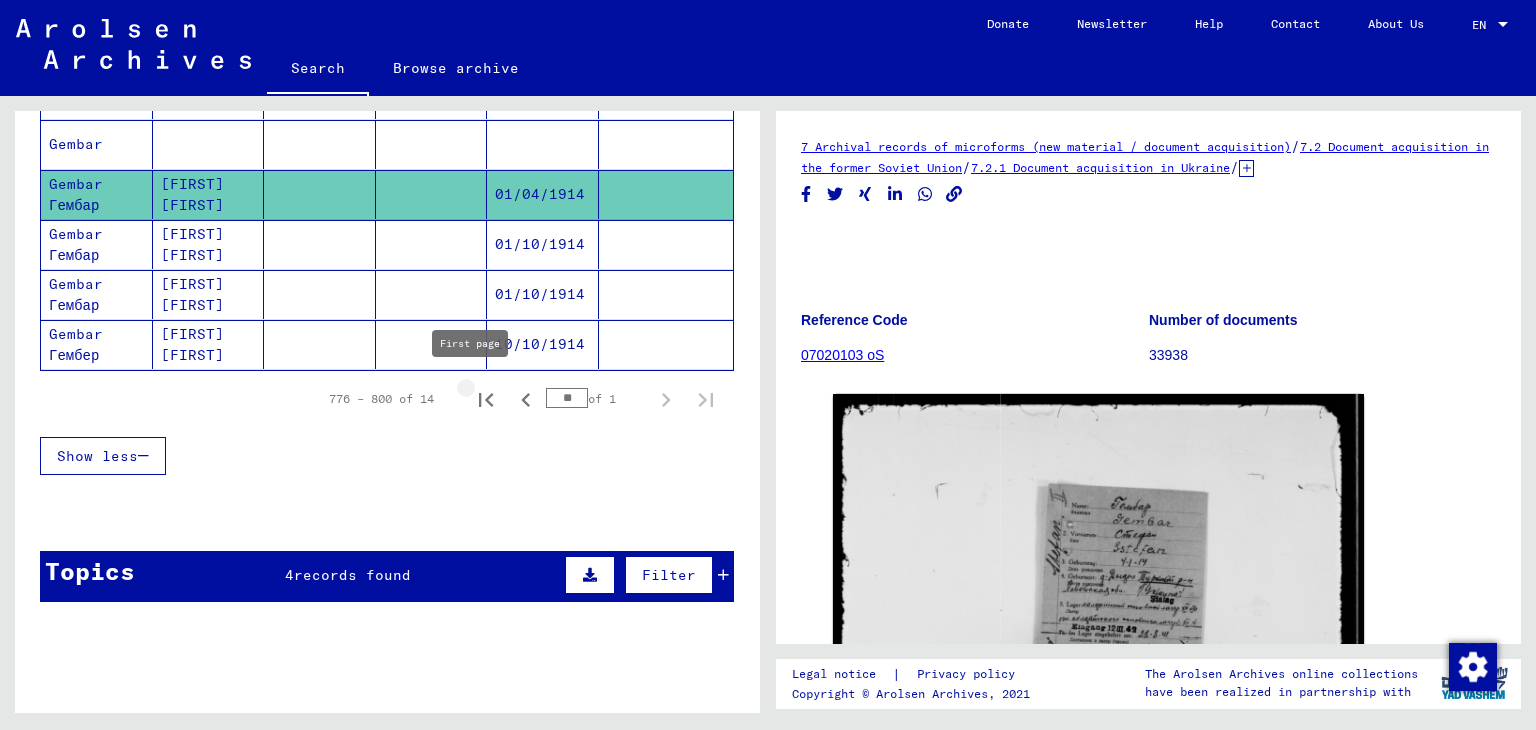 click 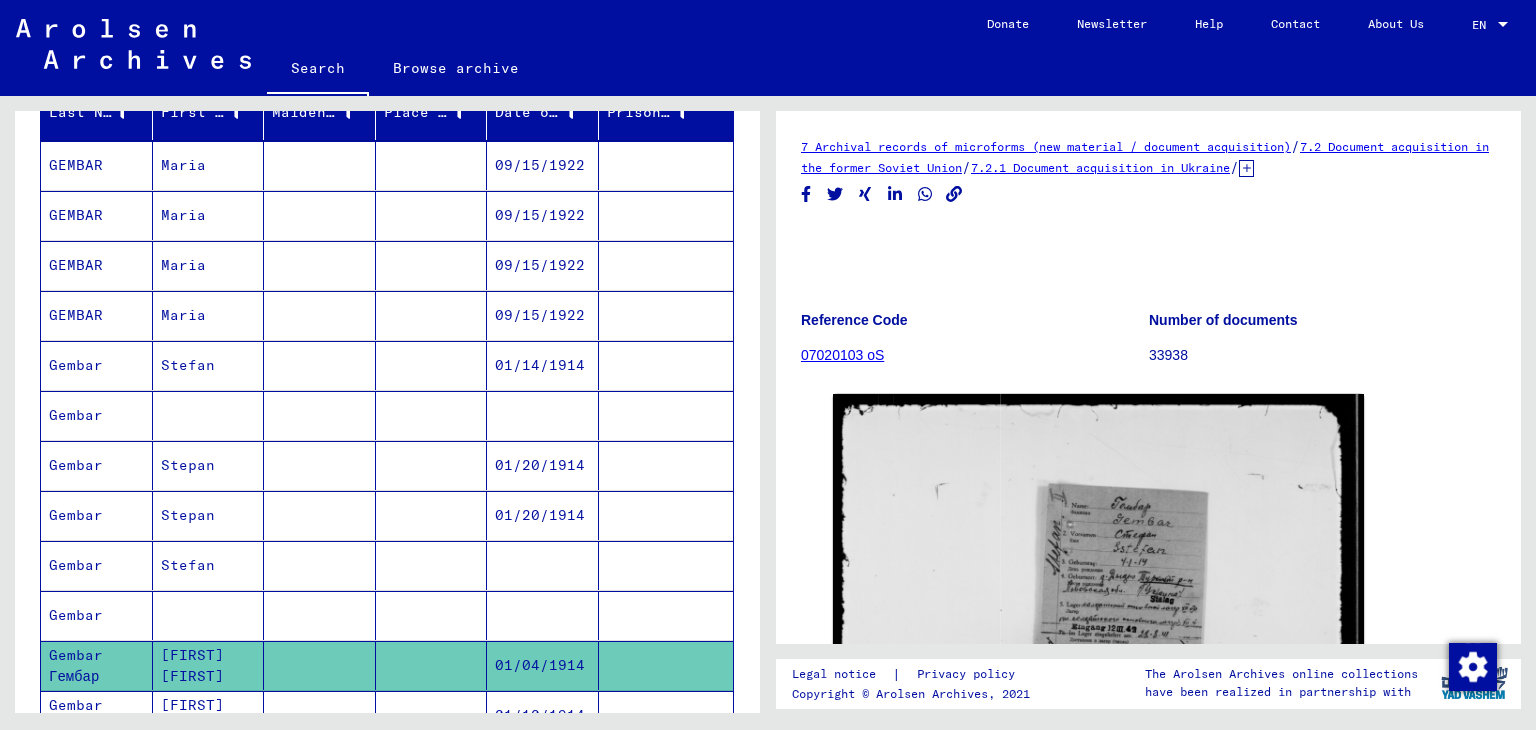 scroll, scrollTop: 264, scrollLeft: 0, axis: vertical 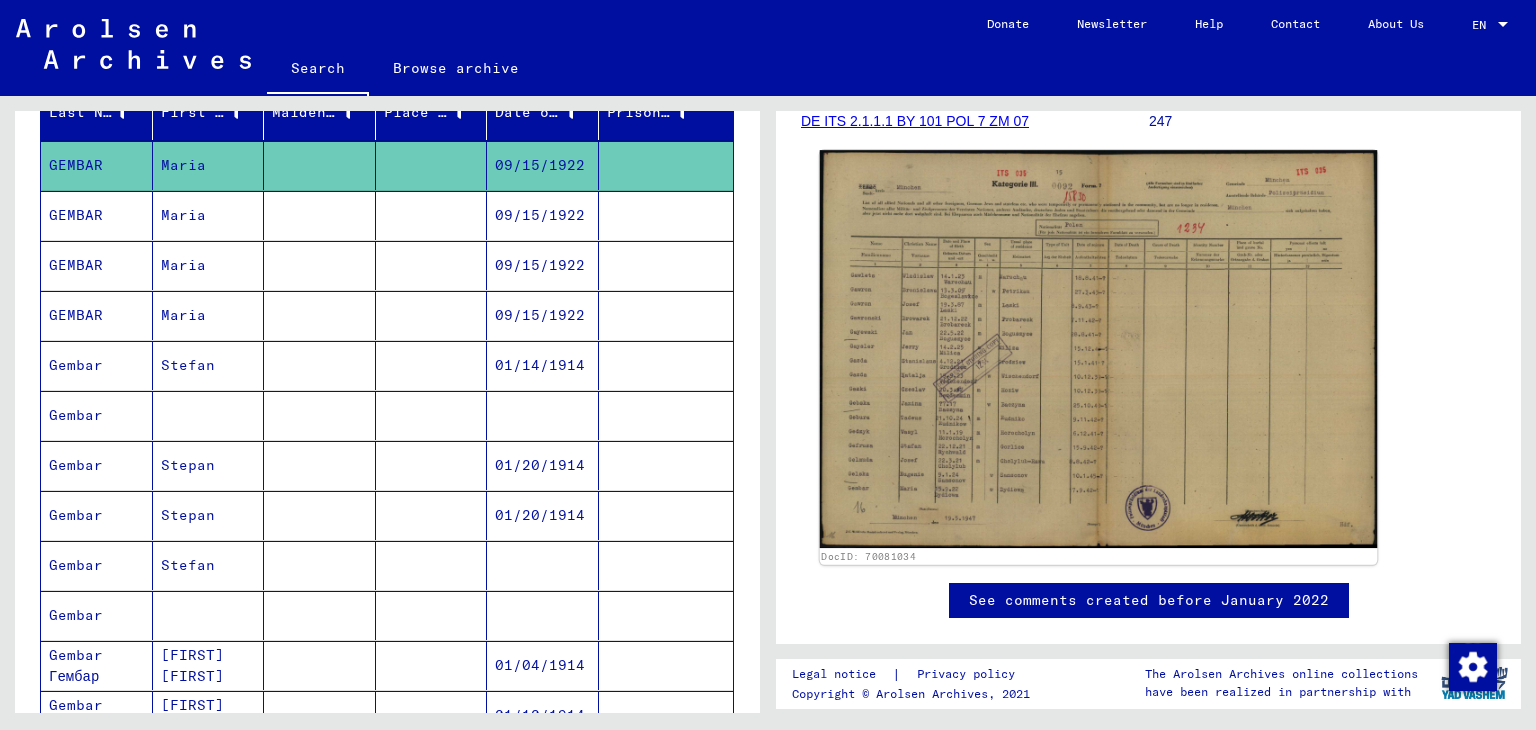 click 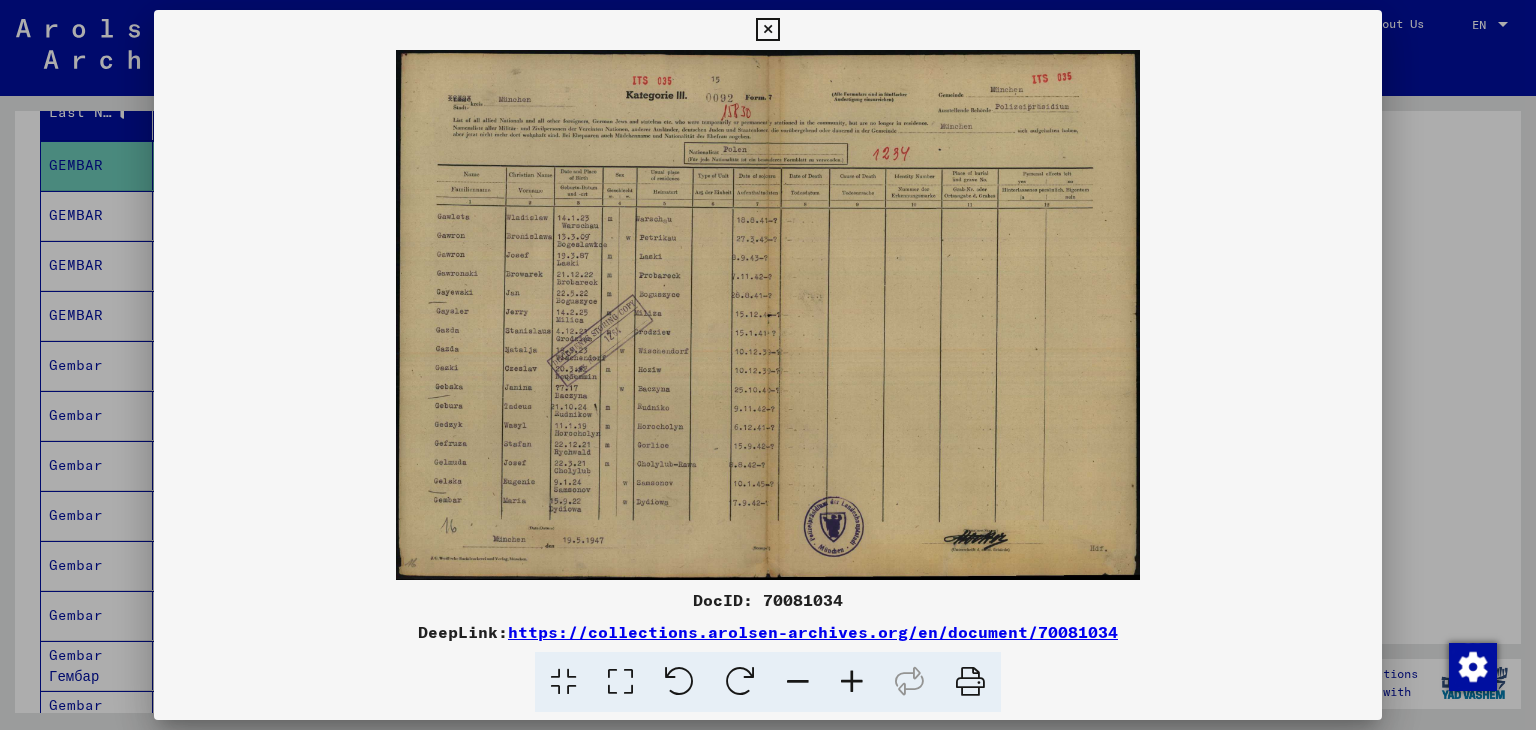 click at bounding box center [768, 315] 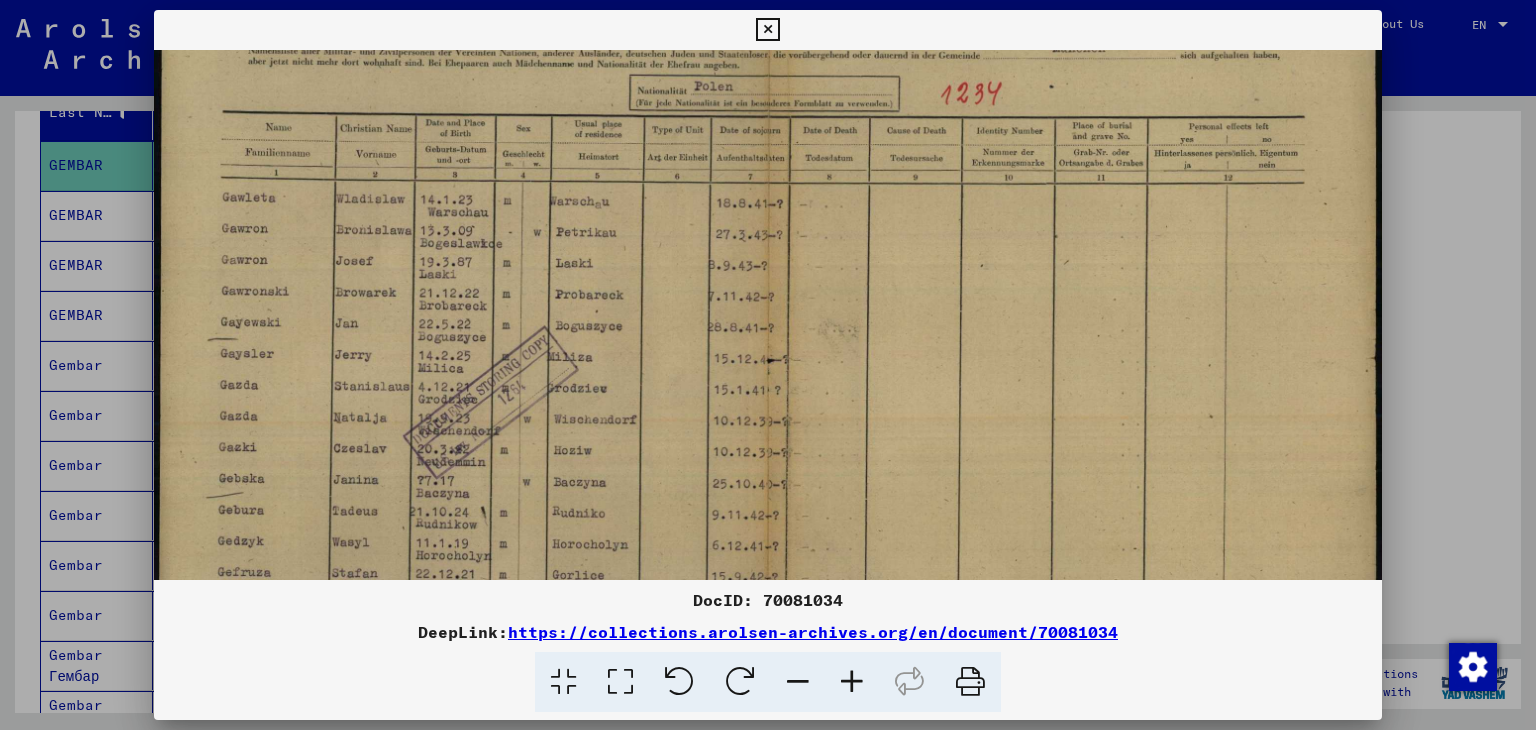 drag, startPoint x: 548, startPoint y: 431, endPoint x: 564, endPoint y: 303, distance: 128.99612 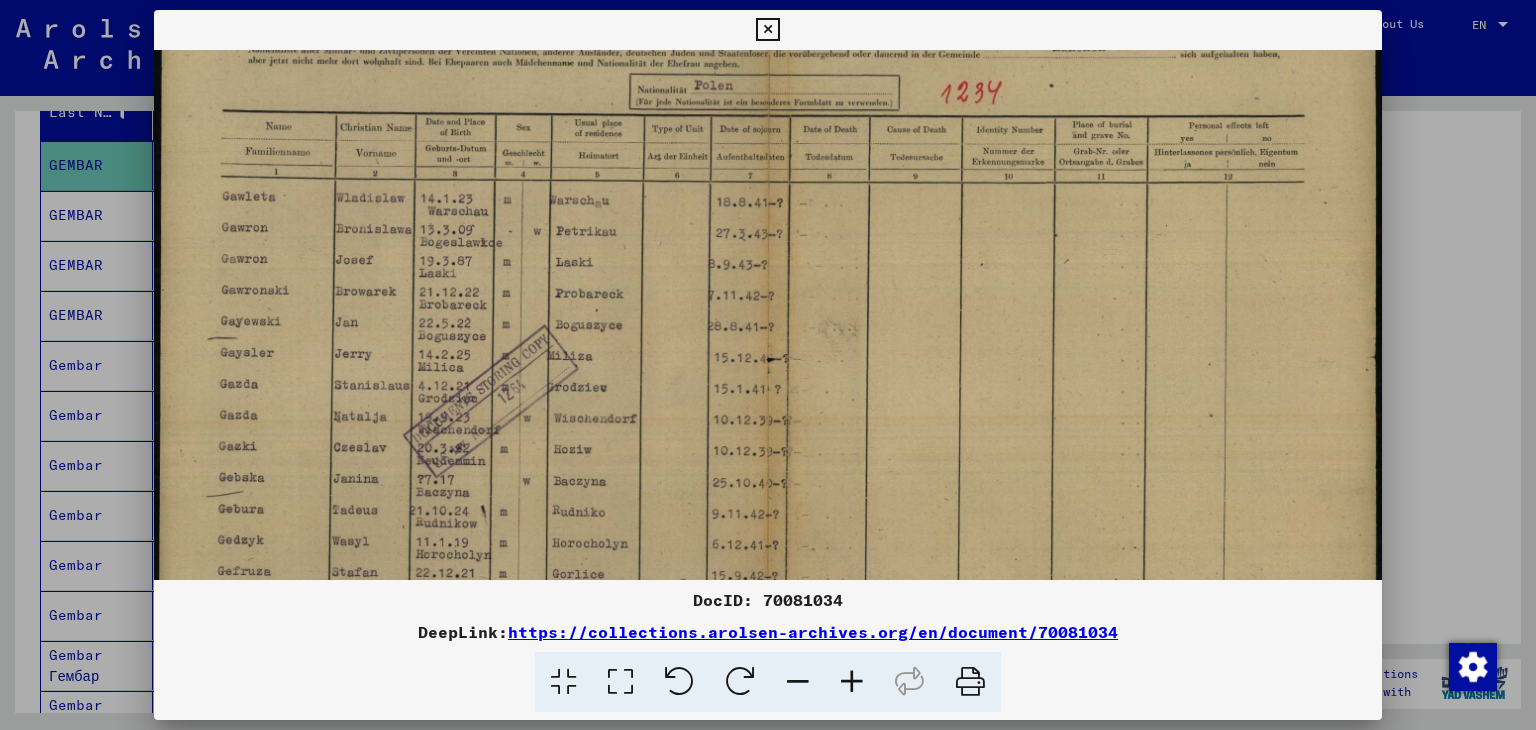 click at bounding box center (768, 365) 